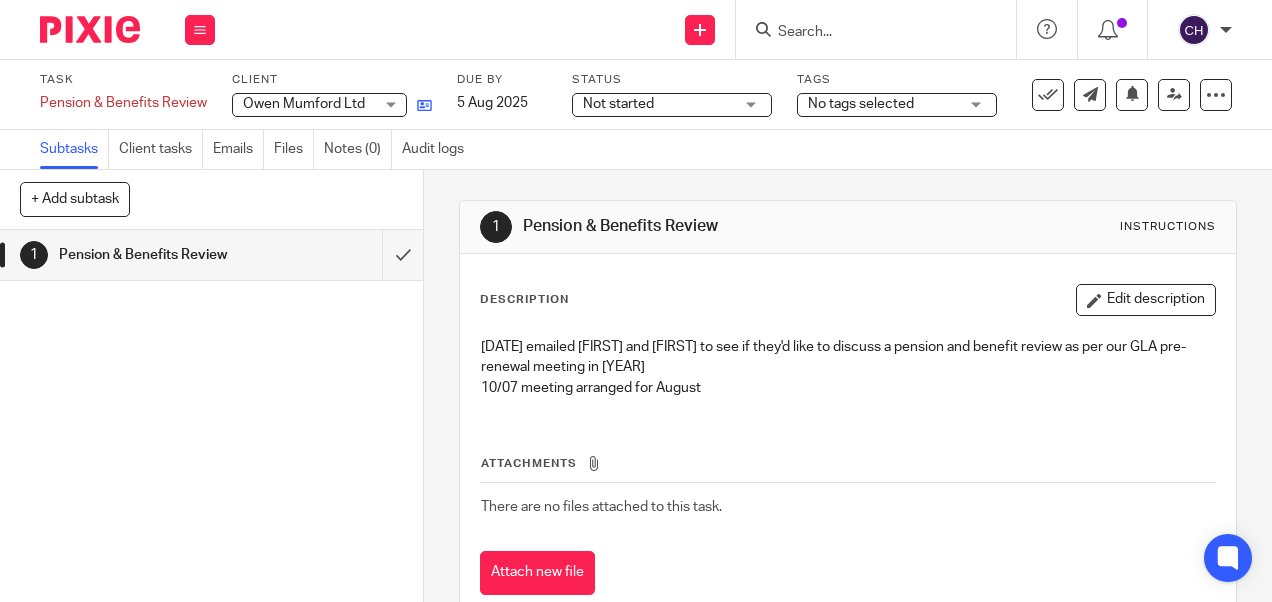 scroll, scrollTop: 0, scrollLeft: 0, axis: both 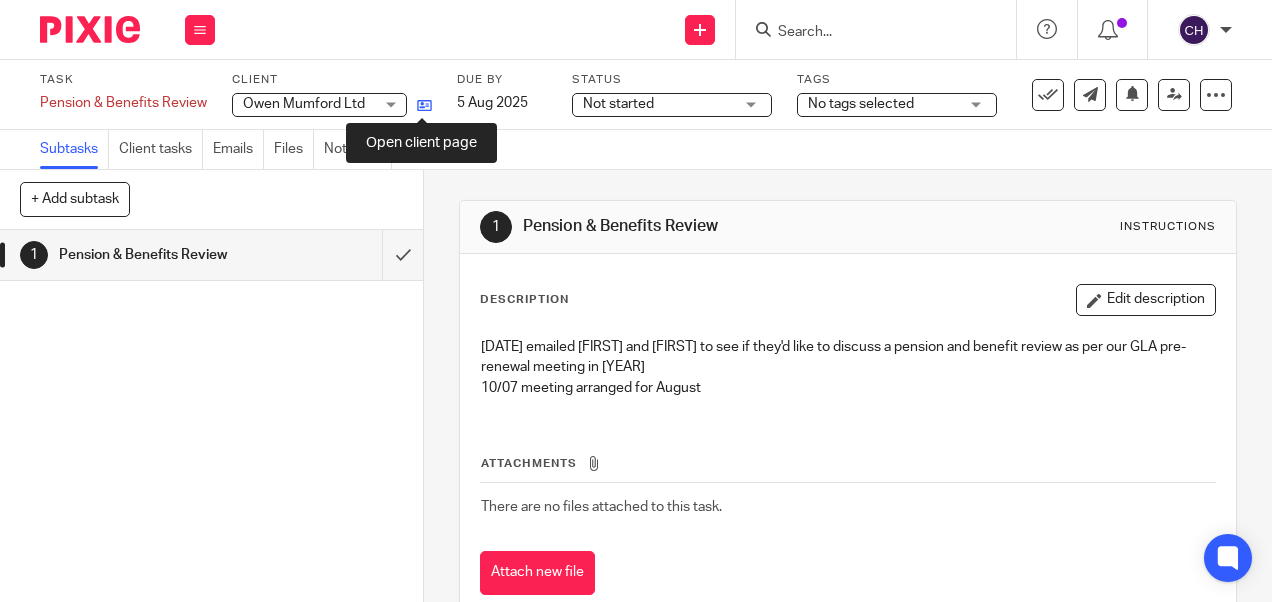 click at bounding box center [424, 105] 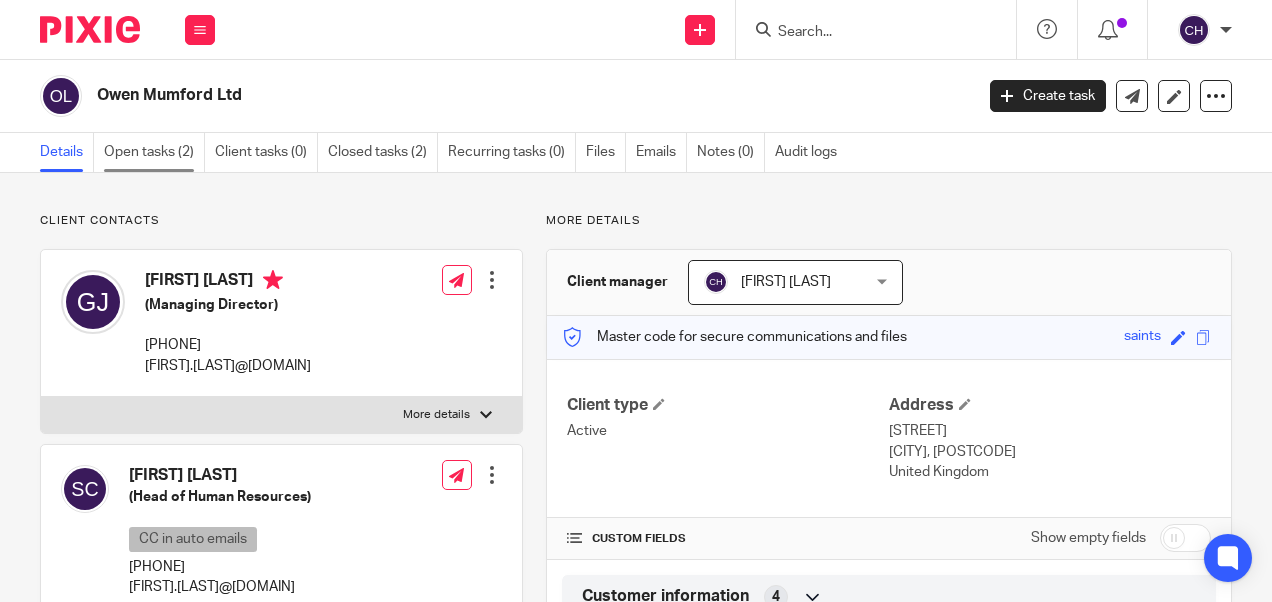 scroll, scrollTop: 0, scrollLeft: 0, axis: both 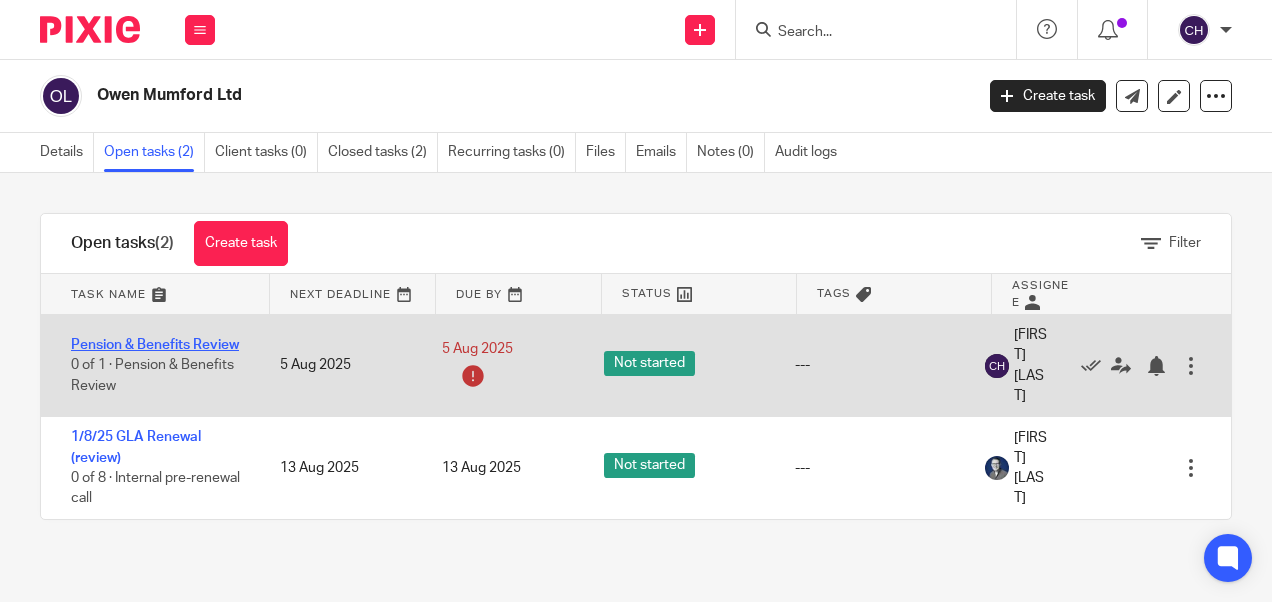 click on "Pension & Benefits Review" at bounding box center [155, 345] 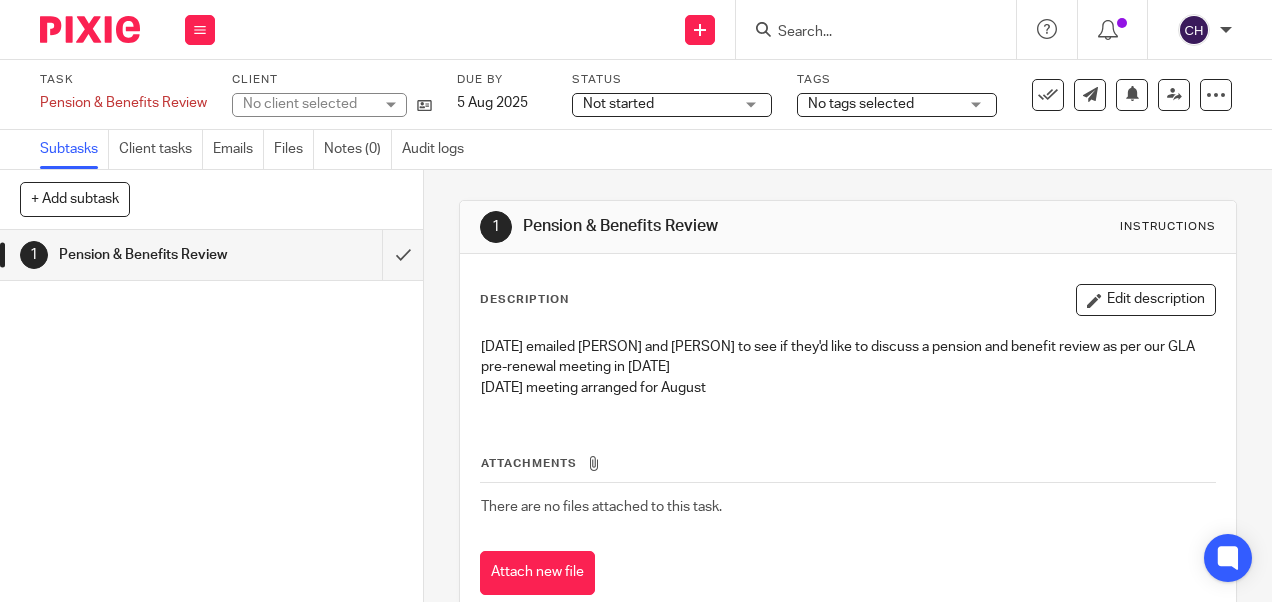 scroll, scrollTop: 0, scrollLeft: 0, axis: both 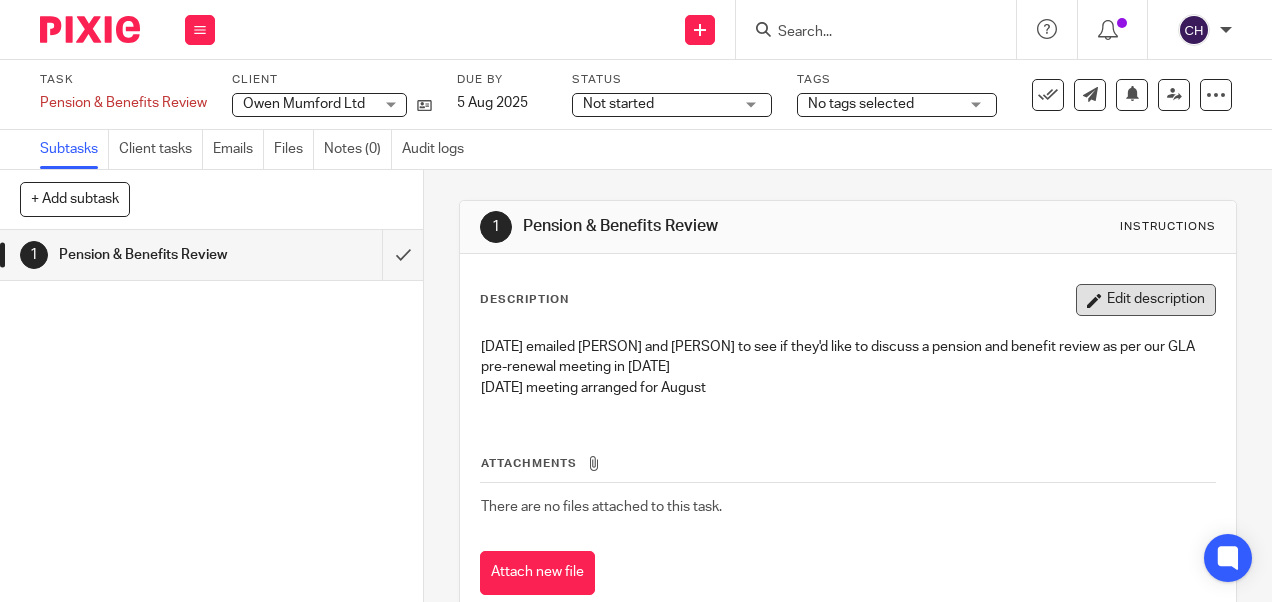 click on "Edit description" at bounding box center (1146, 300) 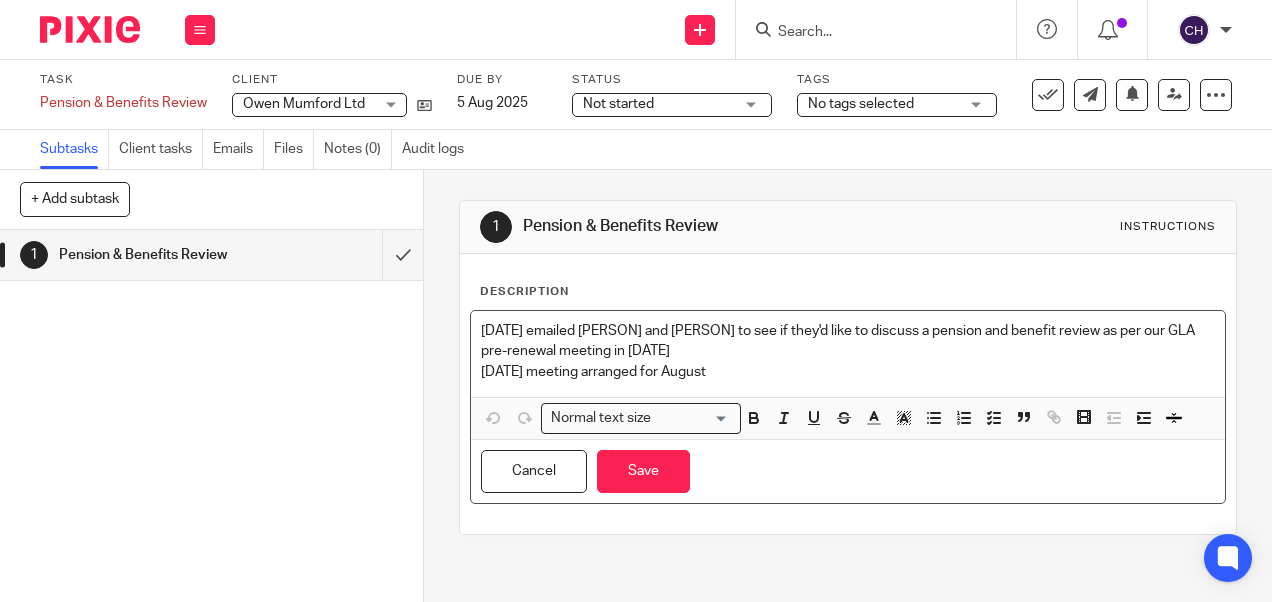 click on "10/07 meeting arranged for August" at bounding box center (847, 372) 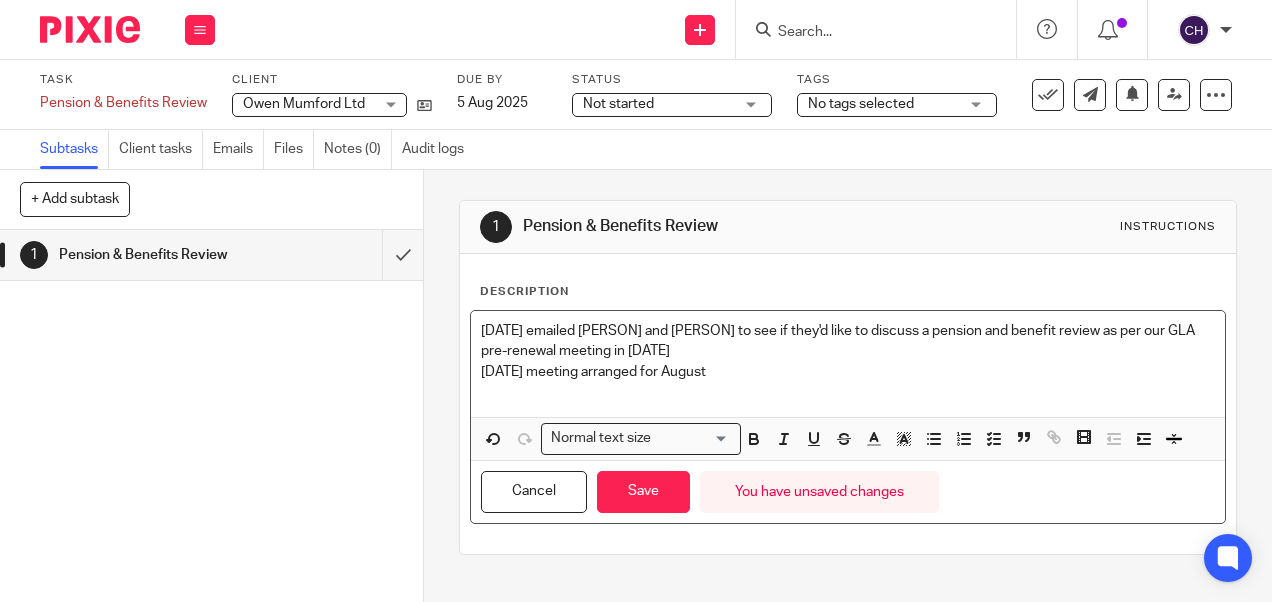type 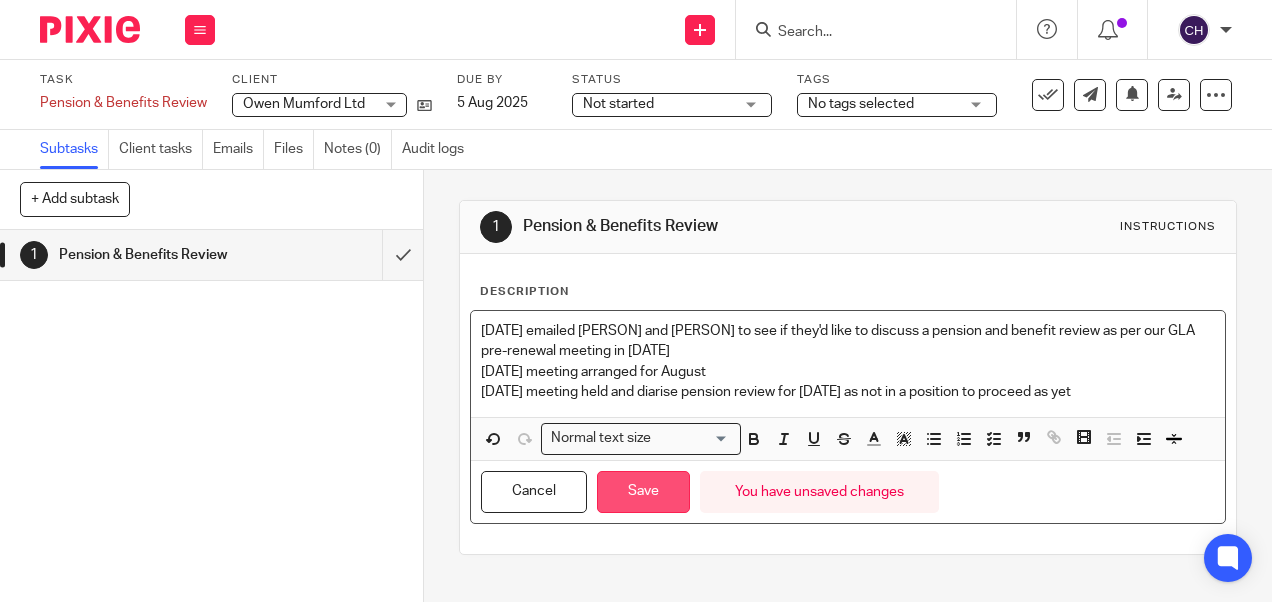 click on "Save" at bounding box center (643, 492) 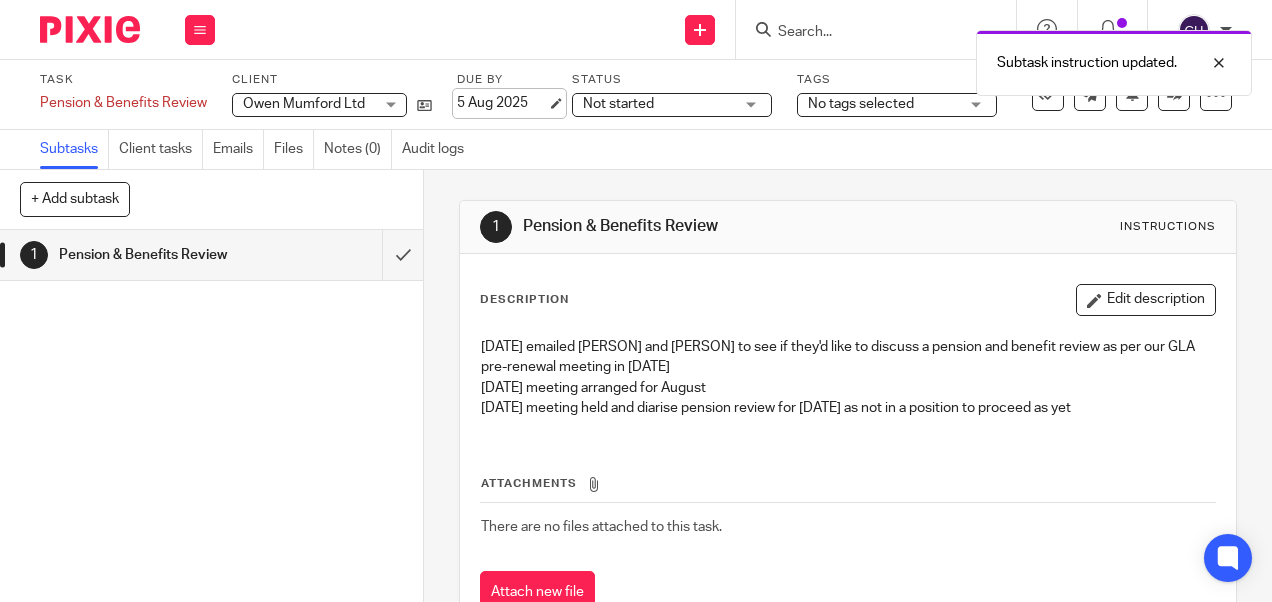 click on "5 Aug 2025" at bounding box center [502, 103] 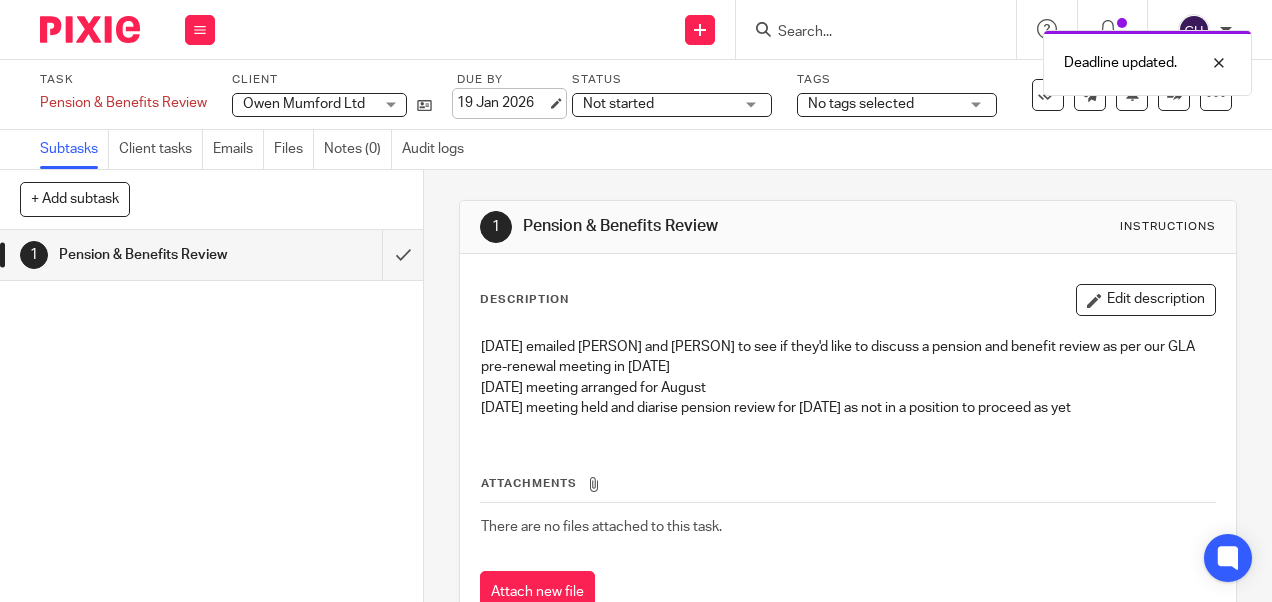 click on "19 Jan 2026" at bounding box center (502, 103) 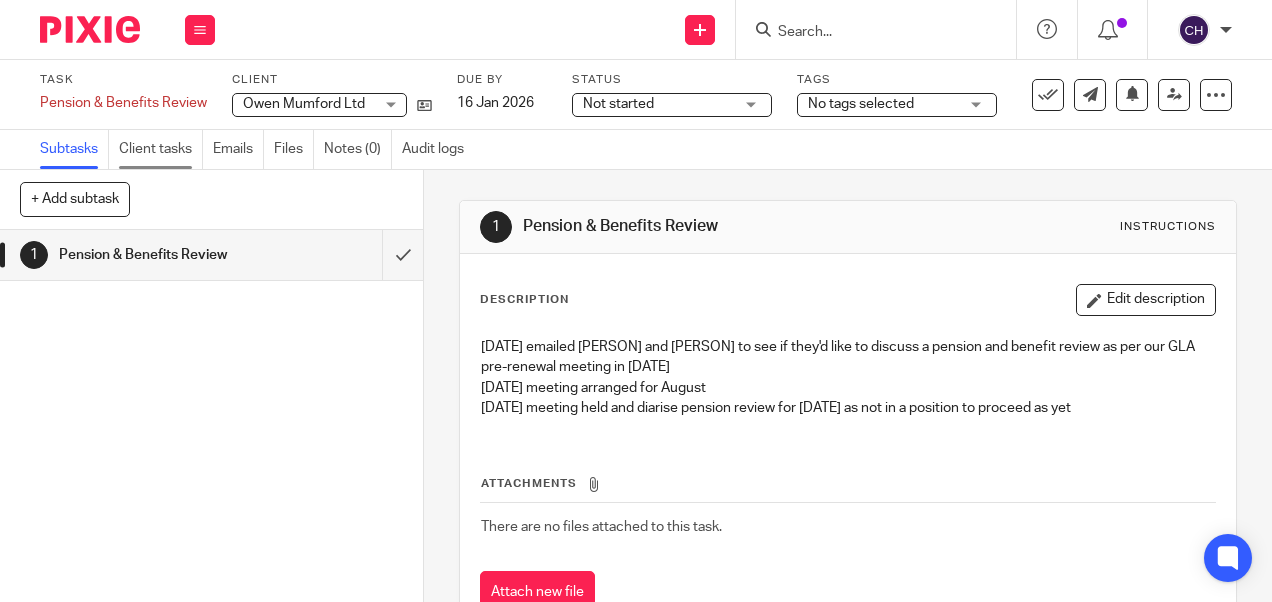 click on "Client tasks" at bounding box center (161, 149) 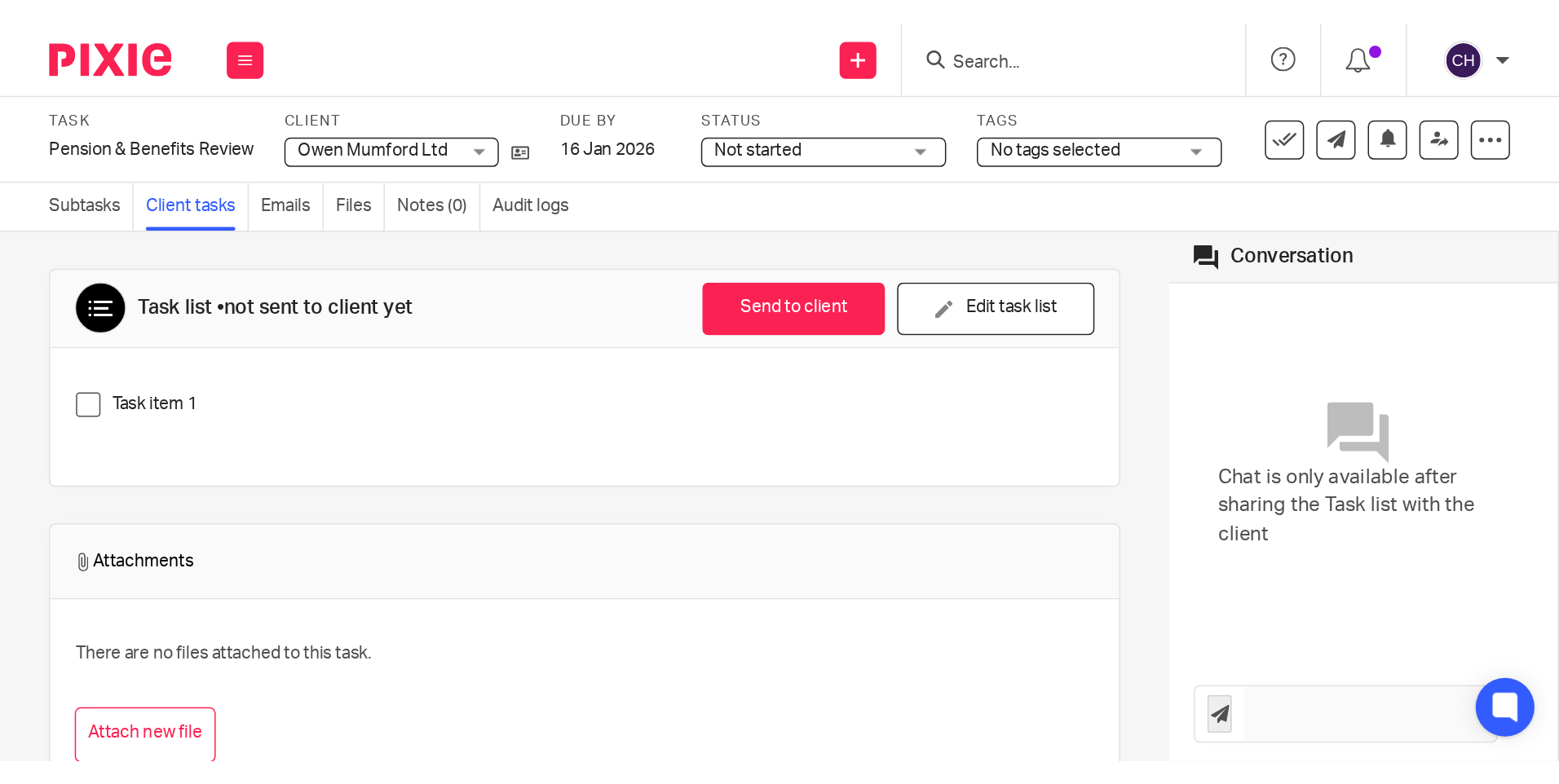 scroll, scrollTop: 0, scrollLeft: 0, axis: both 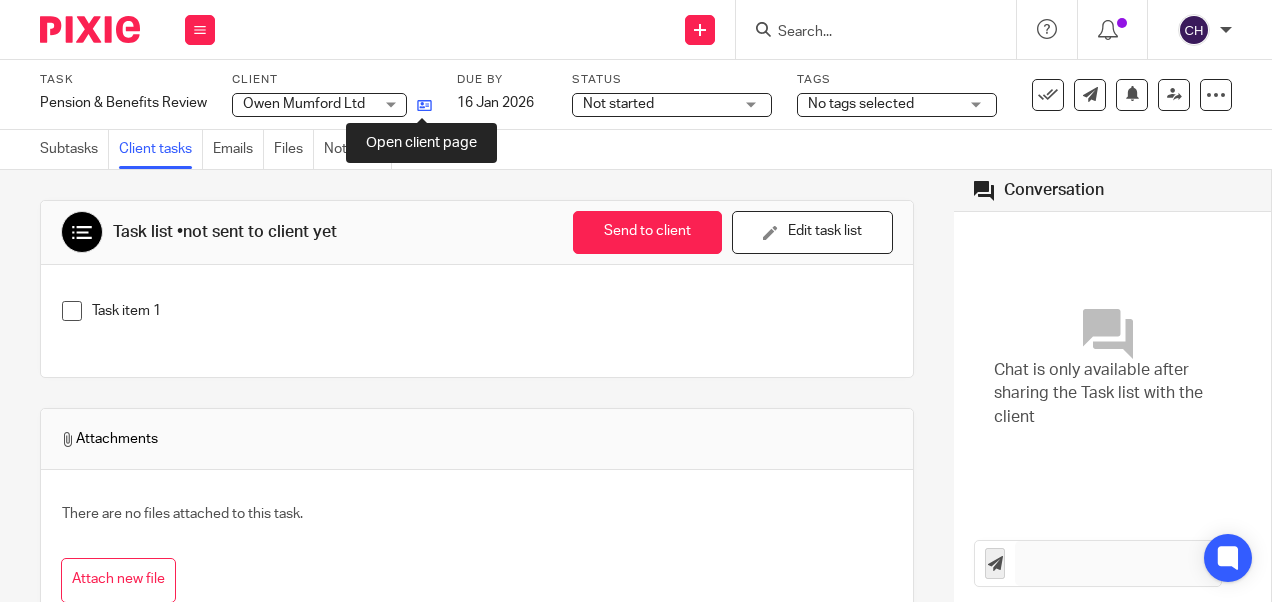 click at bounding box center [424, 105] 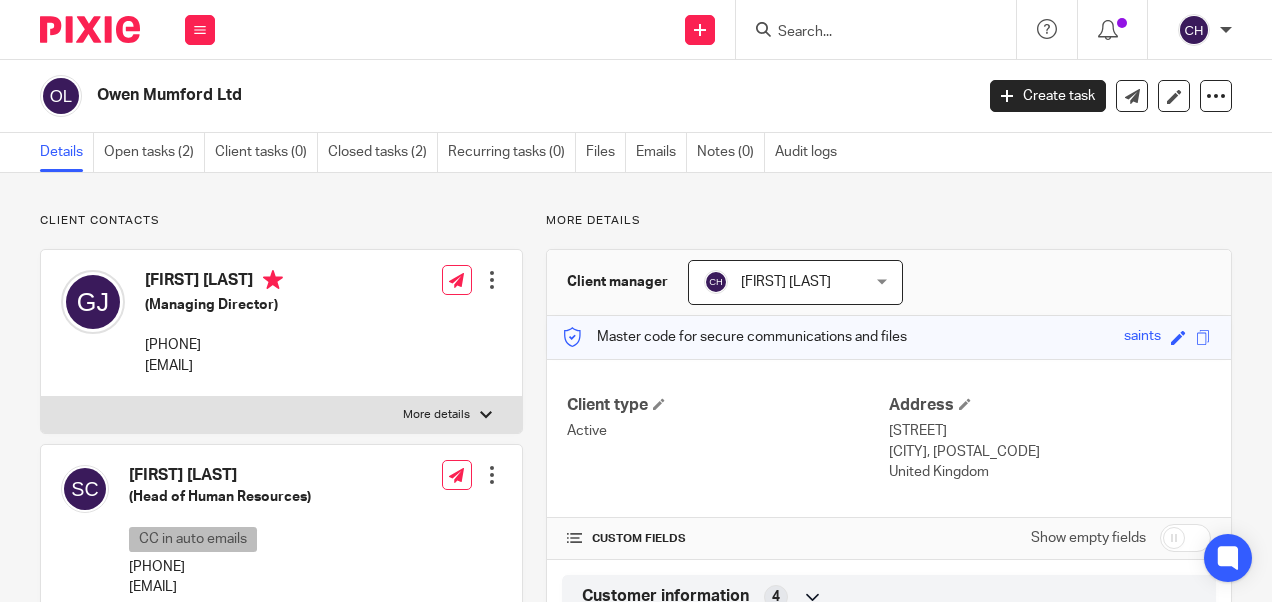 scroll, scrollTop: 0, scrollLeft: 0, axis: both 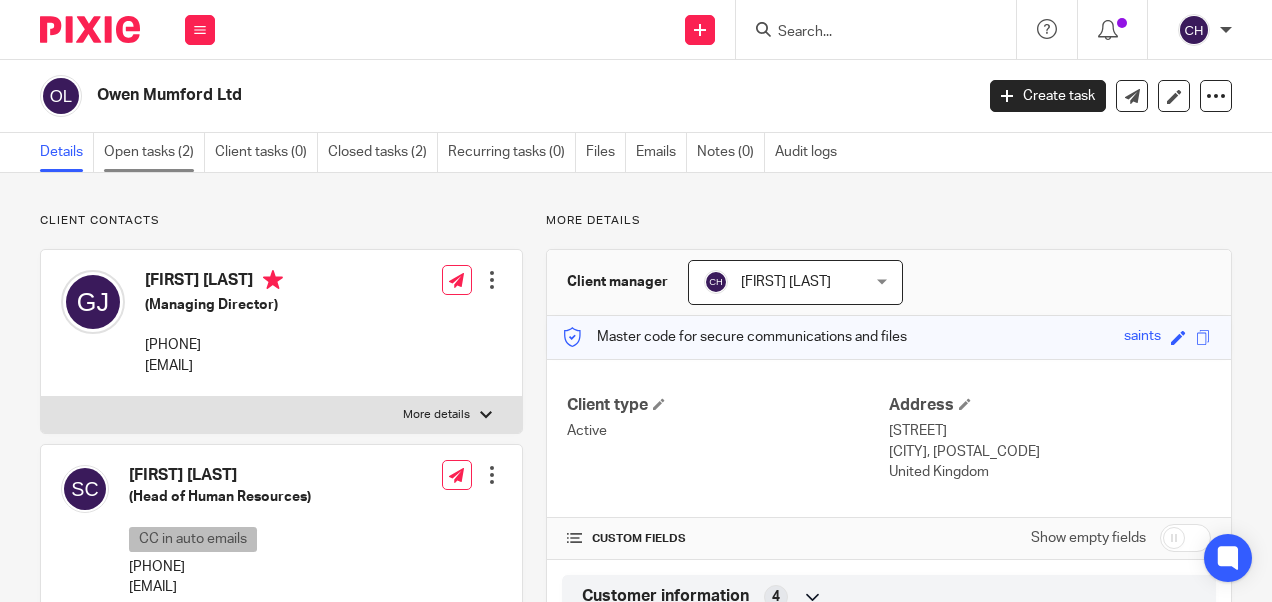 click on "Open tasks (2)" at bounding box center (154, 152) 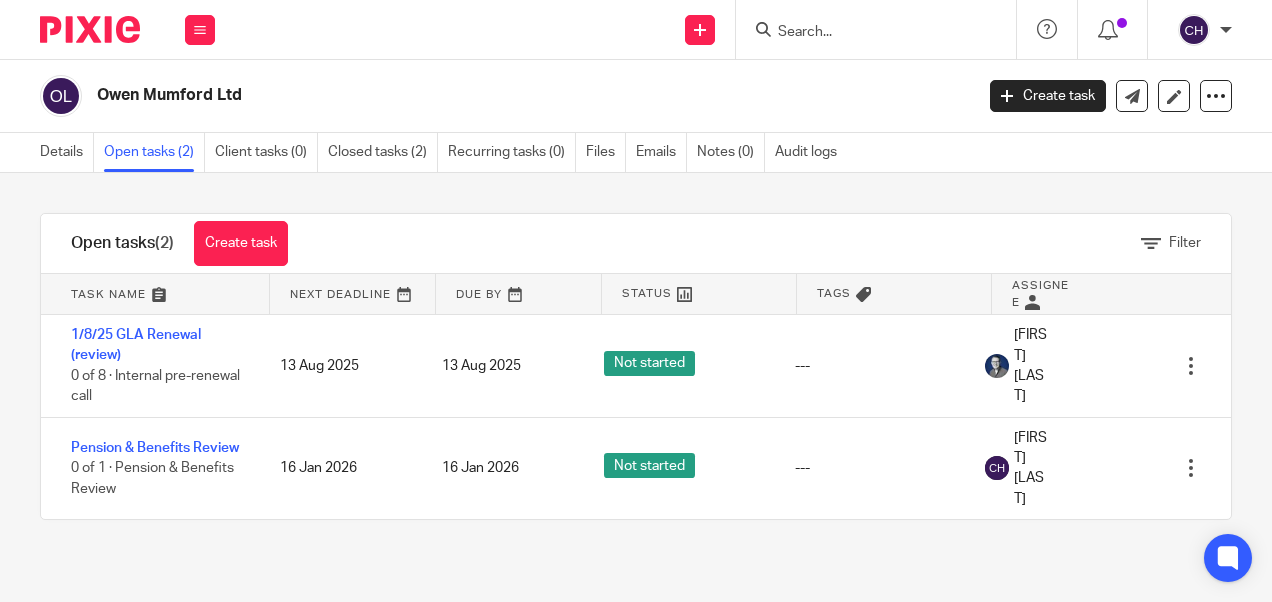 scroll, scrollTop: 0, scrollLeft: 0, axis: both 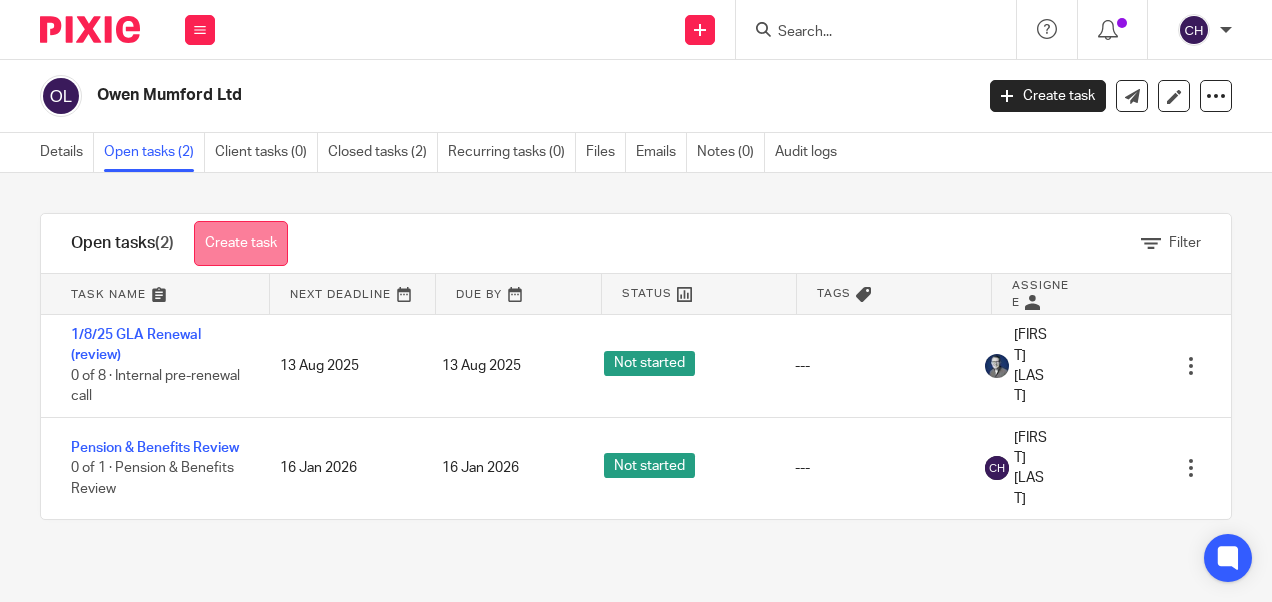 click on "Create task" at bounding box center (241, 243) 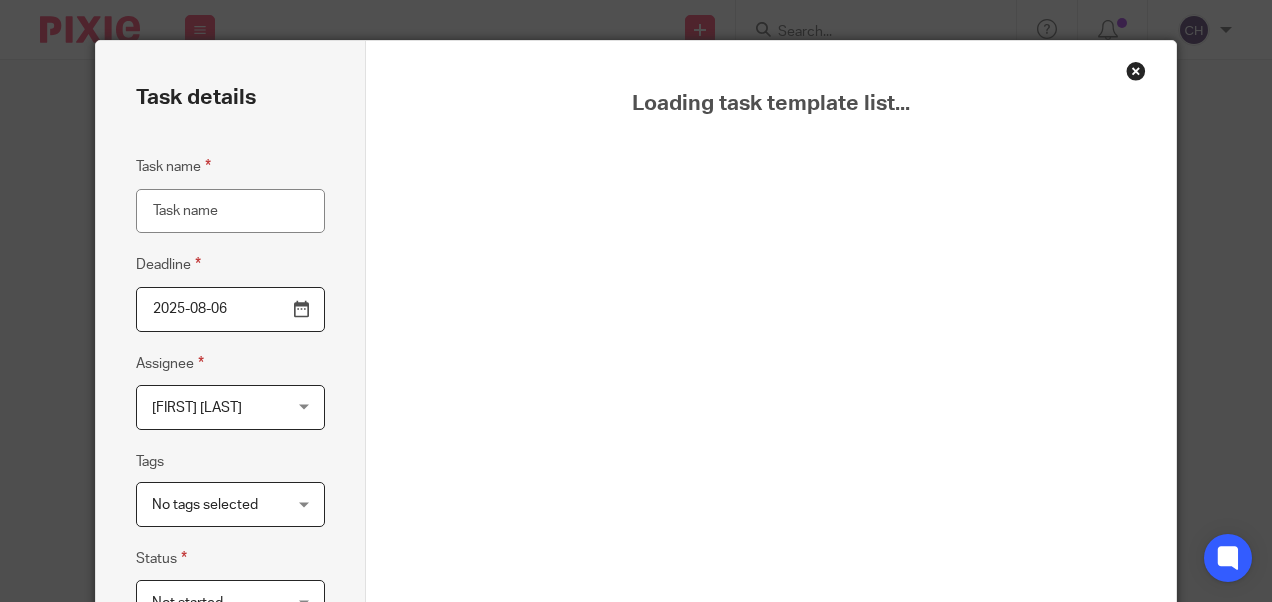scroll, scrollTop: 0, scrollLeft: 0, axis: both 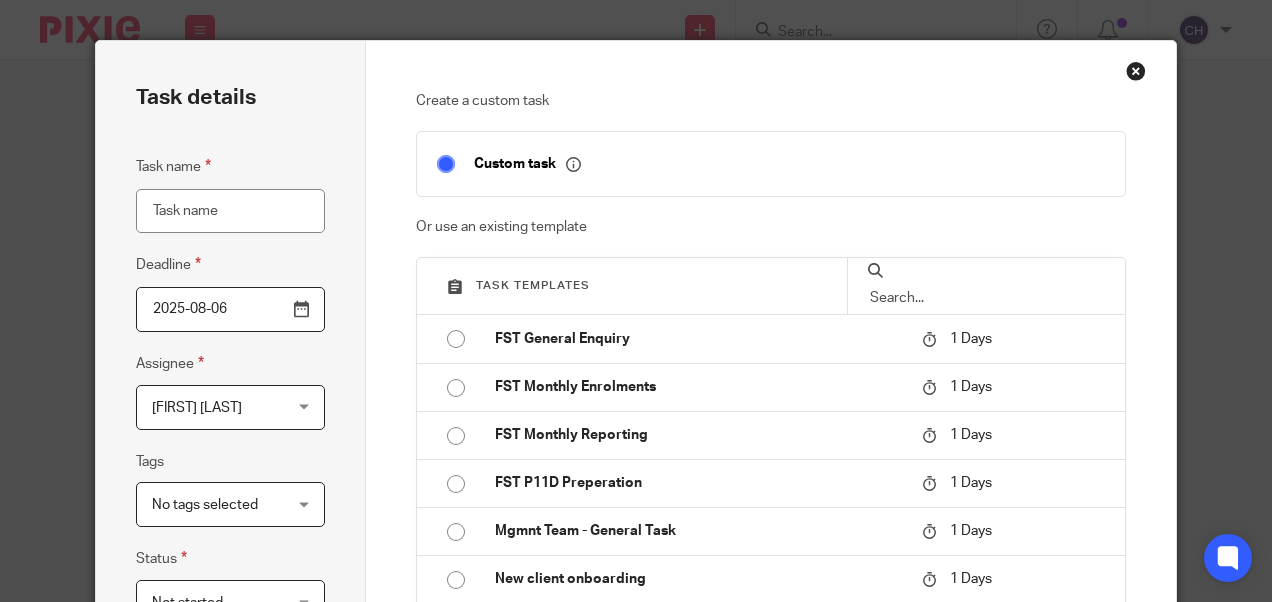 click at bounding box center (1136, 71) 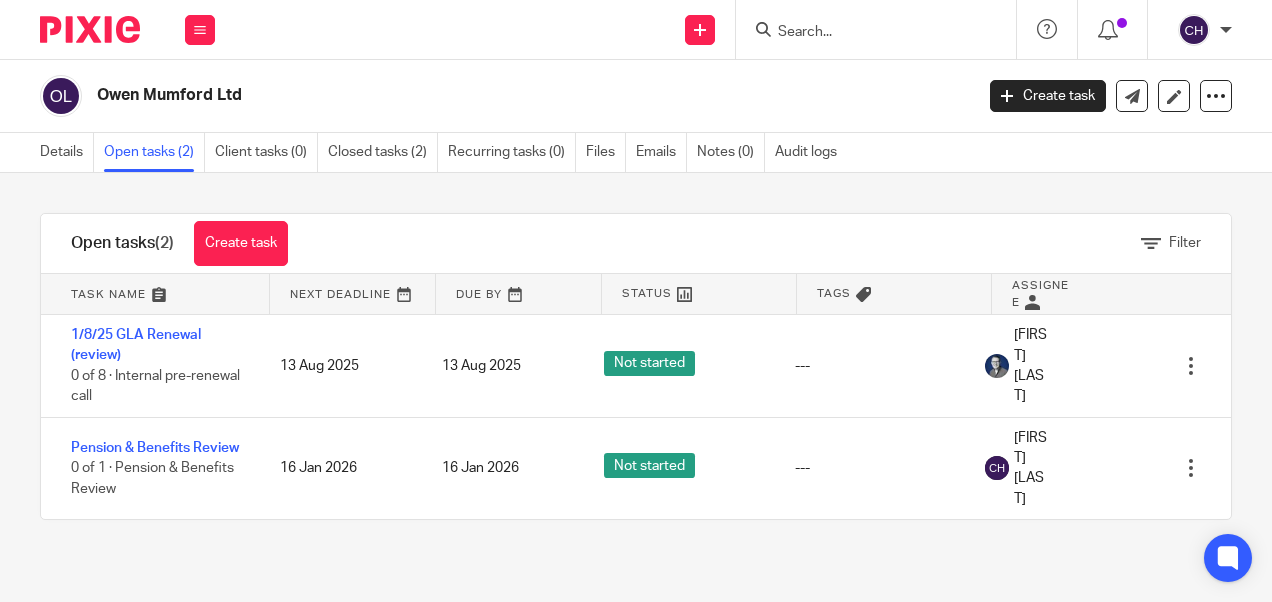 scroll, scrollTop: 0, scrollLeft: 0, axis: both 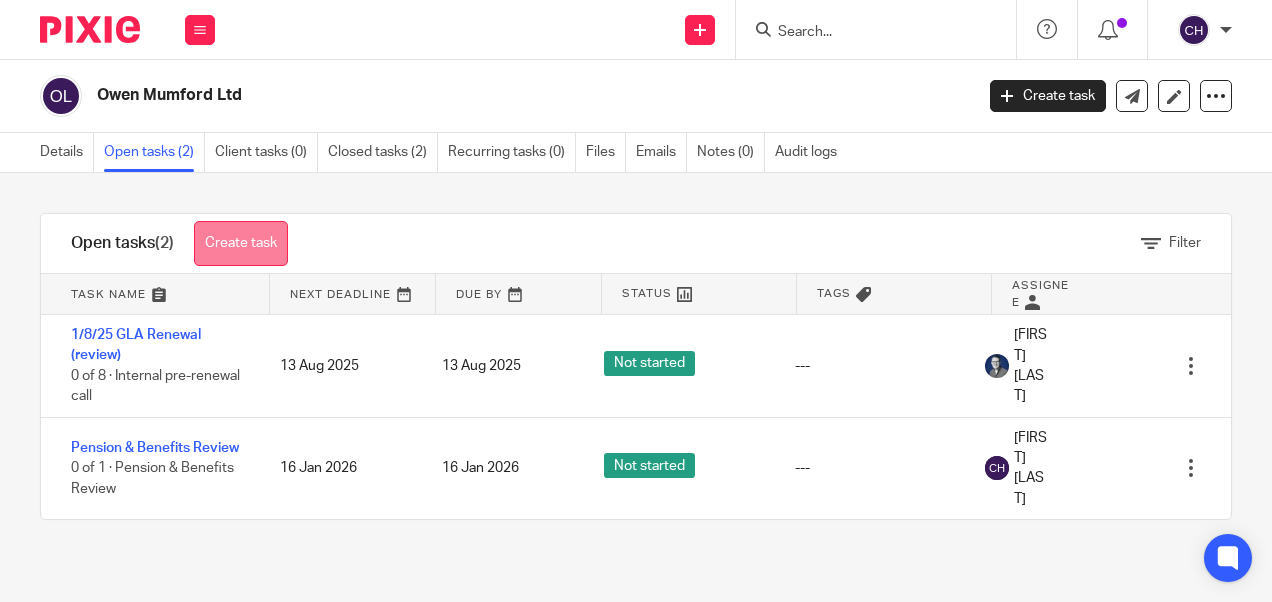 click on "Create task" at bounding box center (241, 243) 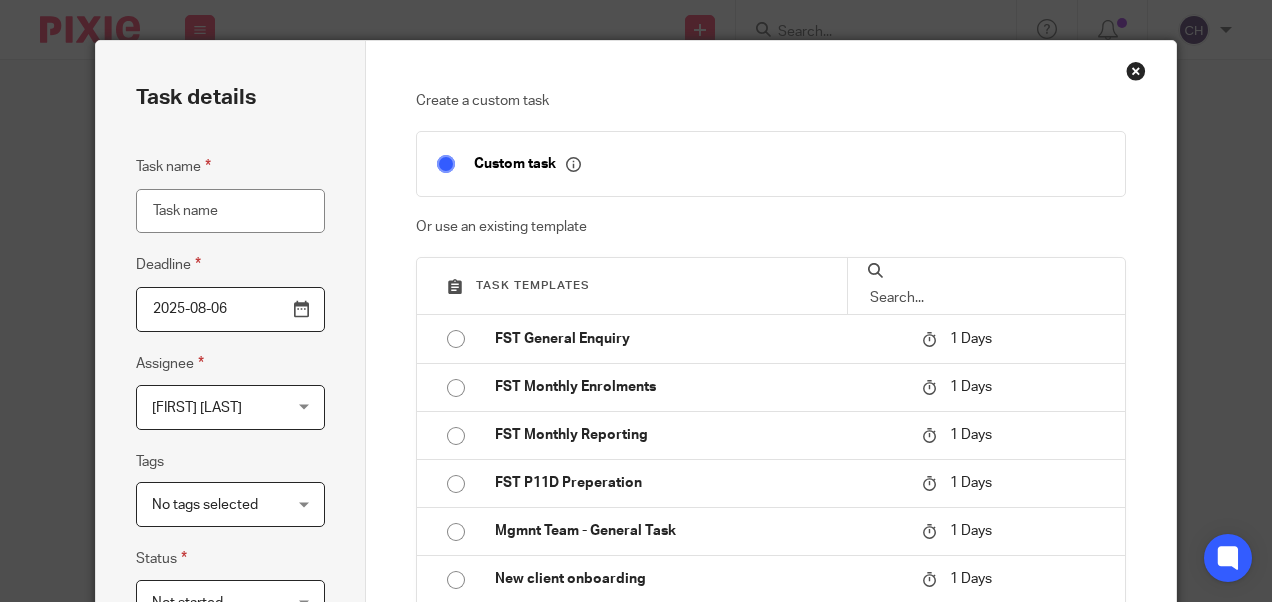 scroll, scrollTop: 0, scrollLeft: 0, axis: both 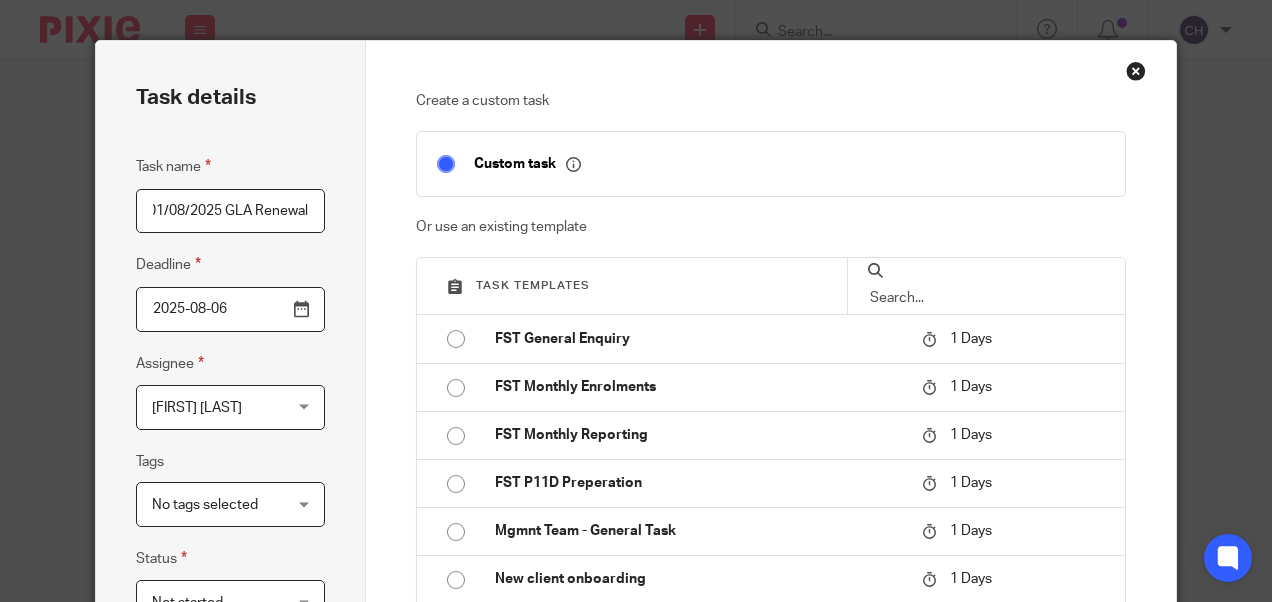 type on "01/08/2025 GLA Renewal" 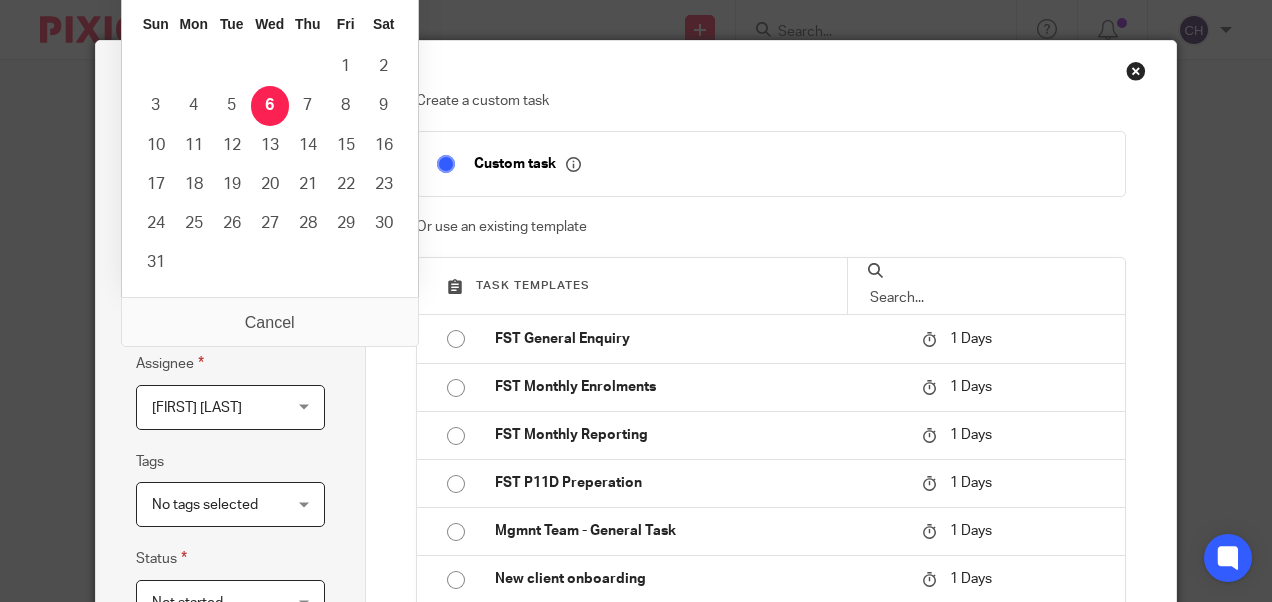 click on "2025-08-06" at bounding box center [230, 309] 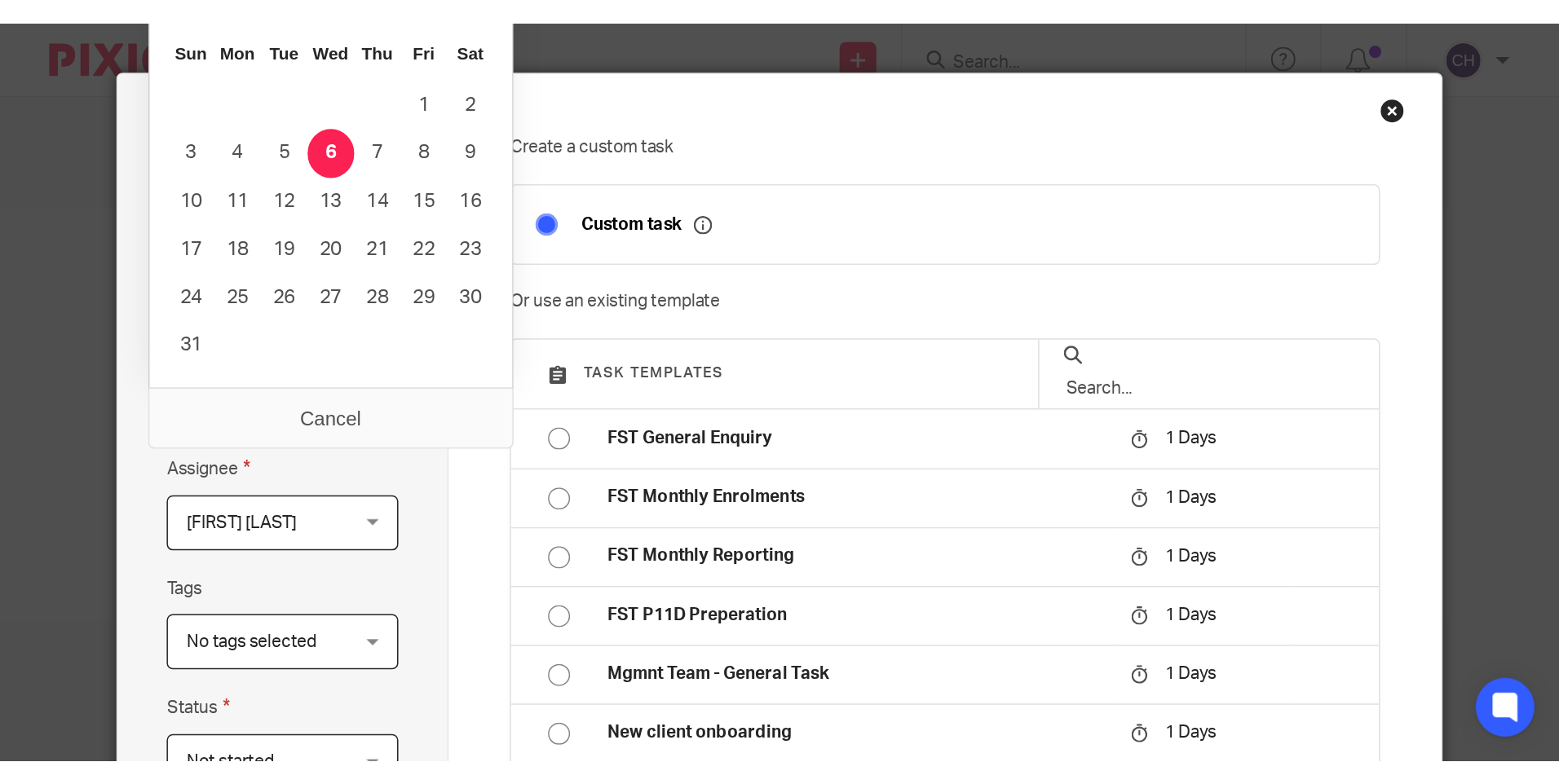 scroll, scrollTop: 0, scrollLeft: 0, axis: both 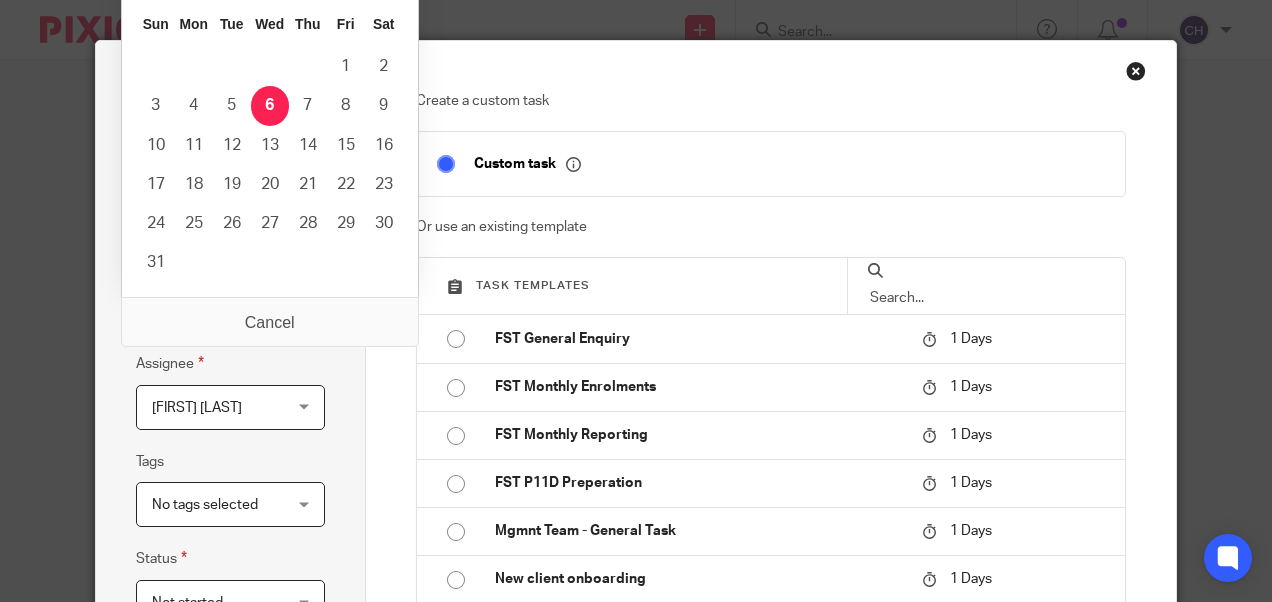 click on "2025-08-06" at bounding box center (230, 309) 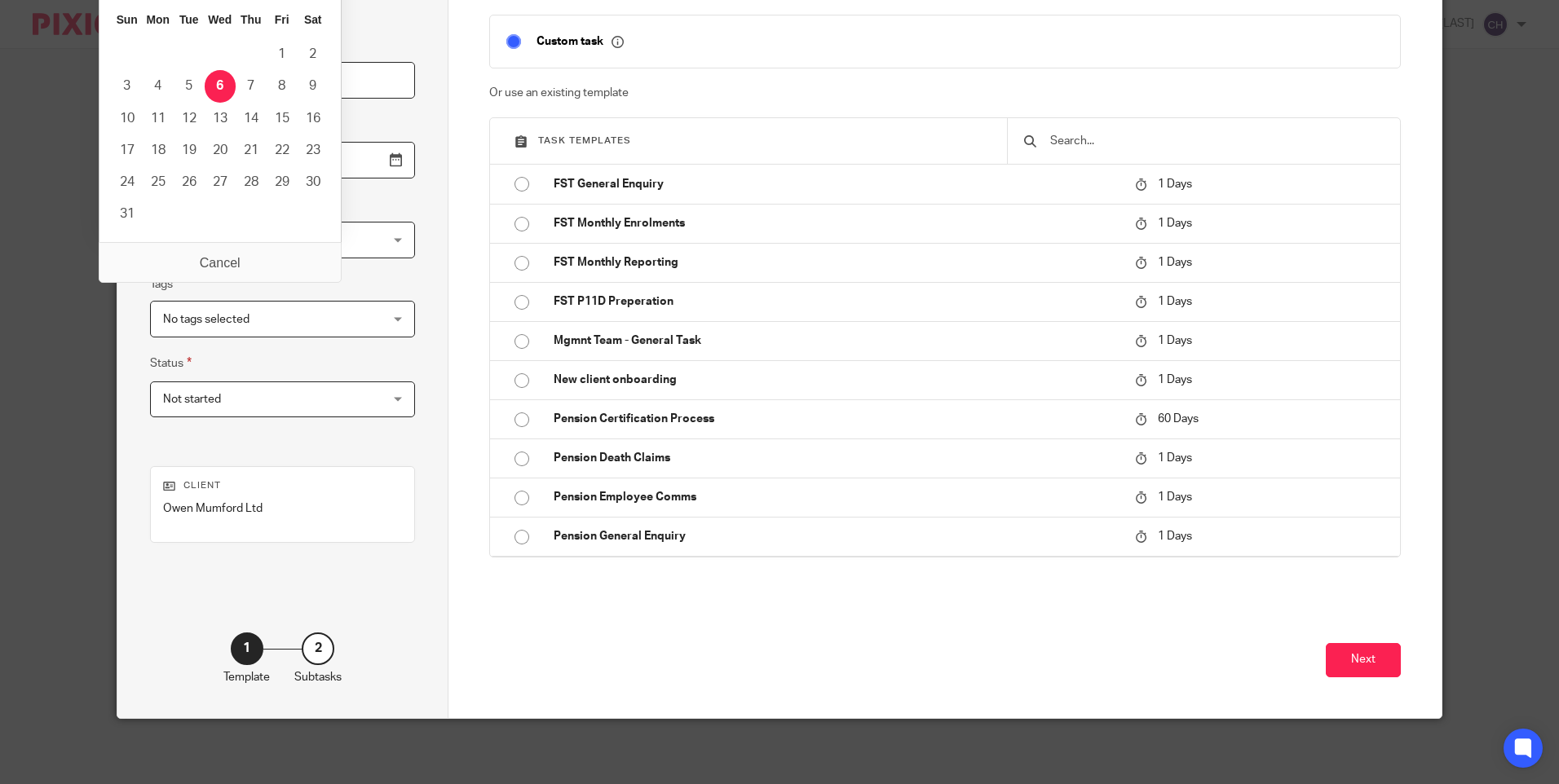 scroll, scrollTop: 0, scrollLeft: 0, axis: both 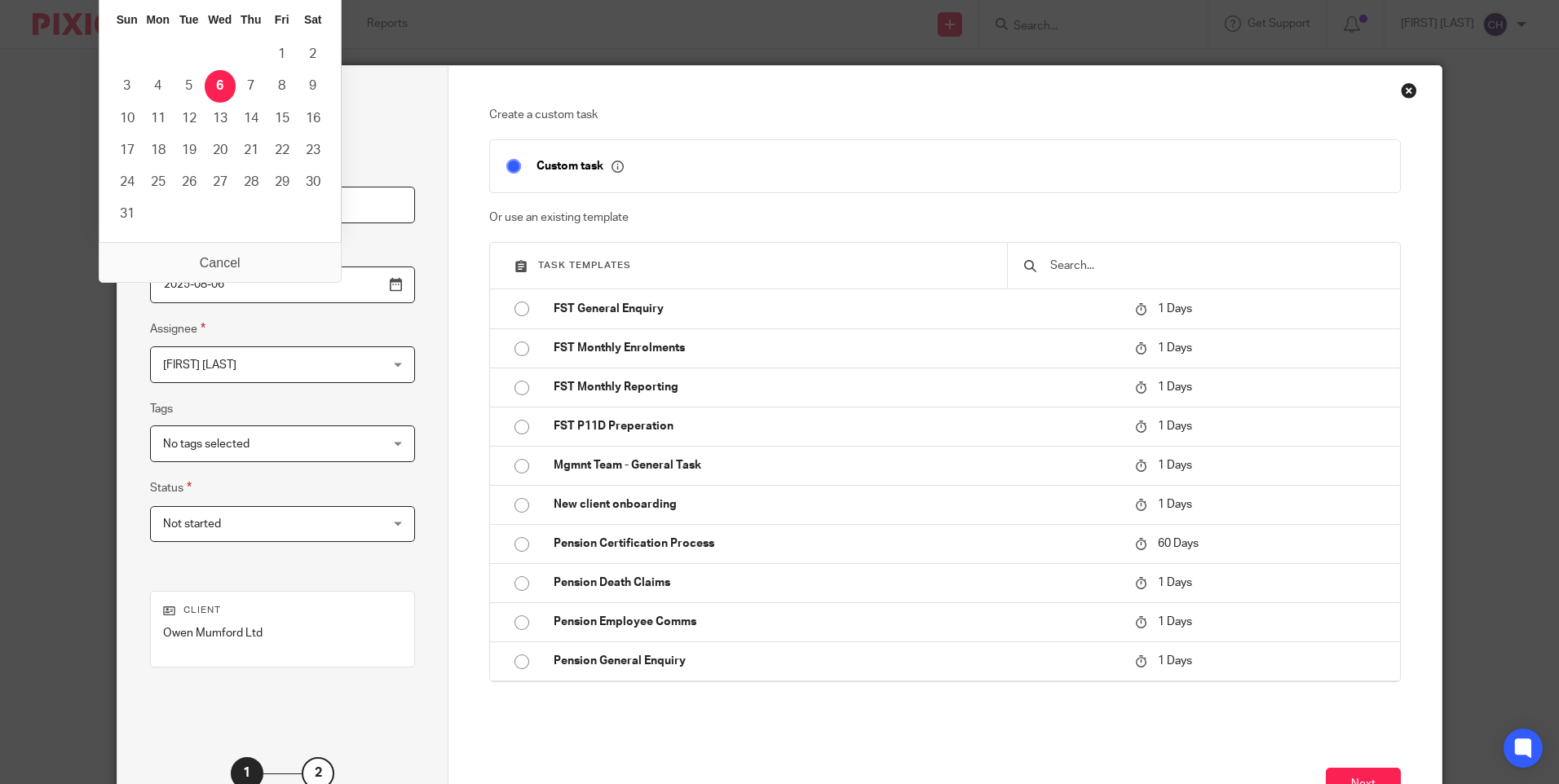 click on "2025-08-06" at bounding box center (282, 284) 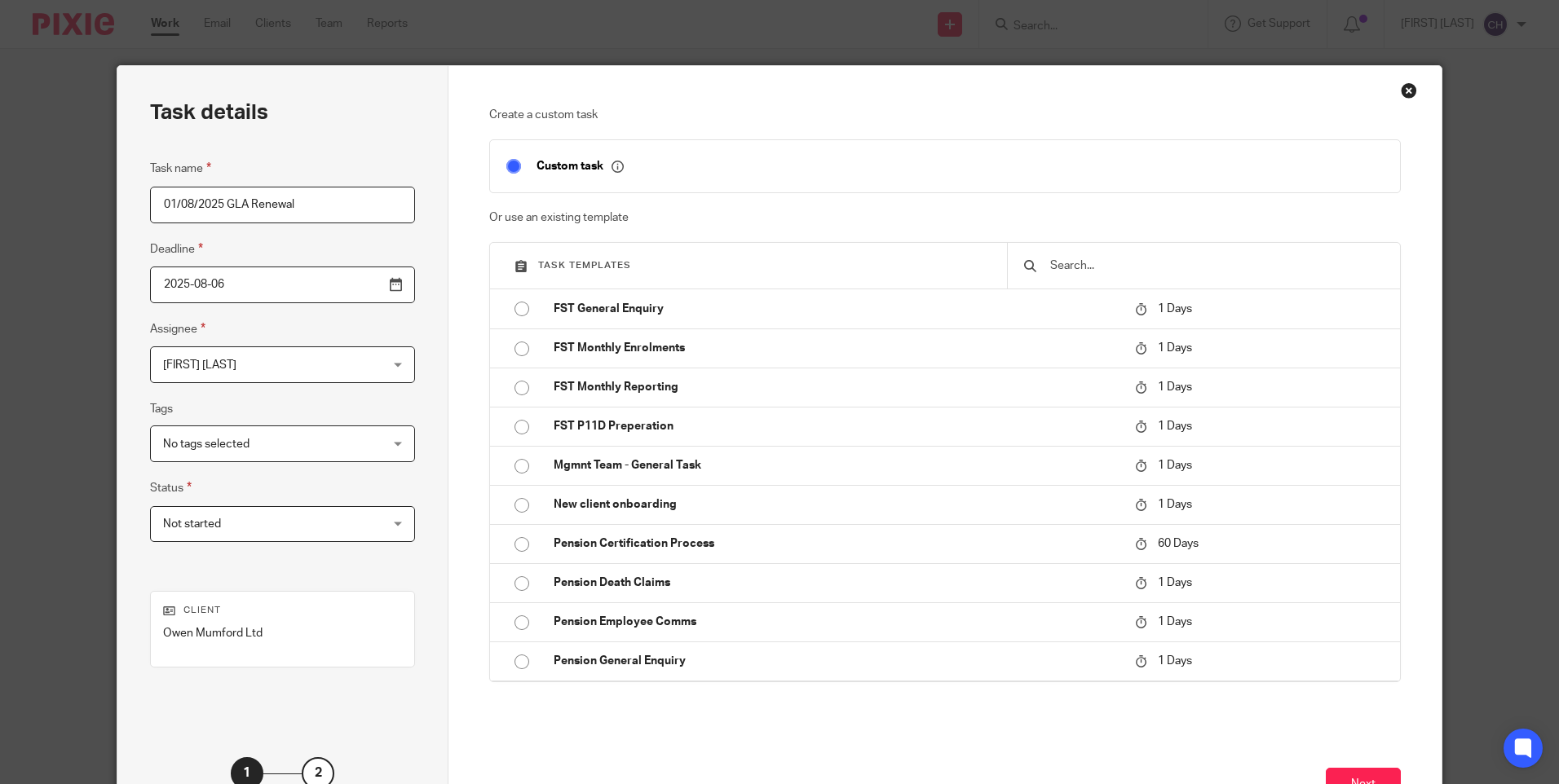 click on "2025-08-06" at bounding box center (282, 284) 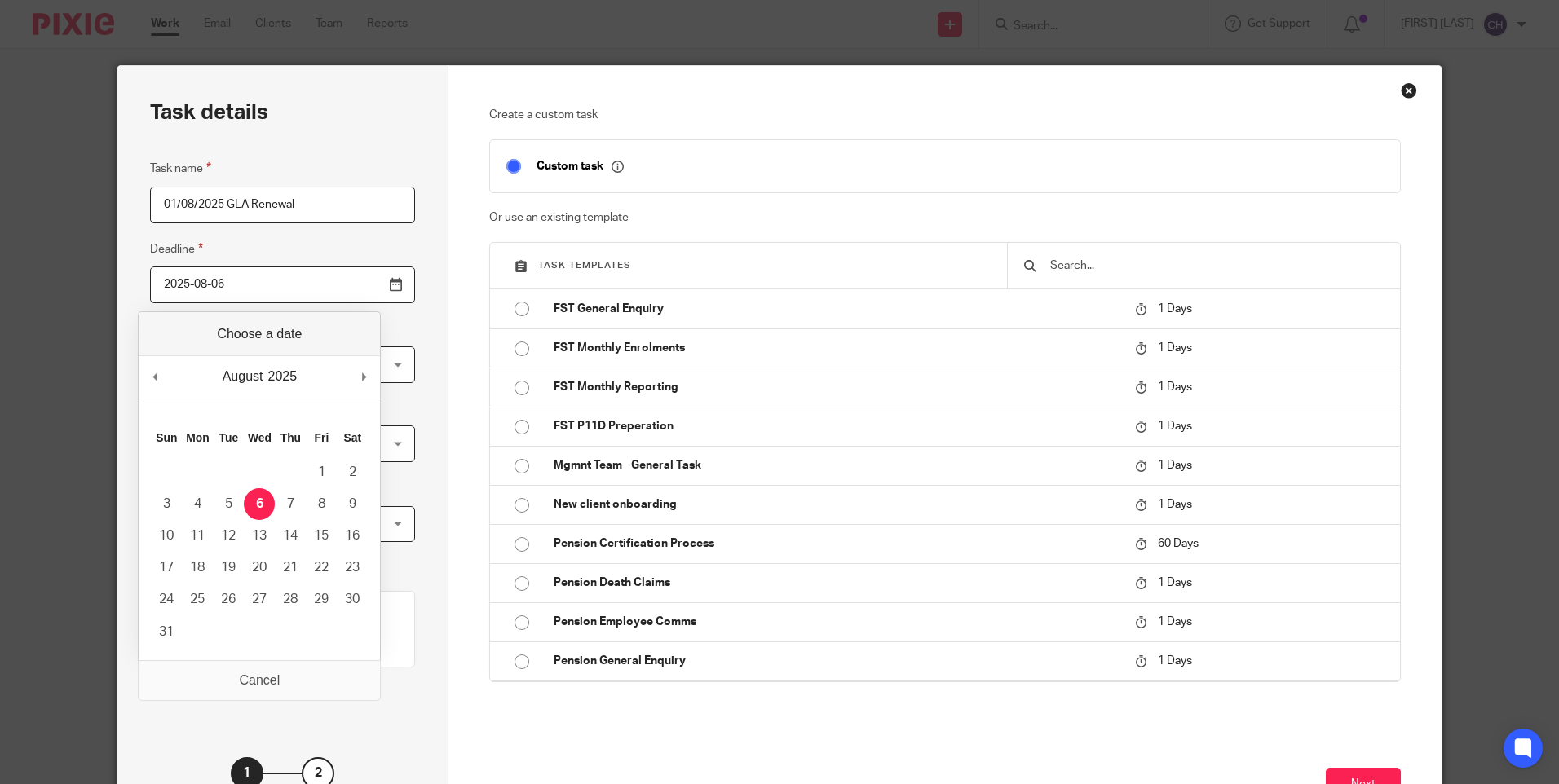 click on "2025 2015 2016 2017 2018 2019 2020 2021 2022 2023 2024 2025 2026 2027 2028 2029 2030 2031 2032 2033 2034 2035" at bounding box center (283, 377) 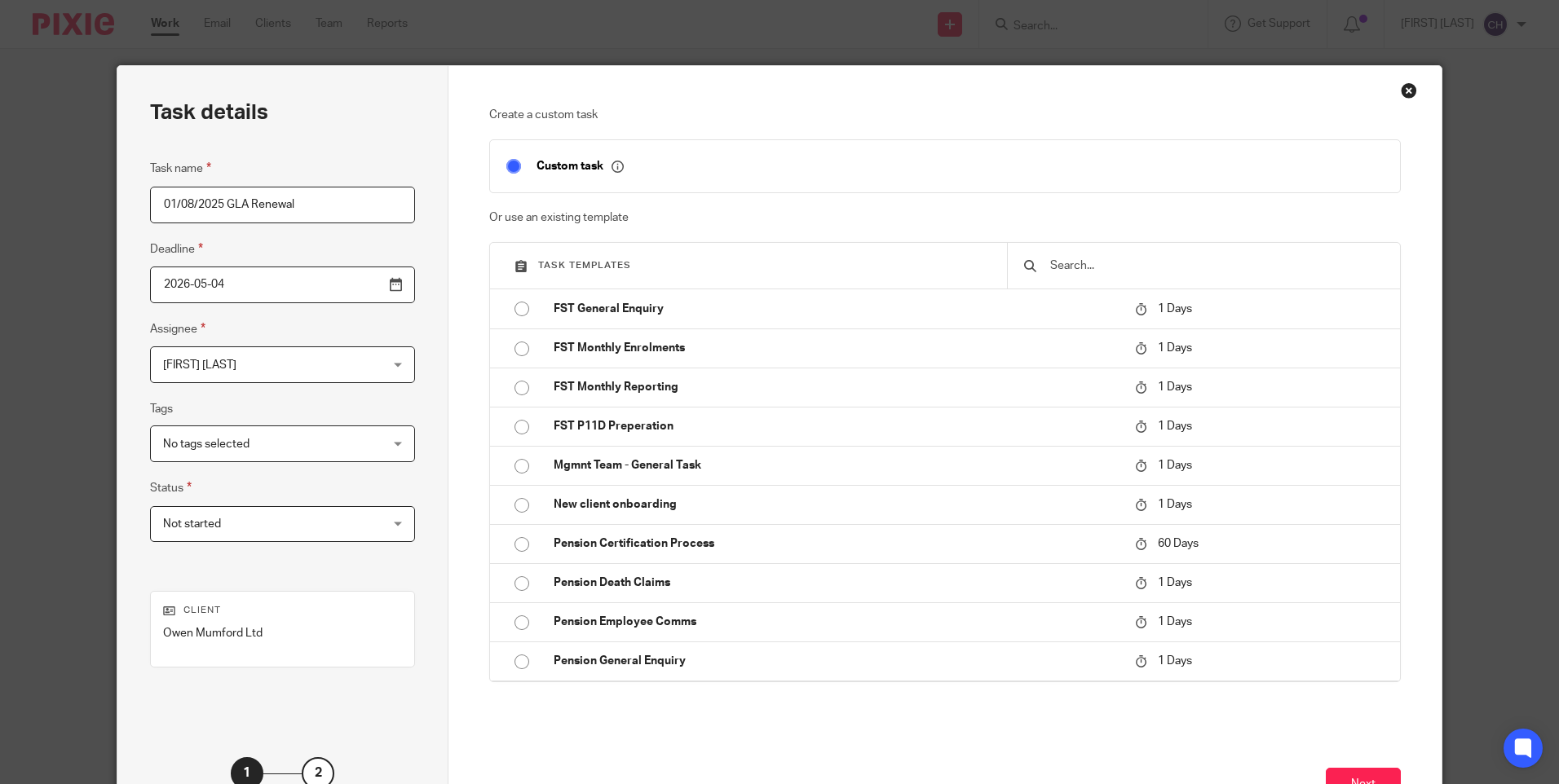 click on "Chantelle Hamouy" at bounding box center (200, 365) 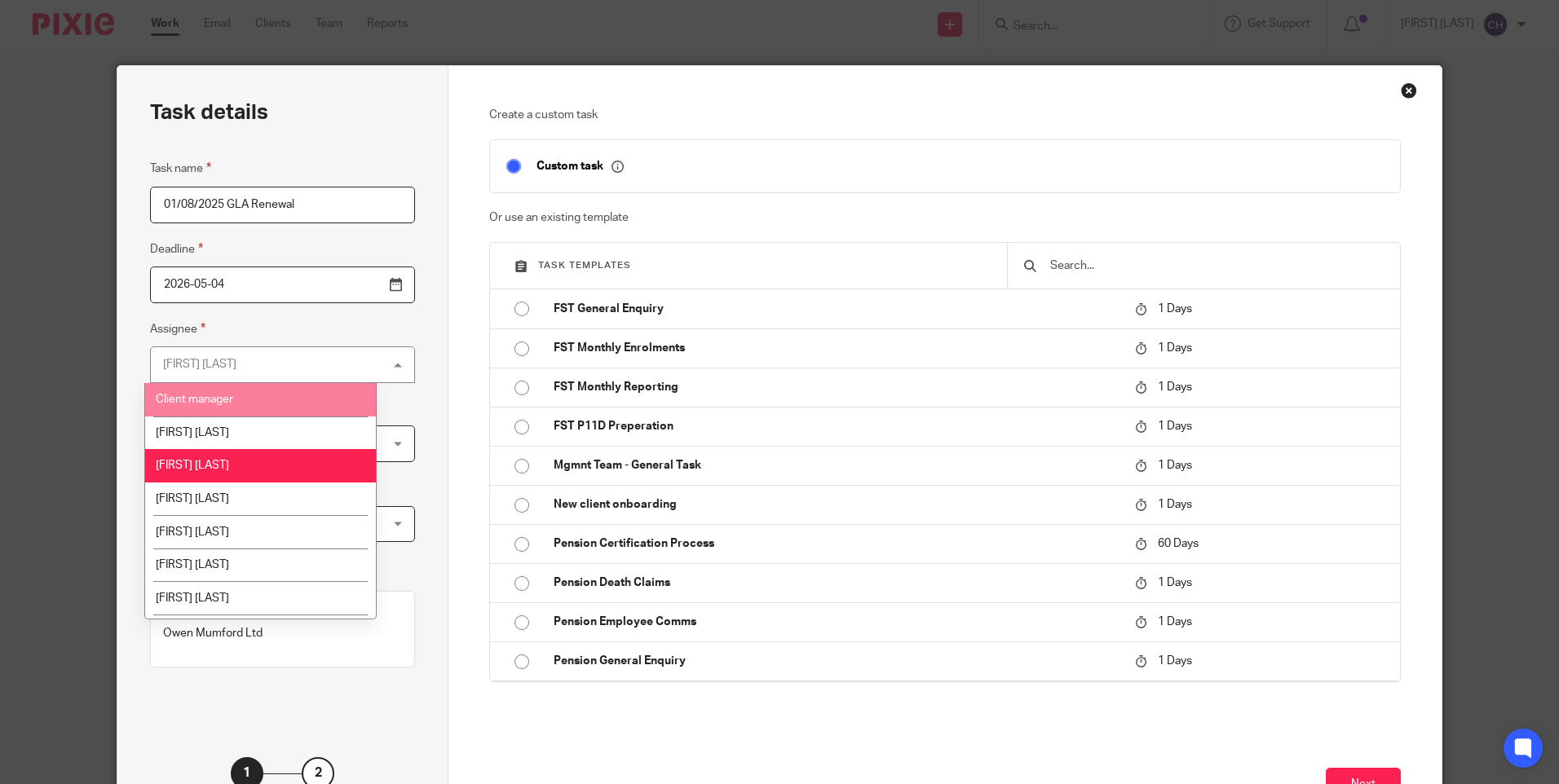 click on "Chantelle Hamouy" at bounding box center [200, 364] 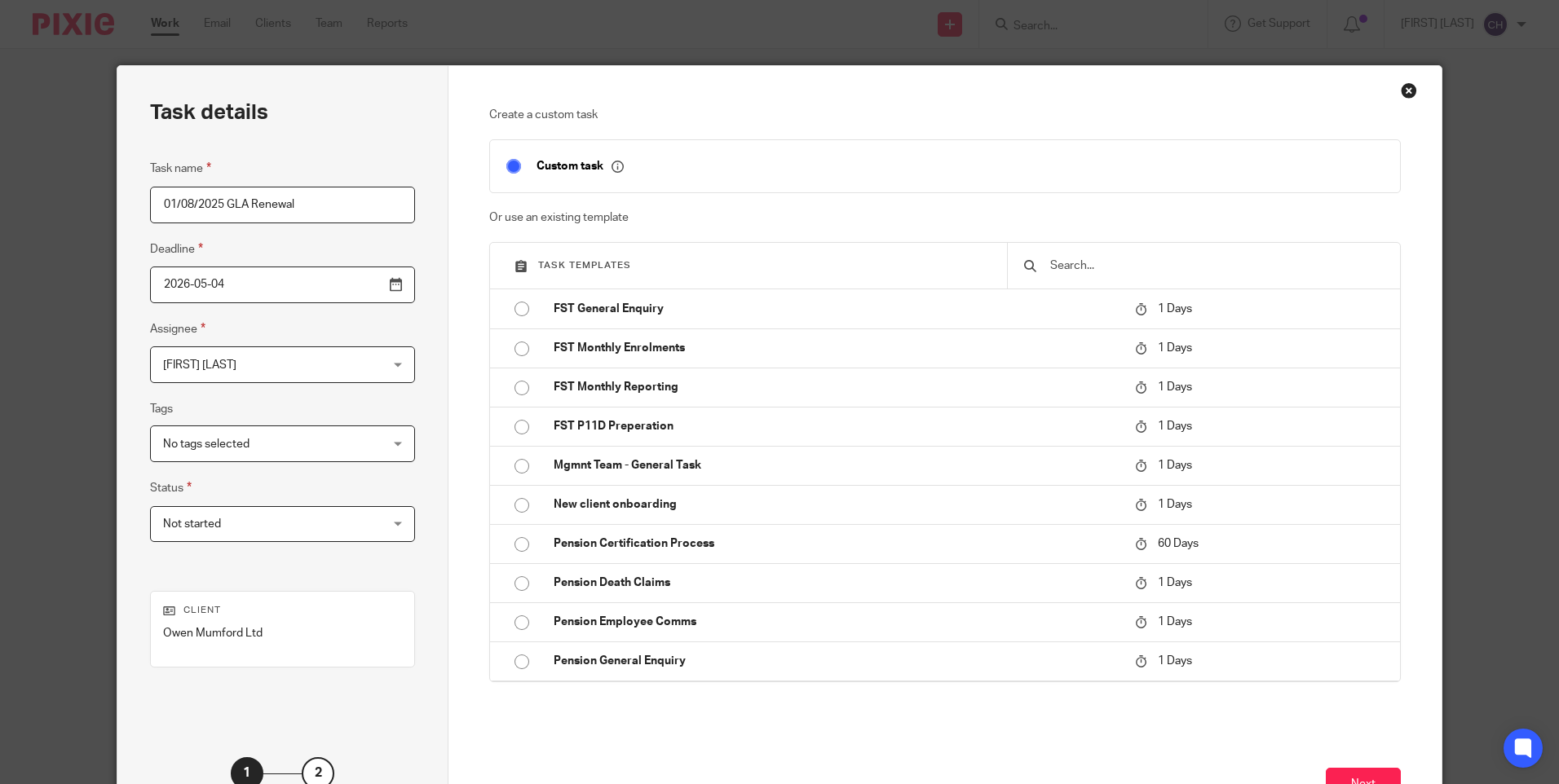 click on "Chantelle Hamouy" at bounding box center (200, 365) 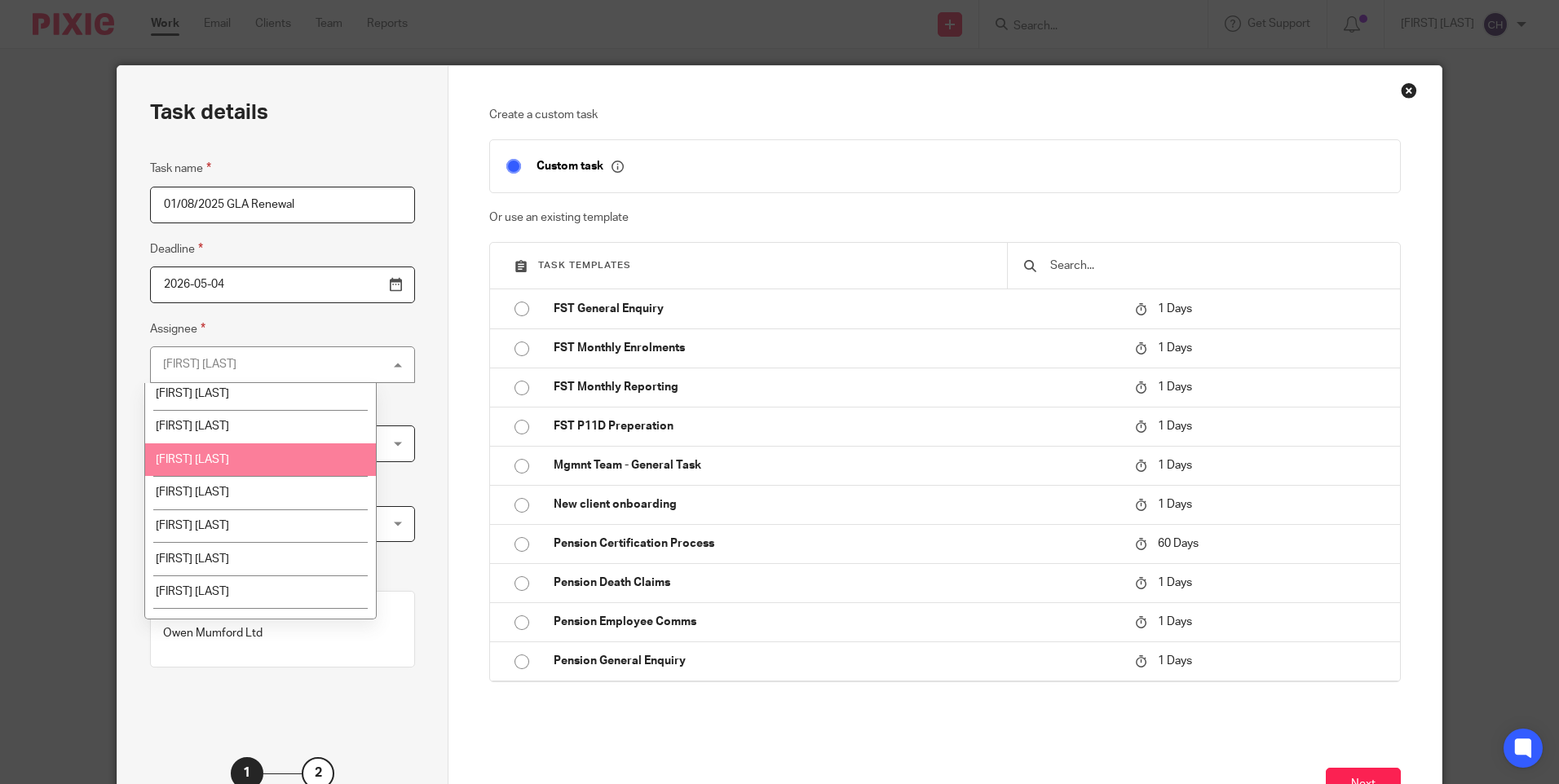 scroll, scrollTop: 407, scrollLeft: 0, axis: vertical 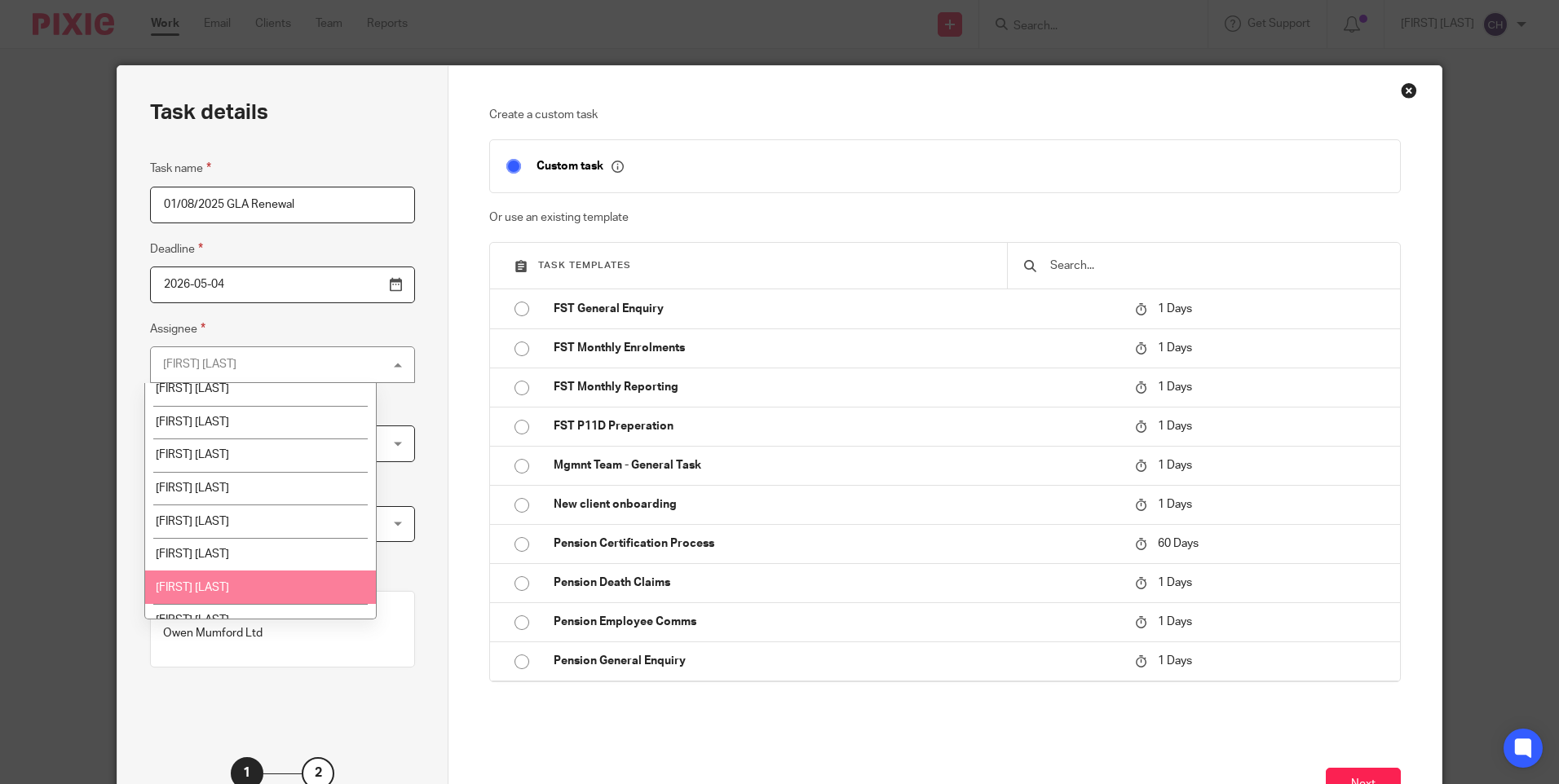 click on "[FIRST] [LAST]" at bounding box center (260, 587) 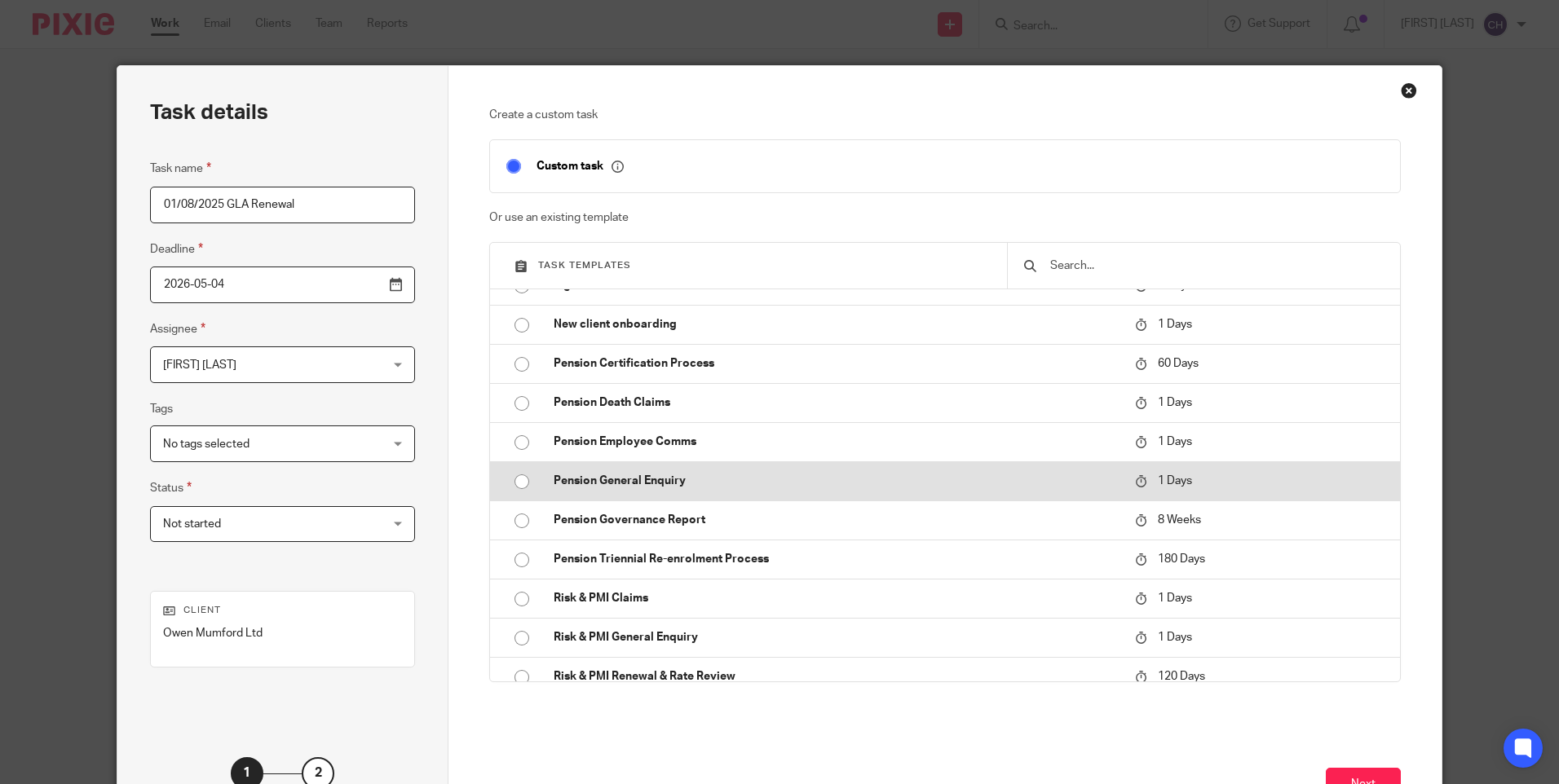 scroll, scrollTop: 234, scrollLeft: 0, axis: vertical 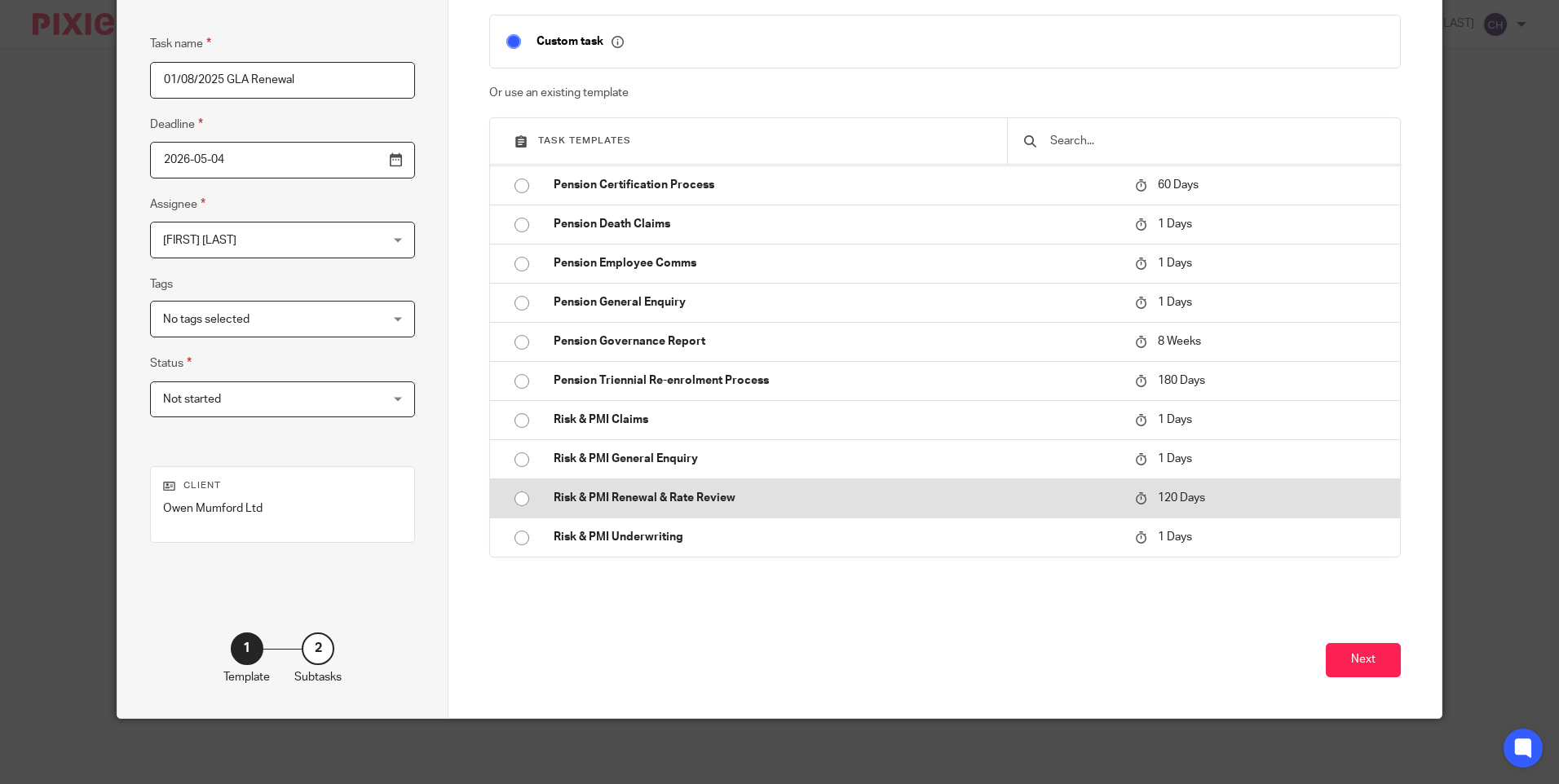 click at bounding box center (522, 499) 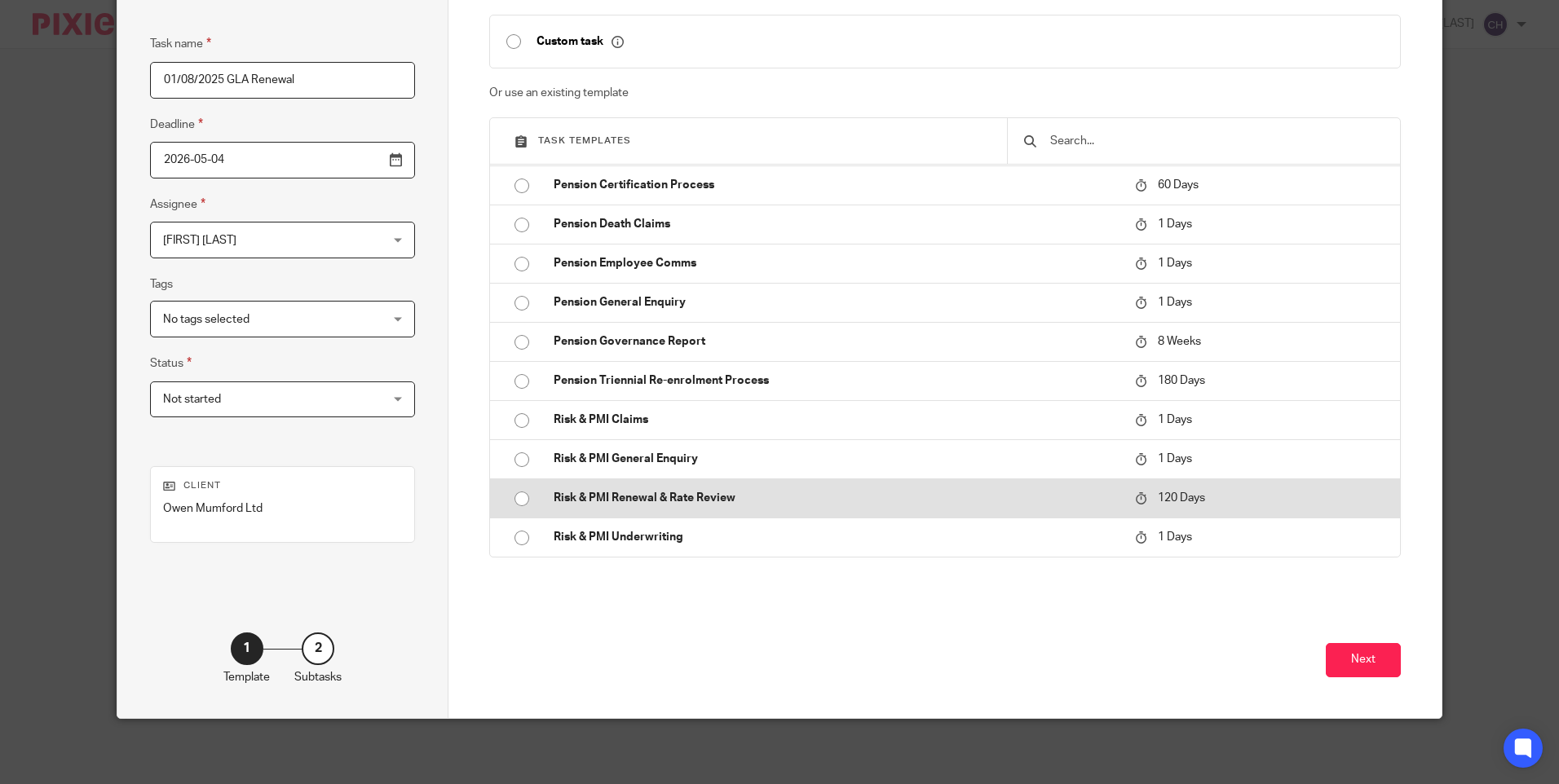 type on "2025-12-04" 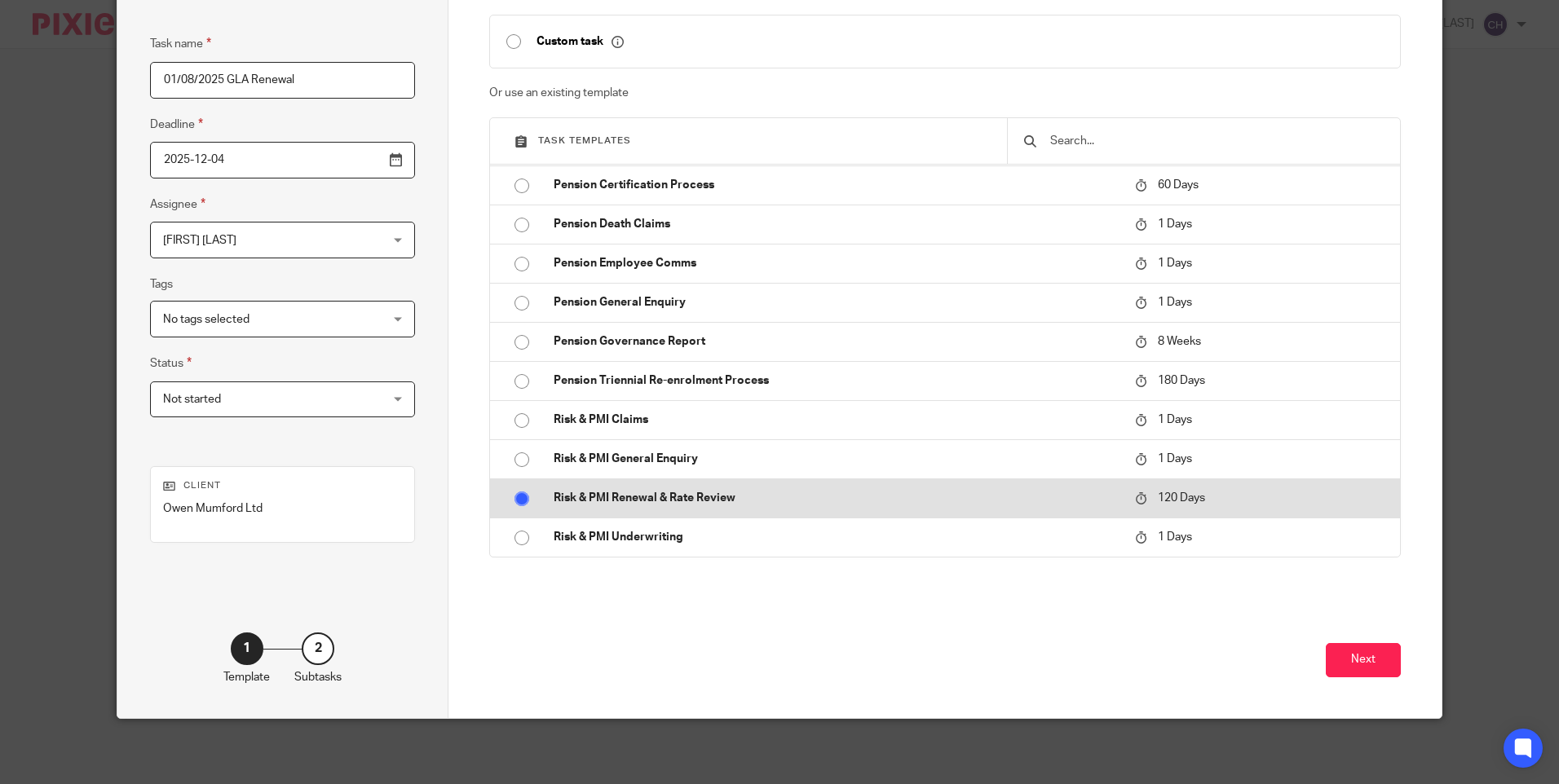 checkbox on "false" 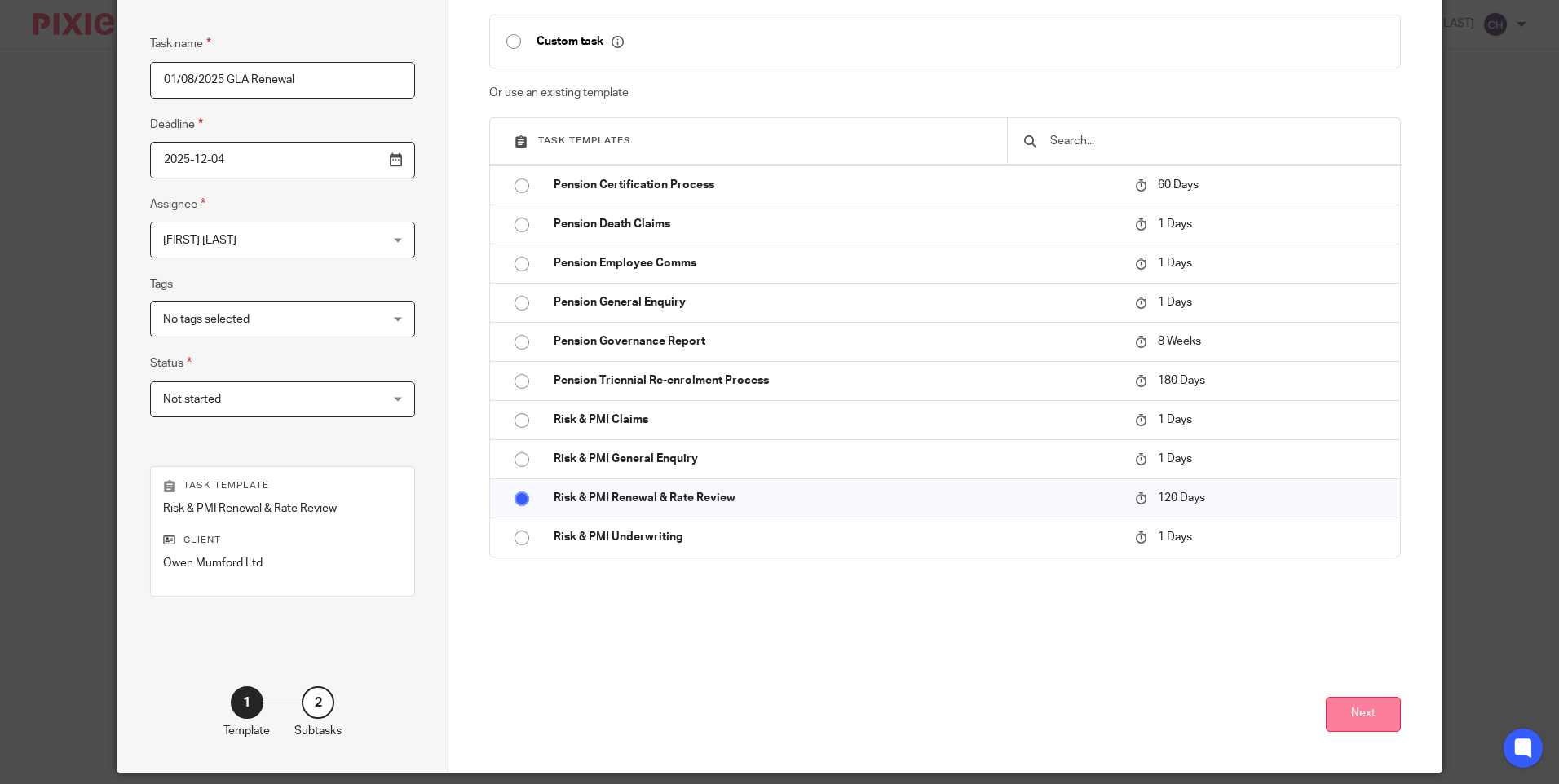 click on "Next" at bounding box center [1363, 714] 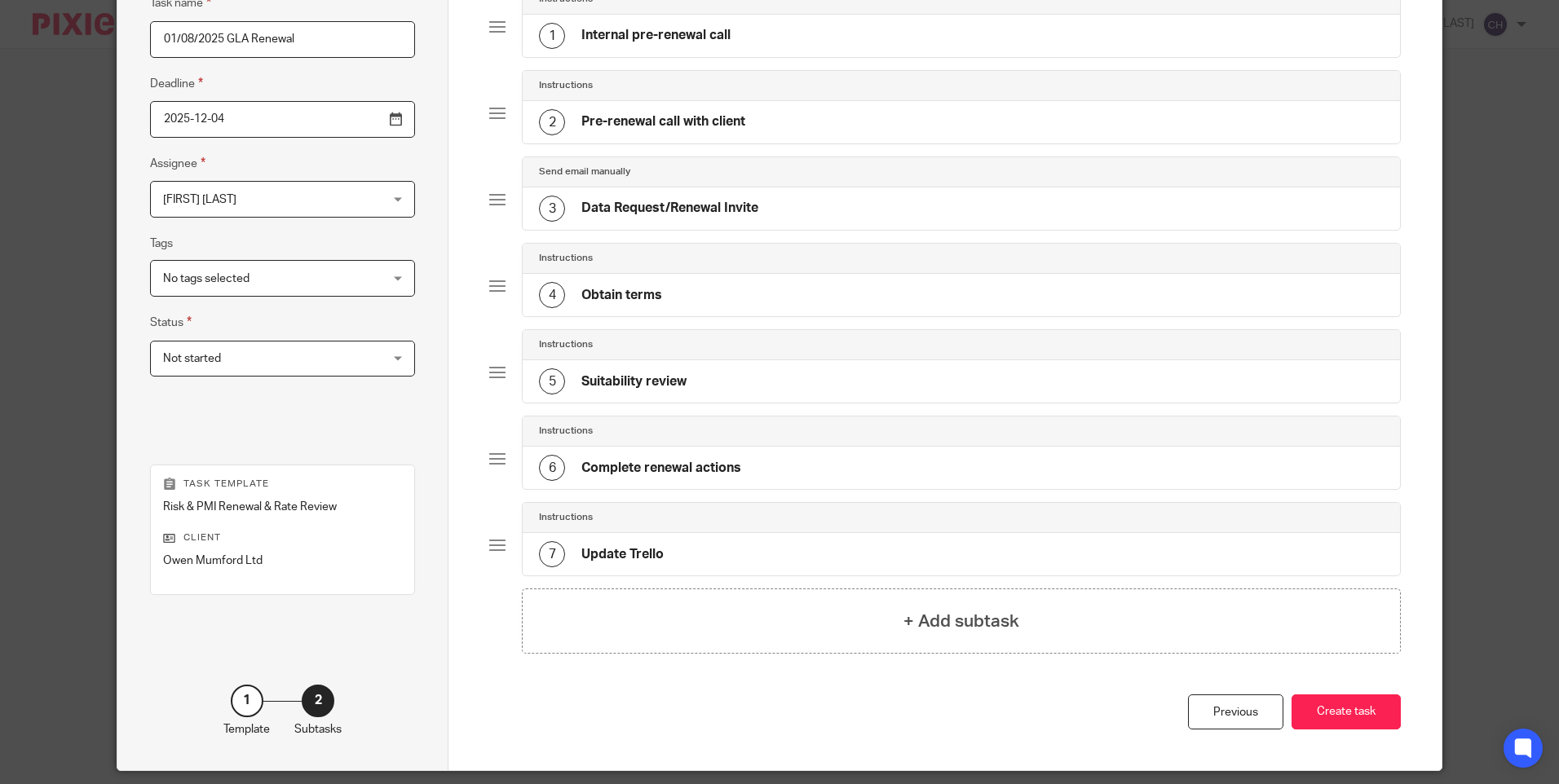 scroll, scrollTop: 218, scrollLeft: 0, axis: vertical 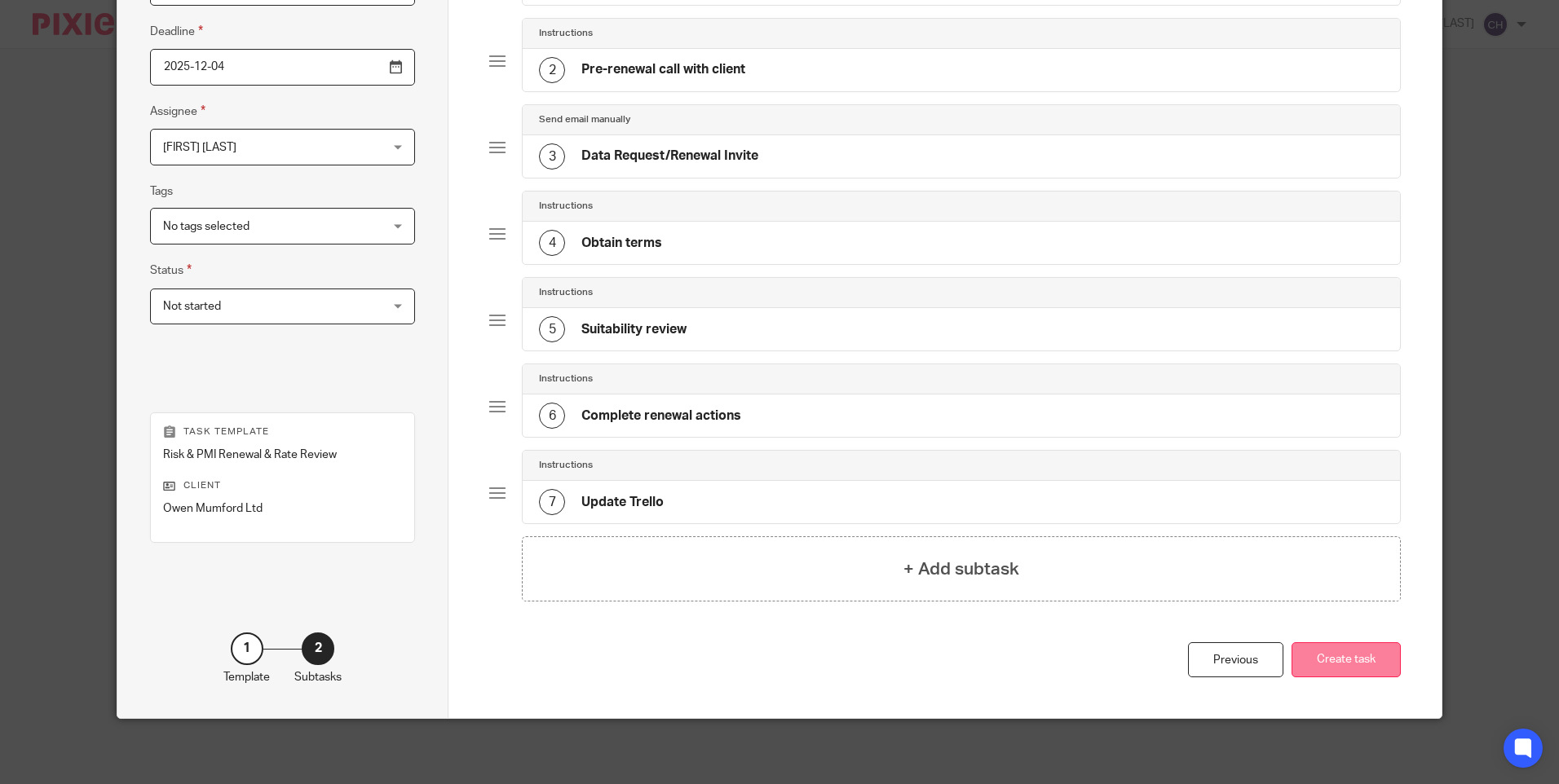 click on "Create task" at bounding box center [1346, 659] 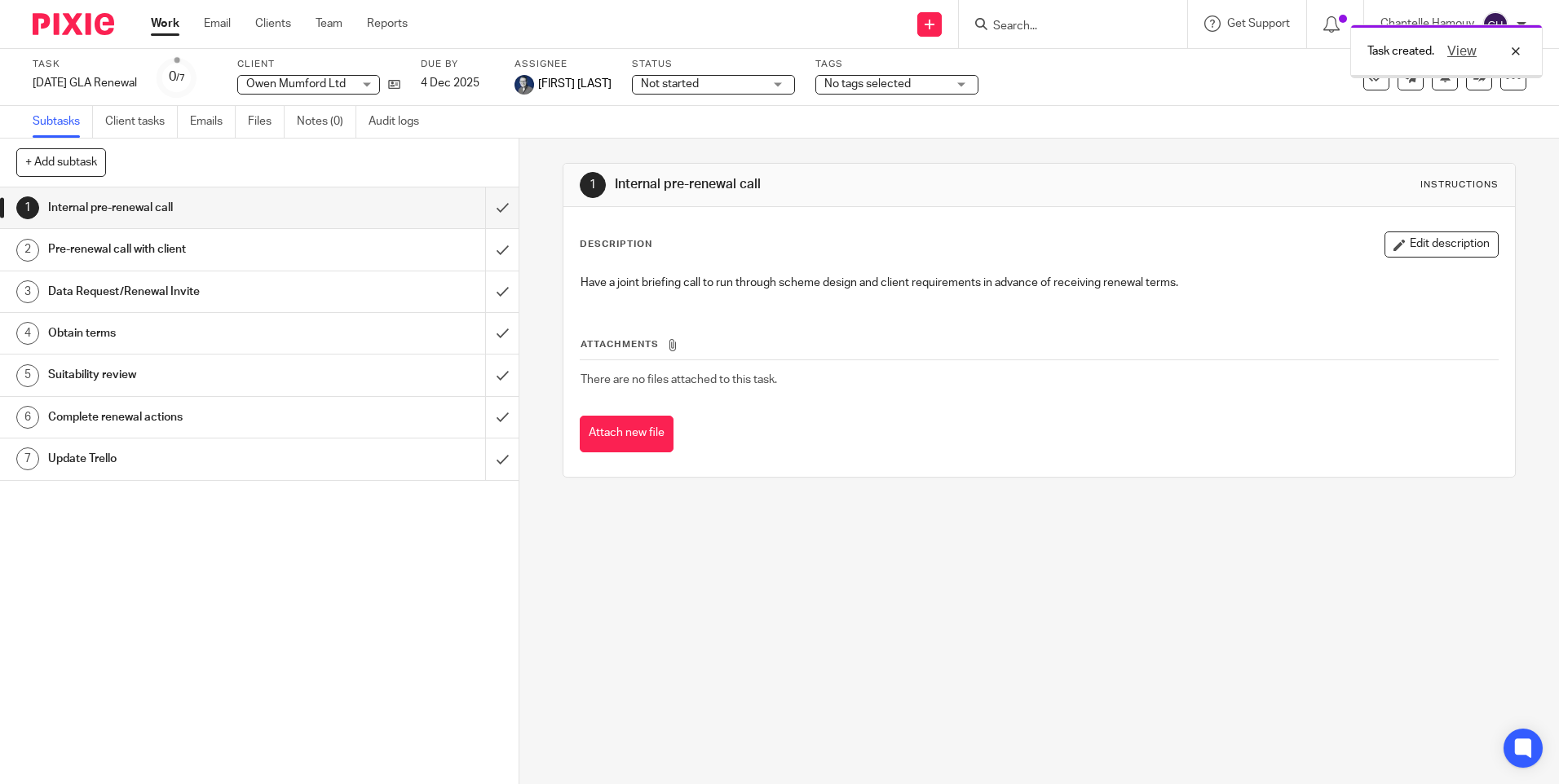 scroll, scrollTop: 0, scrollLeft: 0, axis: both 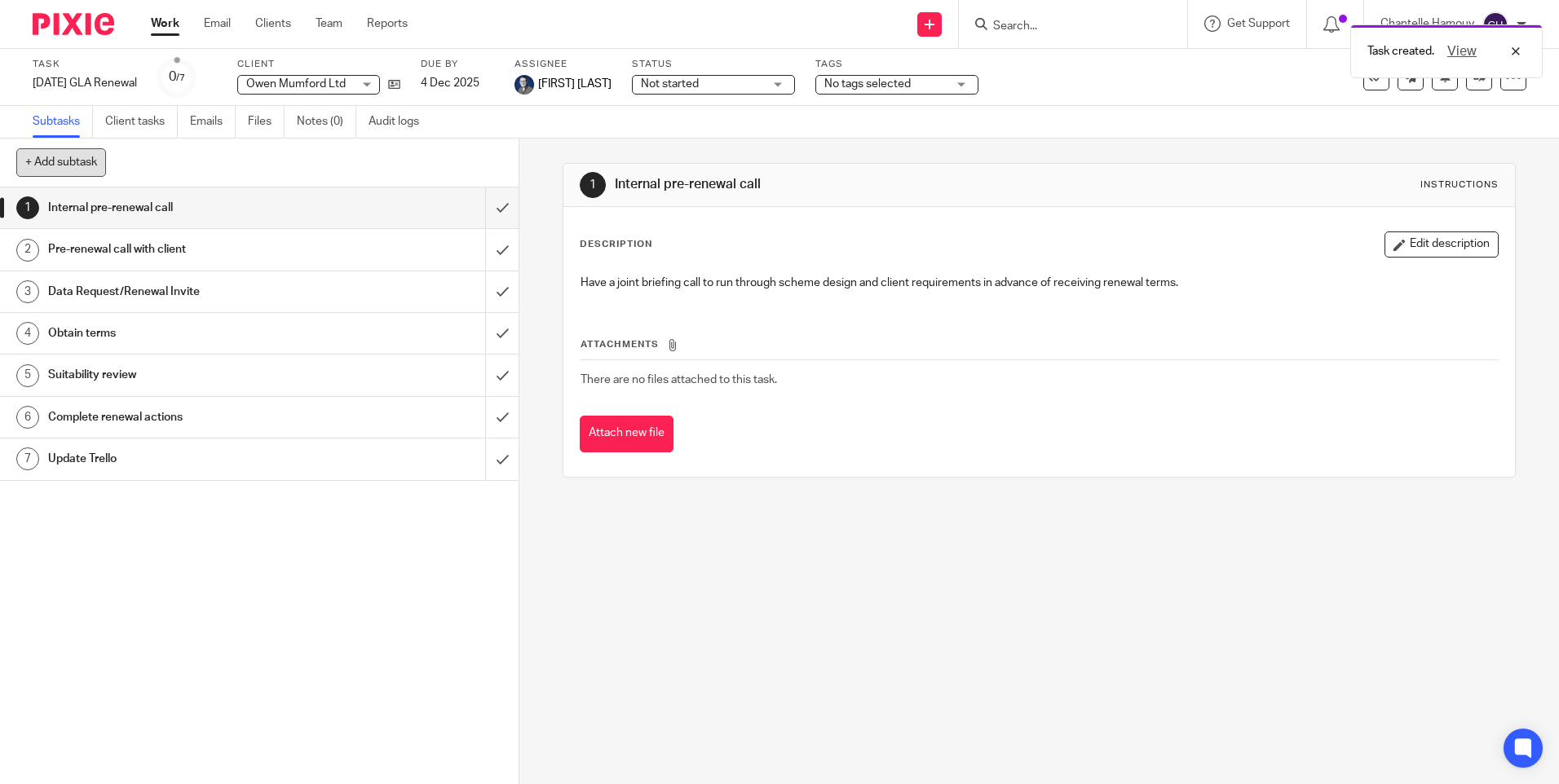 click on "+ Add subtask" at bounding box center [61, 162] 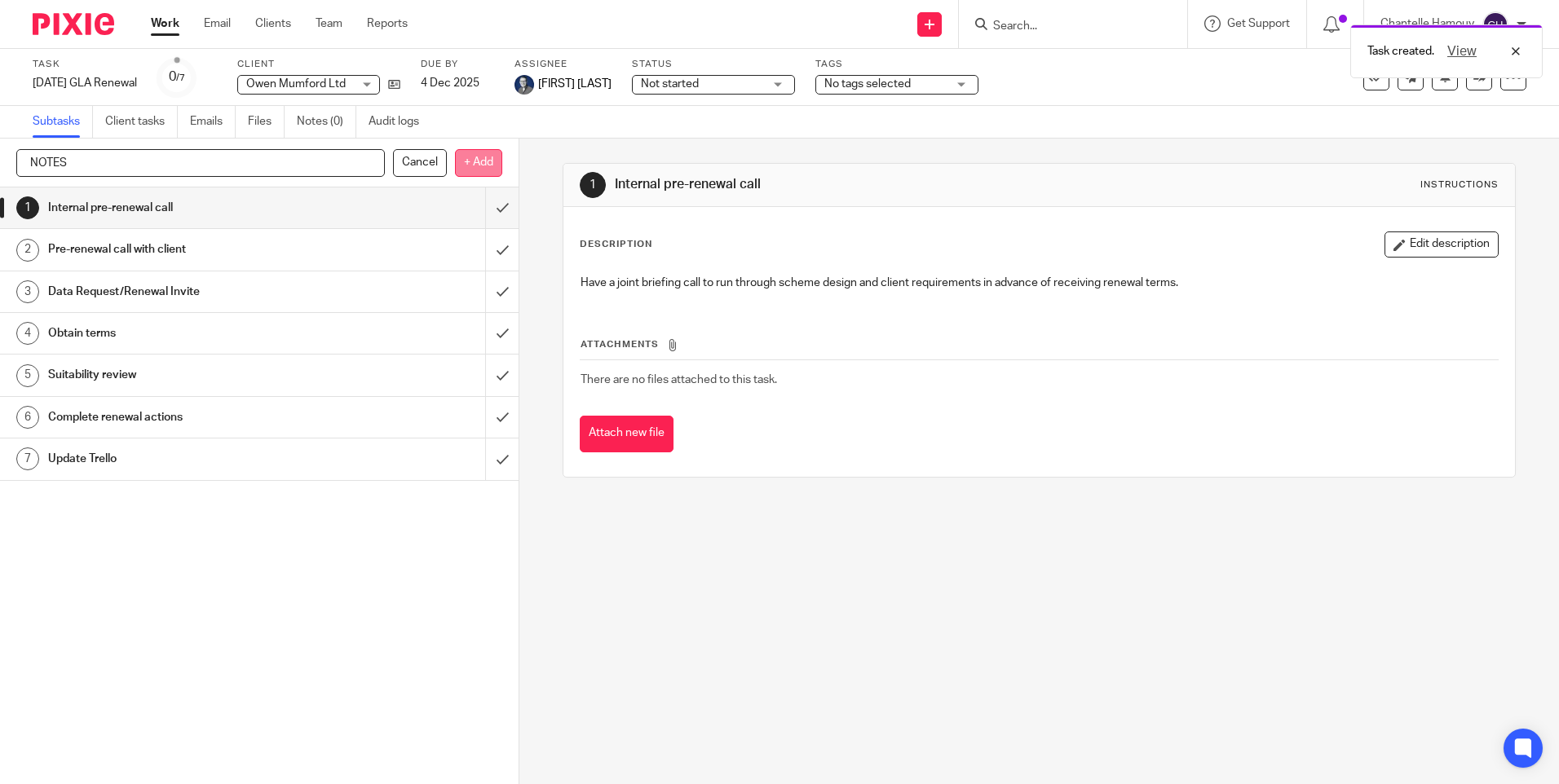 type on "NOTES" 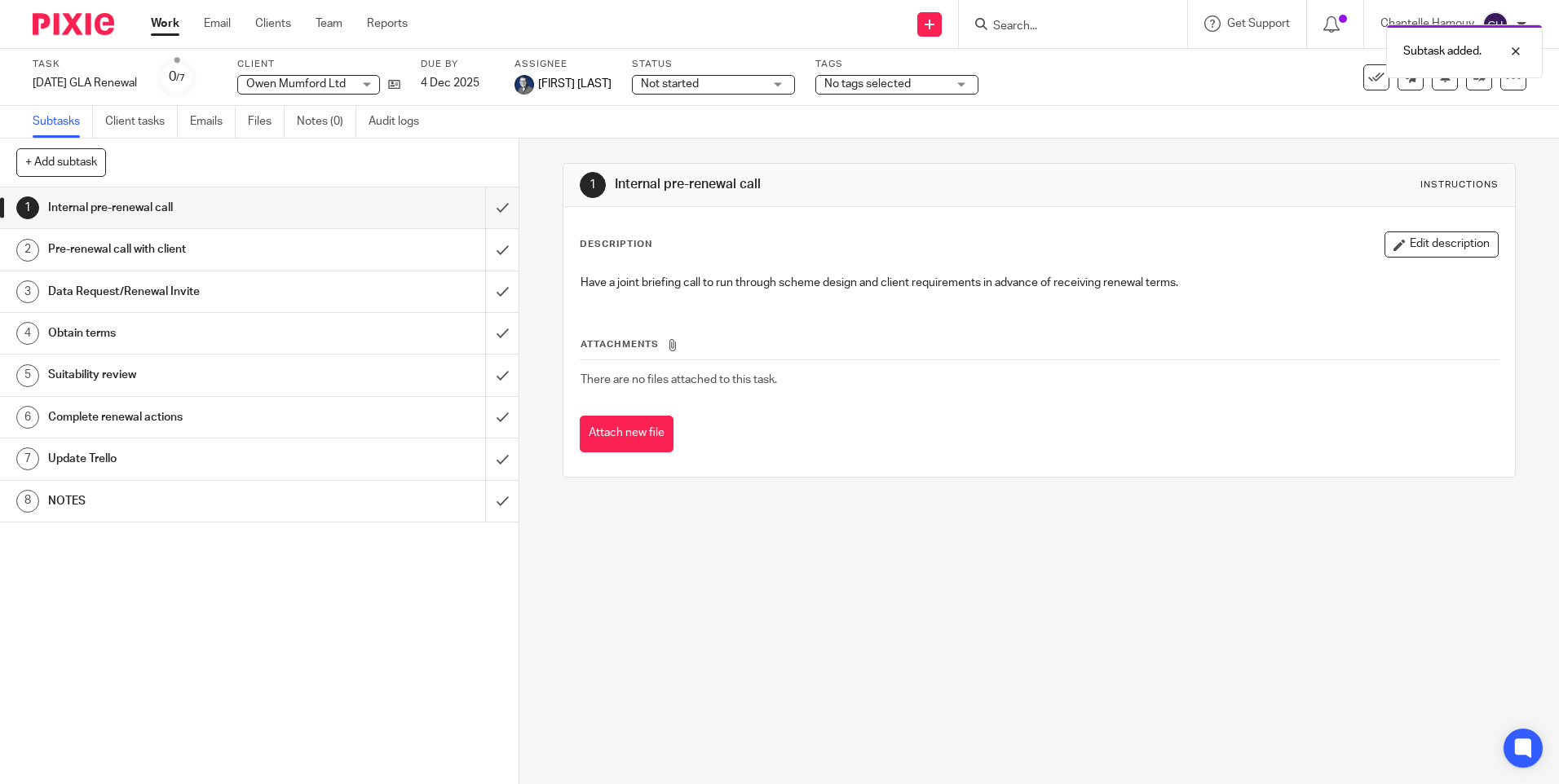 click on "NOTES" at bounding box center [188, 501] 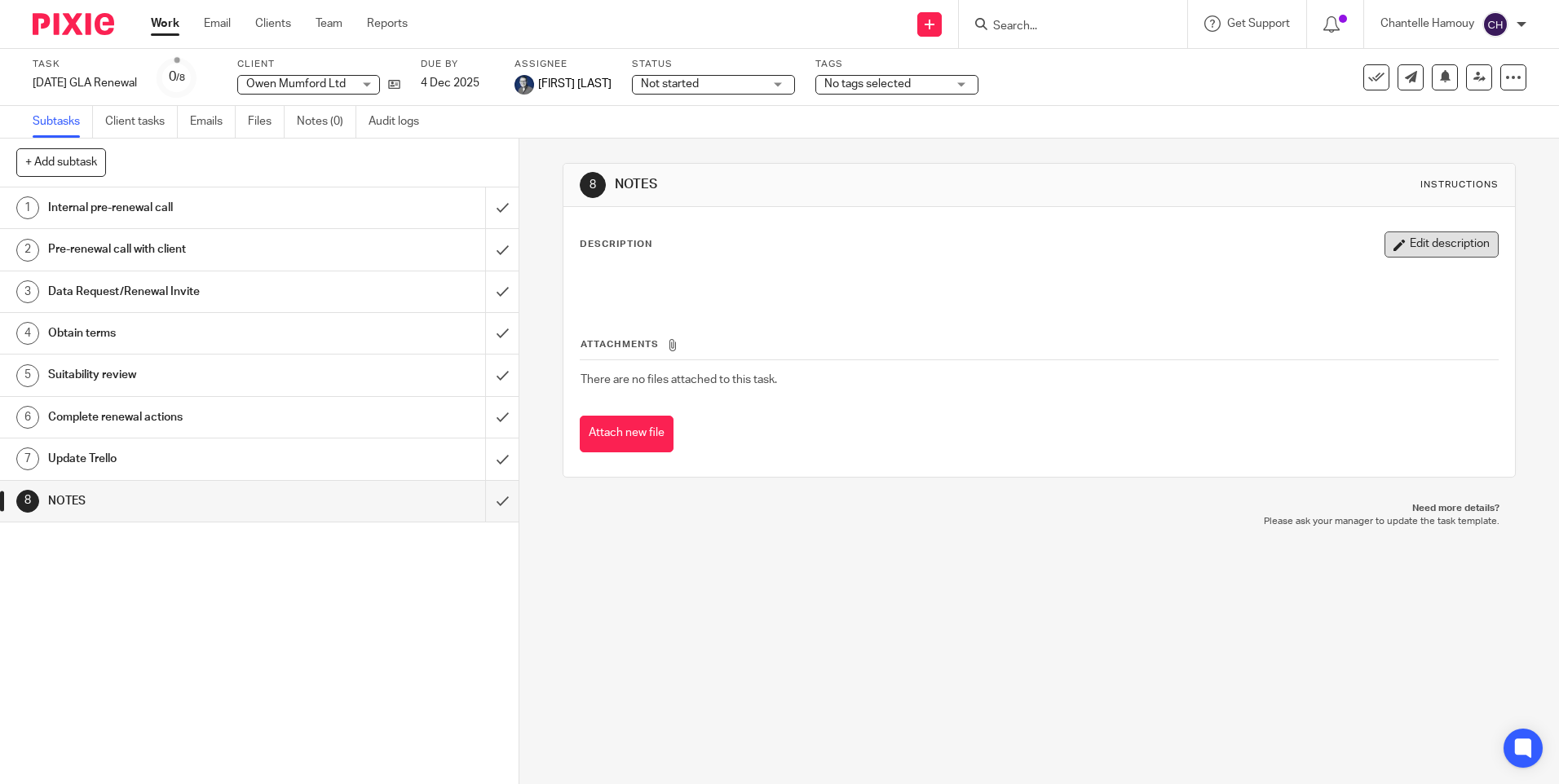 scroll, scrollTop: 0, scrollLeft: 0, axis: both 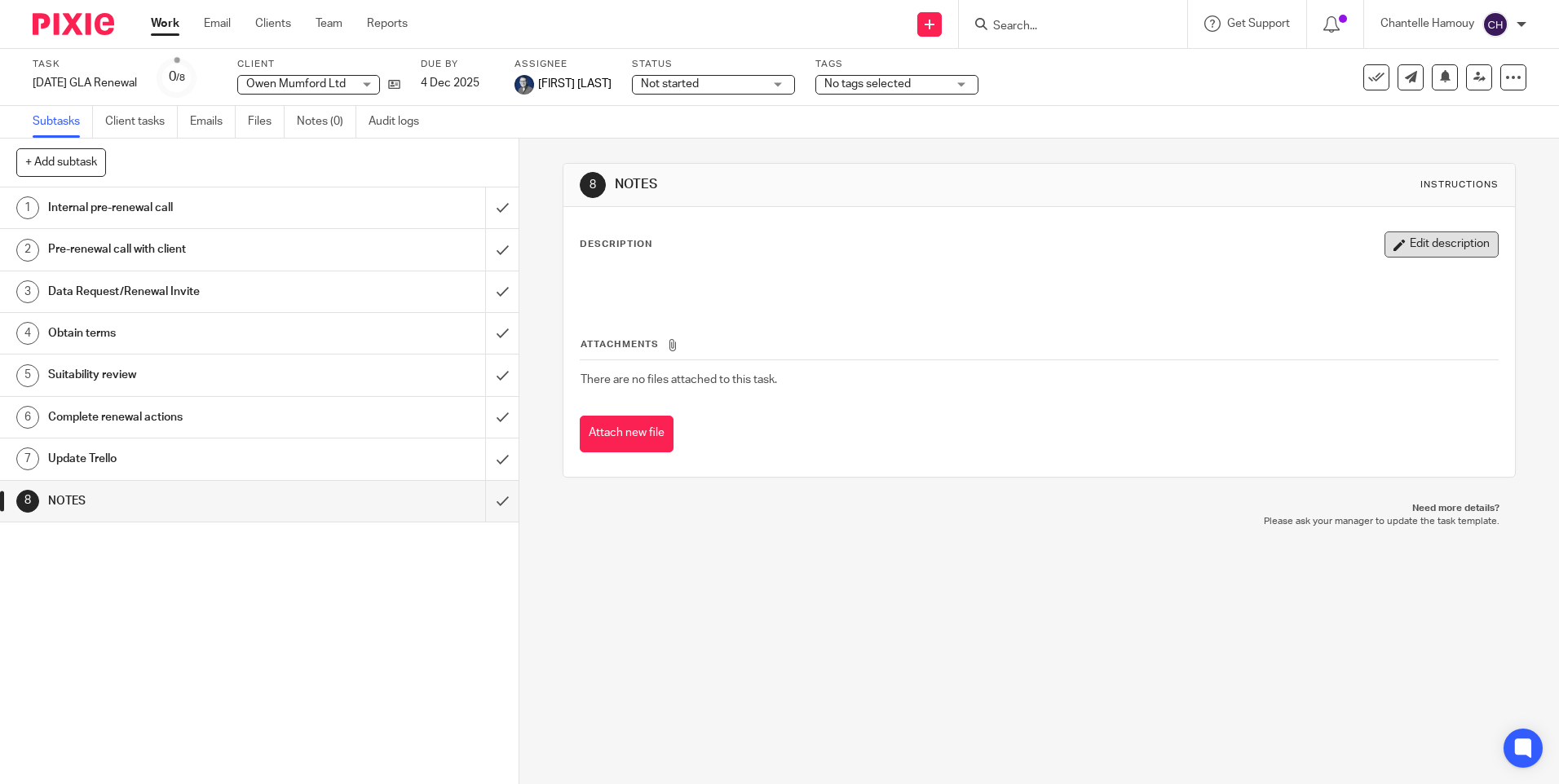 click on "Edit description" at bounding box center (1442, 244) 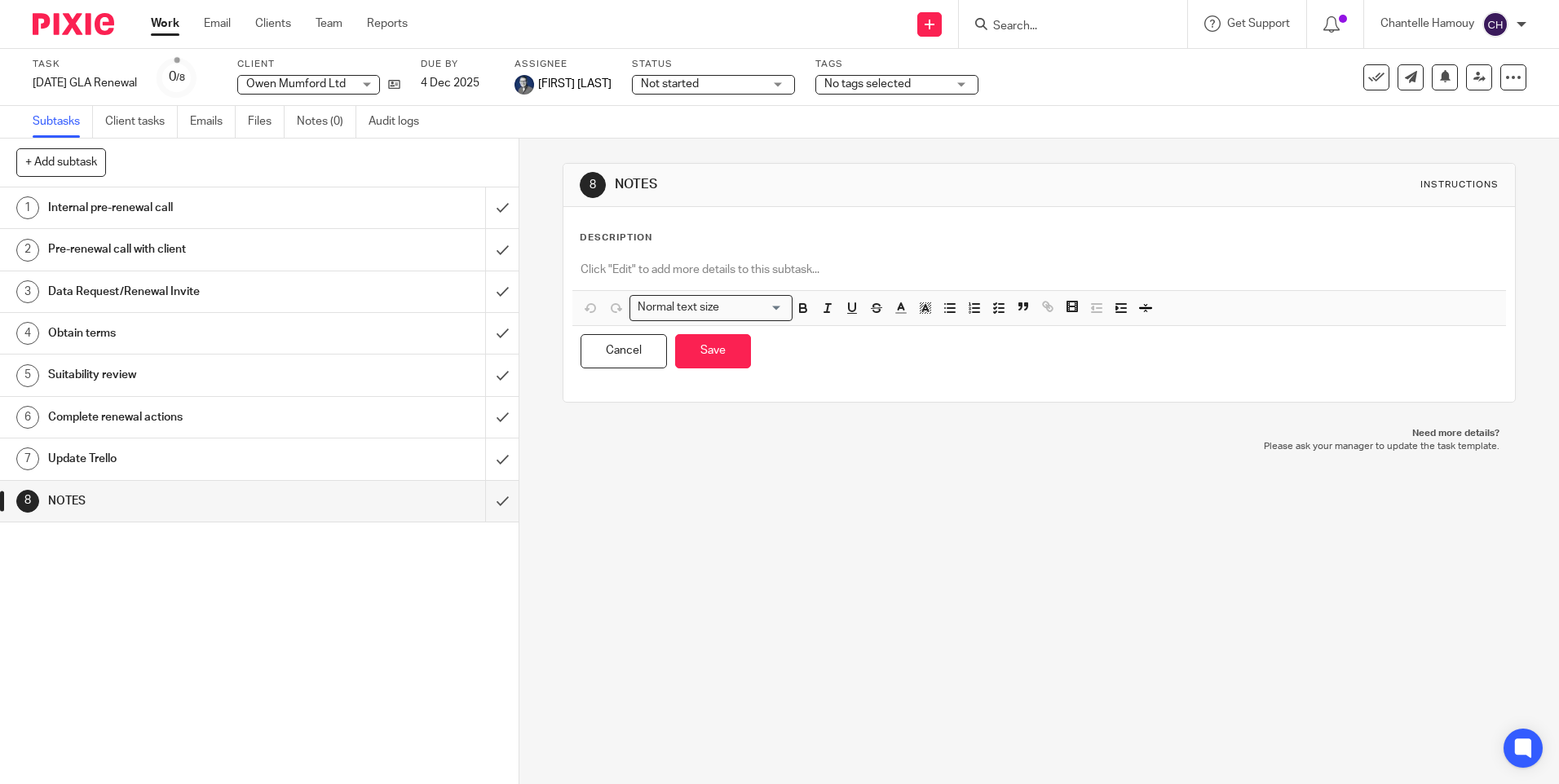 click at bounding box center [1039, 270] 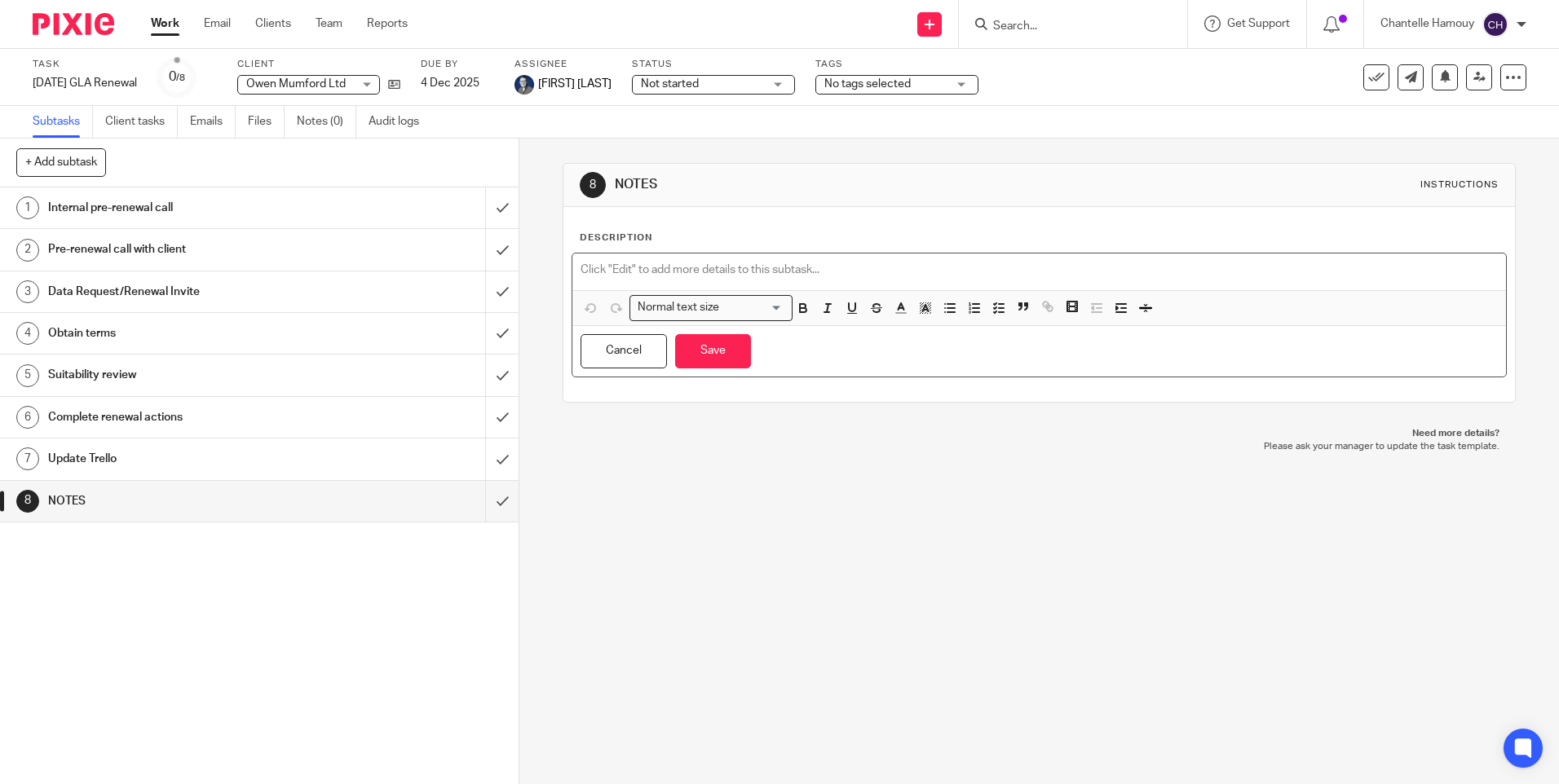 type 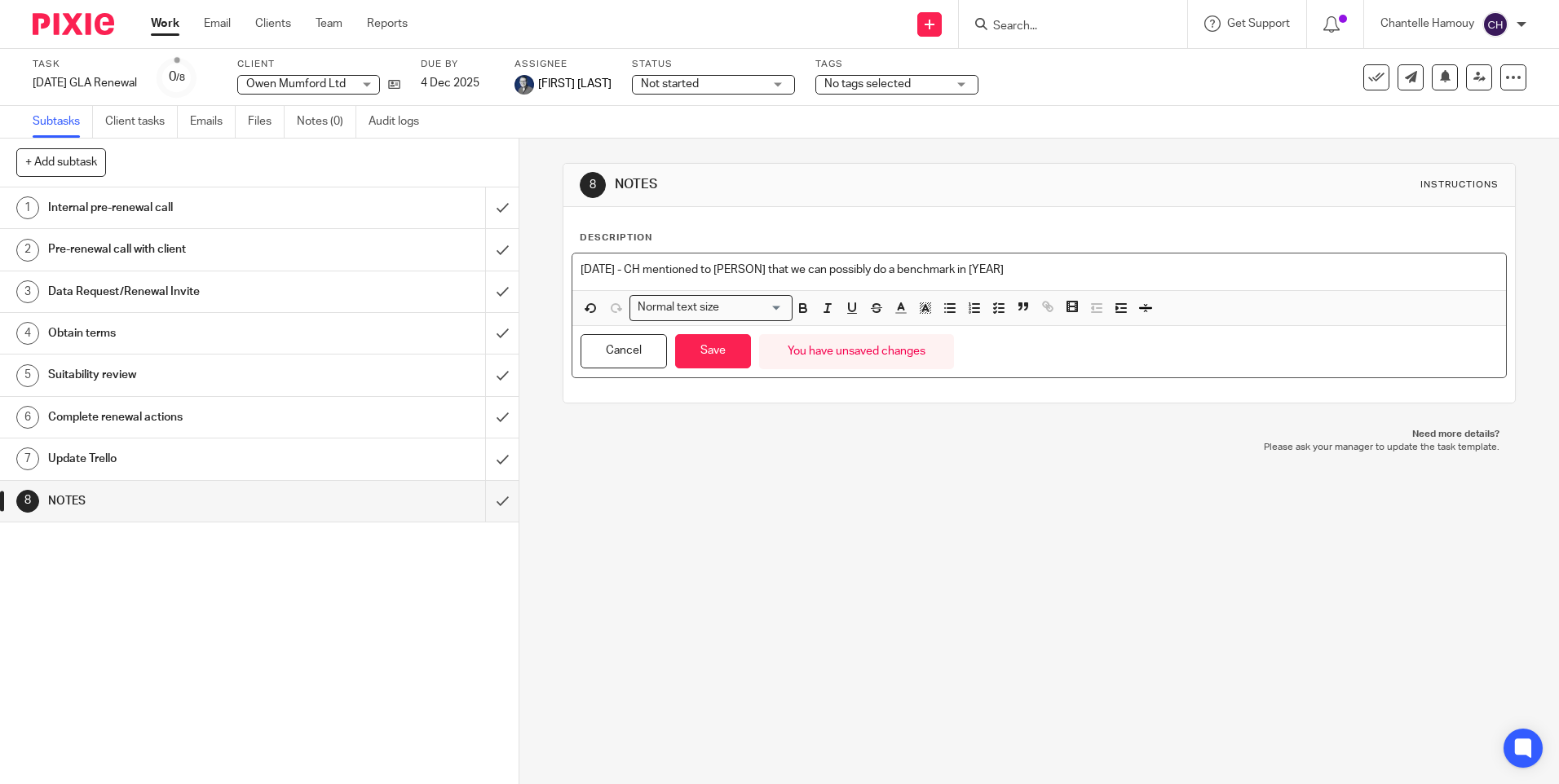 click on "[DATE] - CH mentioned to [PERSON] that we can possibly do a benchmark in [YEAR]" at bounding box center [1039, 270] 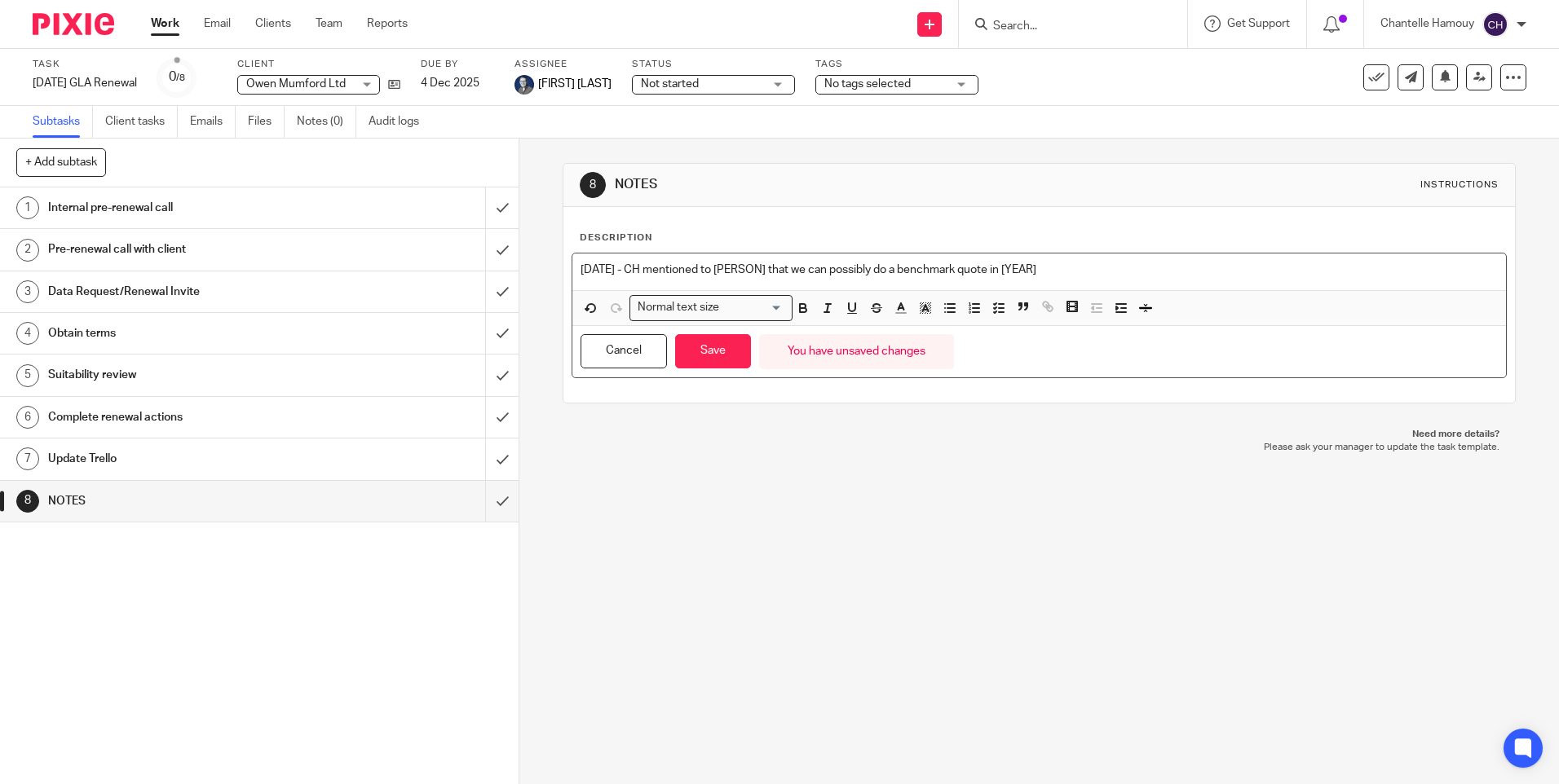 click on "[DATE] - CH mentioned to [PERSON] that we can possibly do a benchmark quote in [YEAR]" at bounding box center (1039, 270) 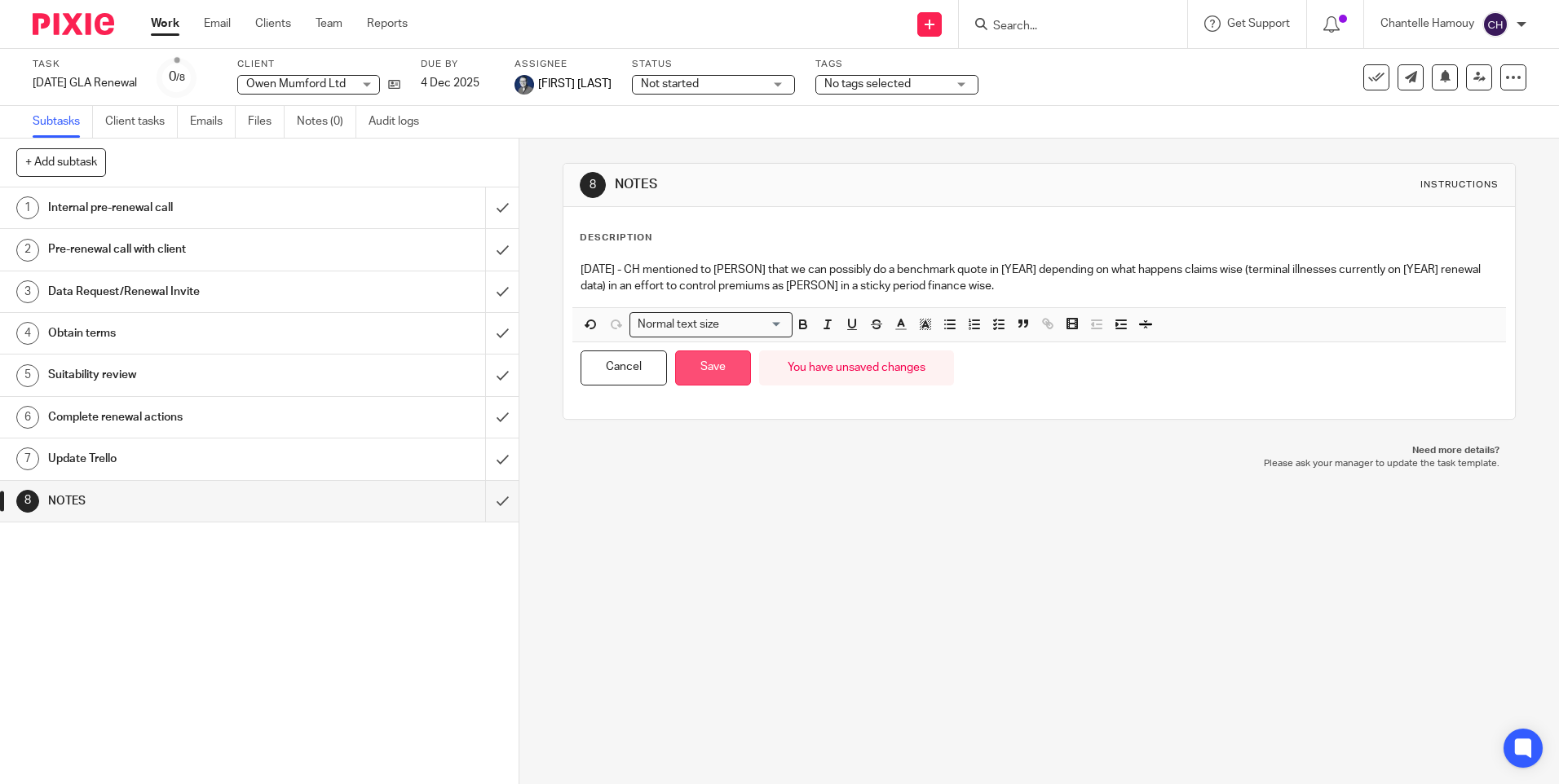 click on "Save" at bounding box center (713, 368) 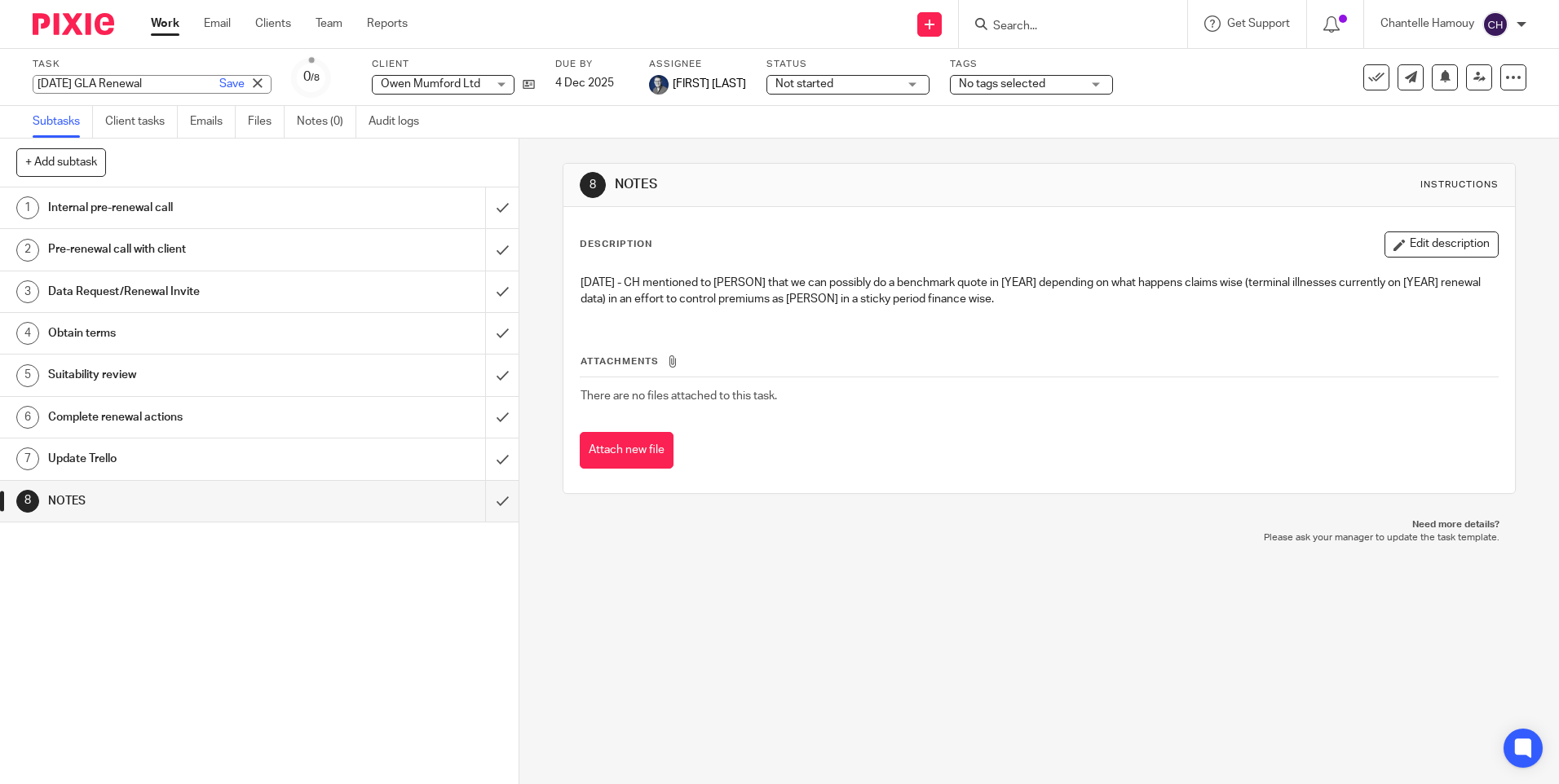 click on "01/08/2025 GLA Renewal   Save
01/08/2025 GLA Renewal" at bounding box center (152, 84) 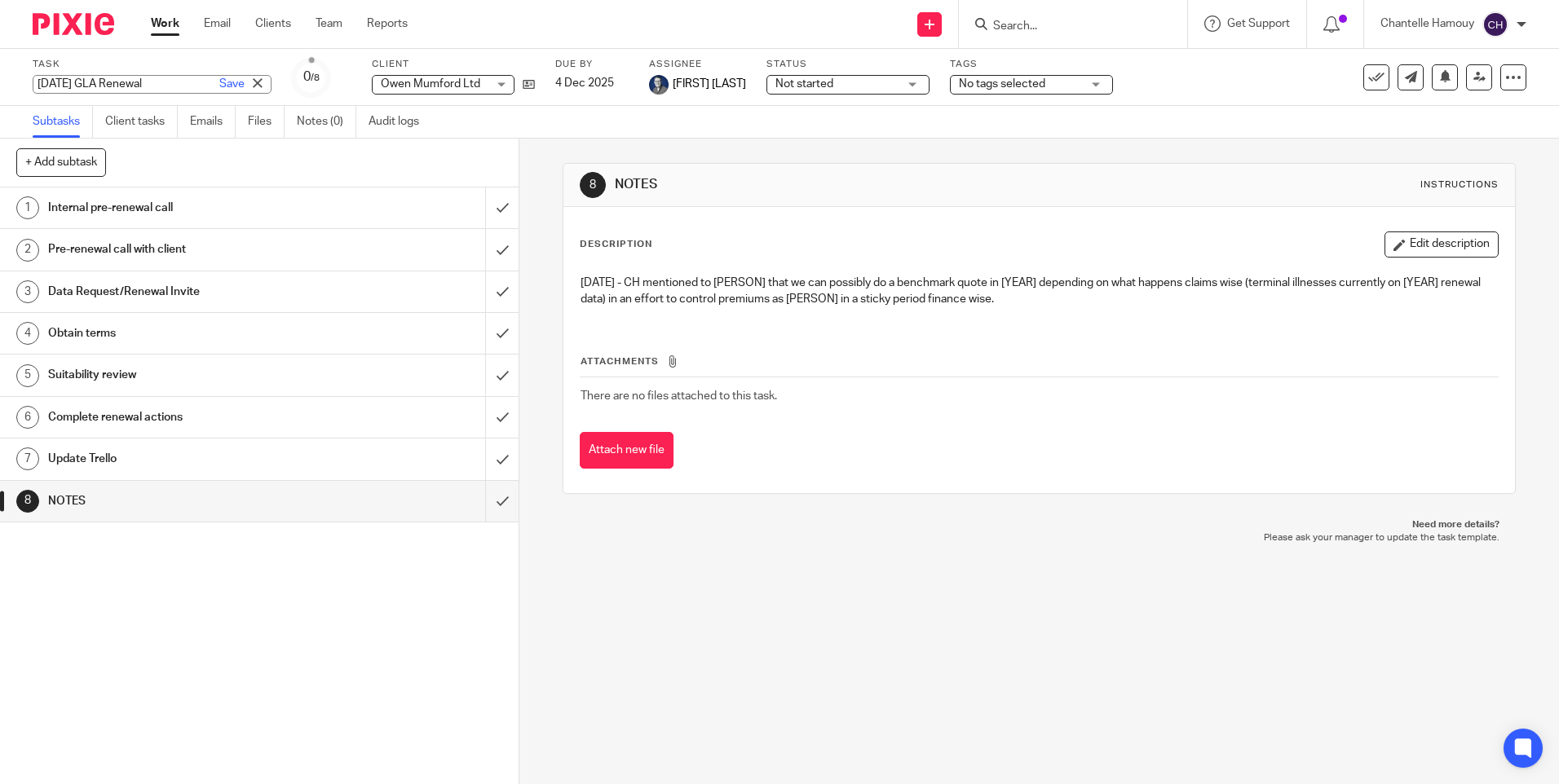 click on "01/08/2025 GLA Renewal" at bounding box center [152, 84] 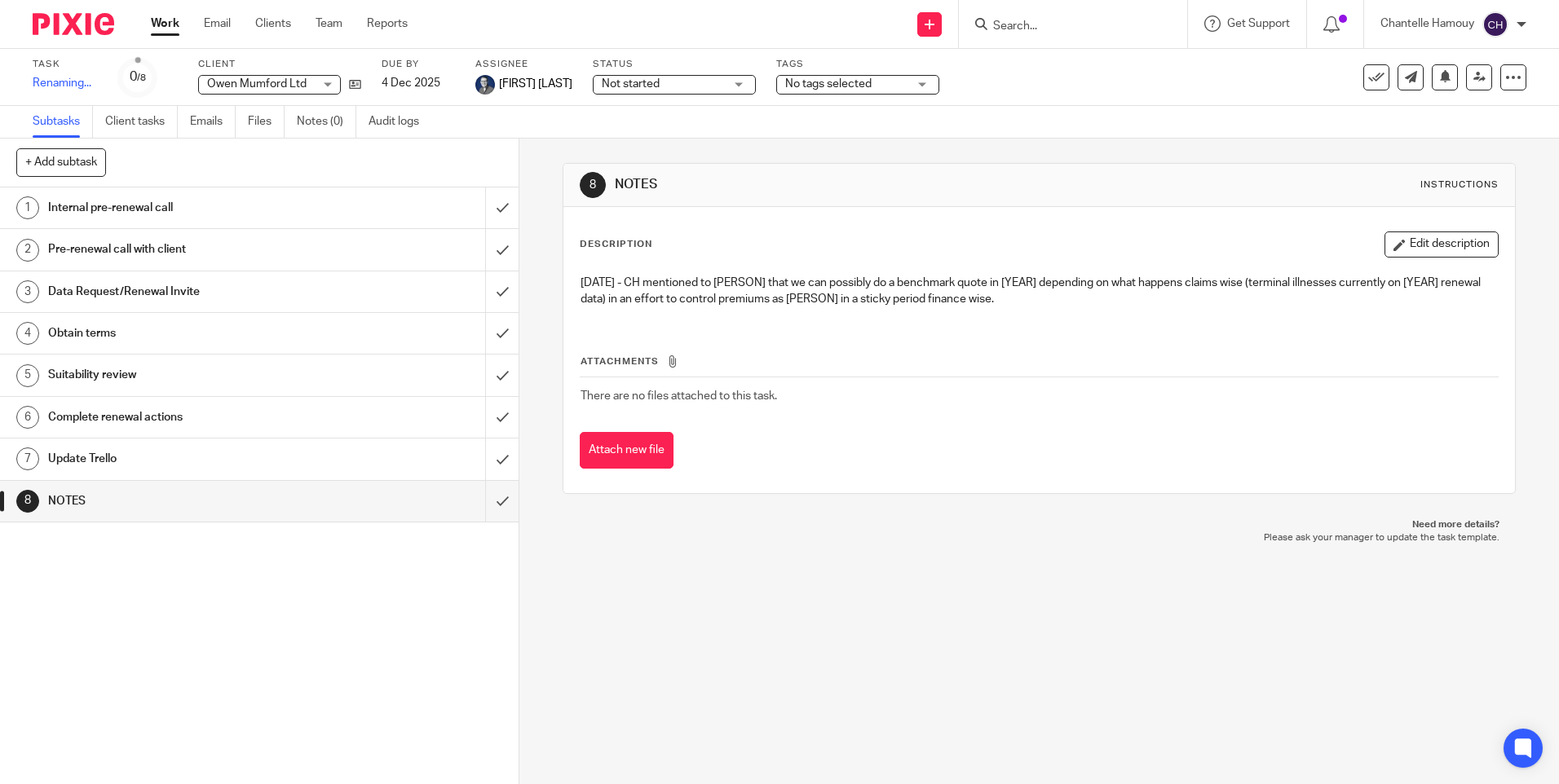 click on "Task
01/08/2026 GLA Renewal   Save     Renaming...                         0 /8
Client
Owen Mumford Ltd
Owen Mumford Ltd
No client selected
Abel & Imray LLP
Absurd Ventures In Games (UK) Ltd
Adams Cundell Engineers Limited
Adams & Remers LLP
A E Rodda & Son Limited
Alltrust Services Ltd
Alzheimer Scotland
Aniara Ltd
Aramco Overseas Company UK Limited
Aramco Trading Limited
Aramco Ventures Ltd
Aramco Ventures Ltd
Artemis Origination Ltd
Aspire Customer Communications Services Ltd
Avalere Health (PRMA Consulting Ltd)" at bounding box center [655, 77] 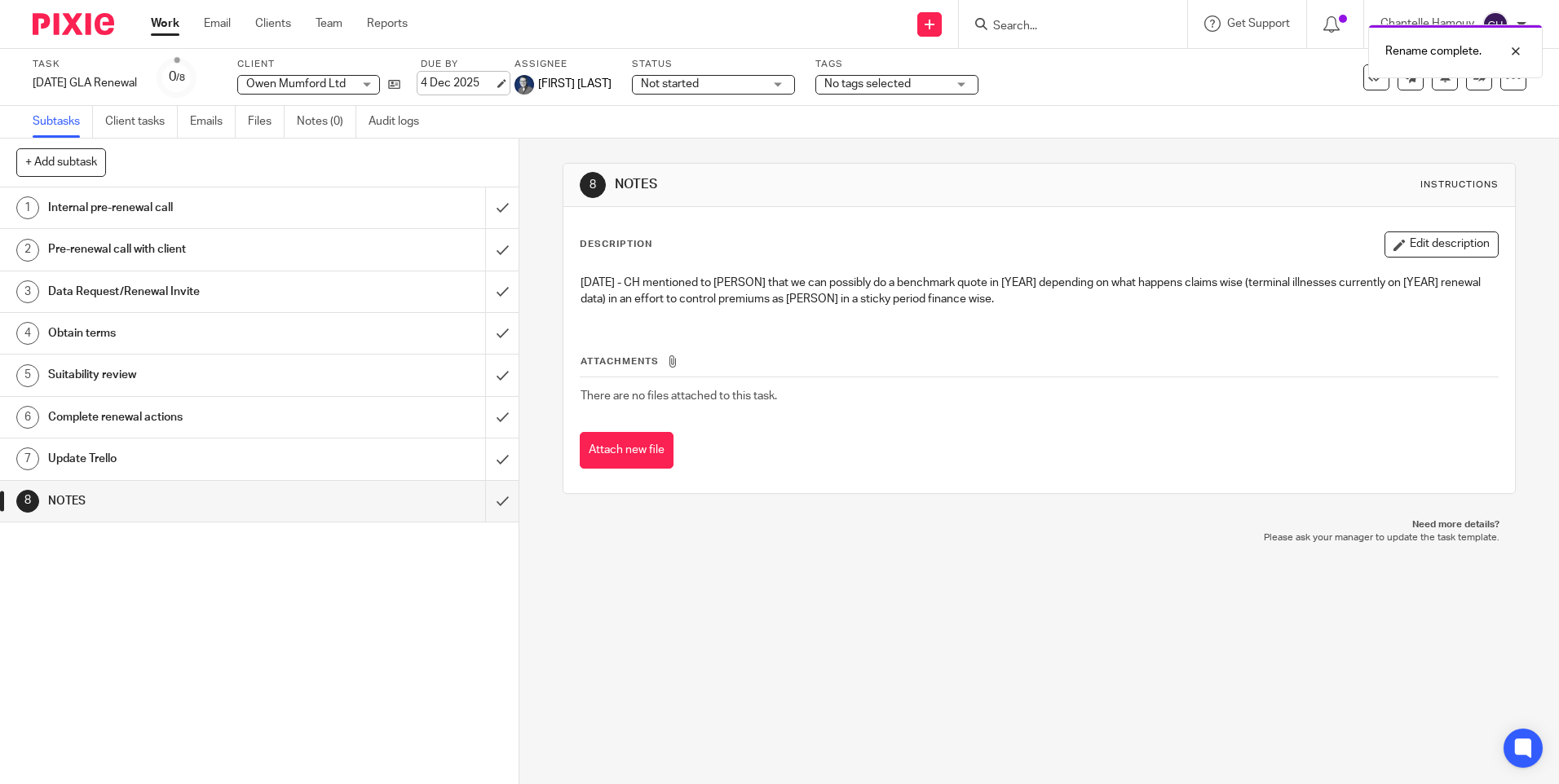 click on "4 Dec 2025" at bounding box center [457, 83] 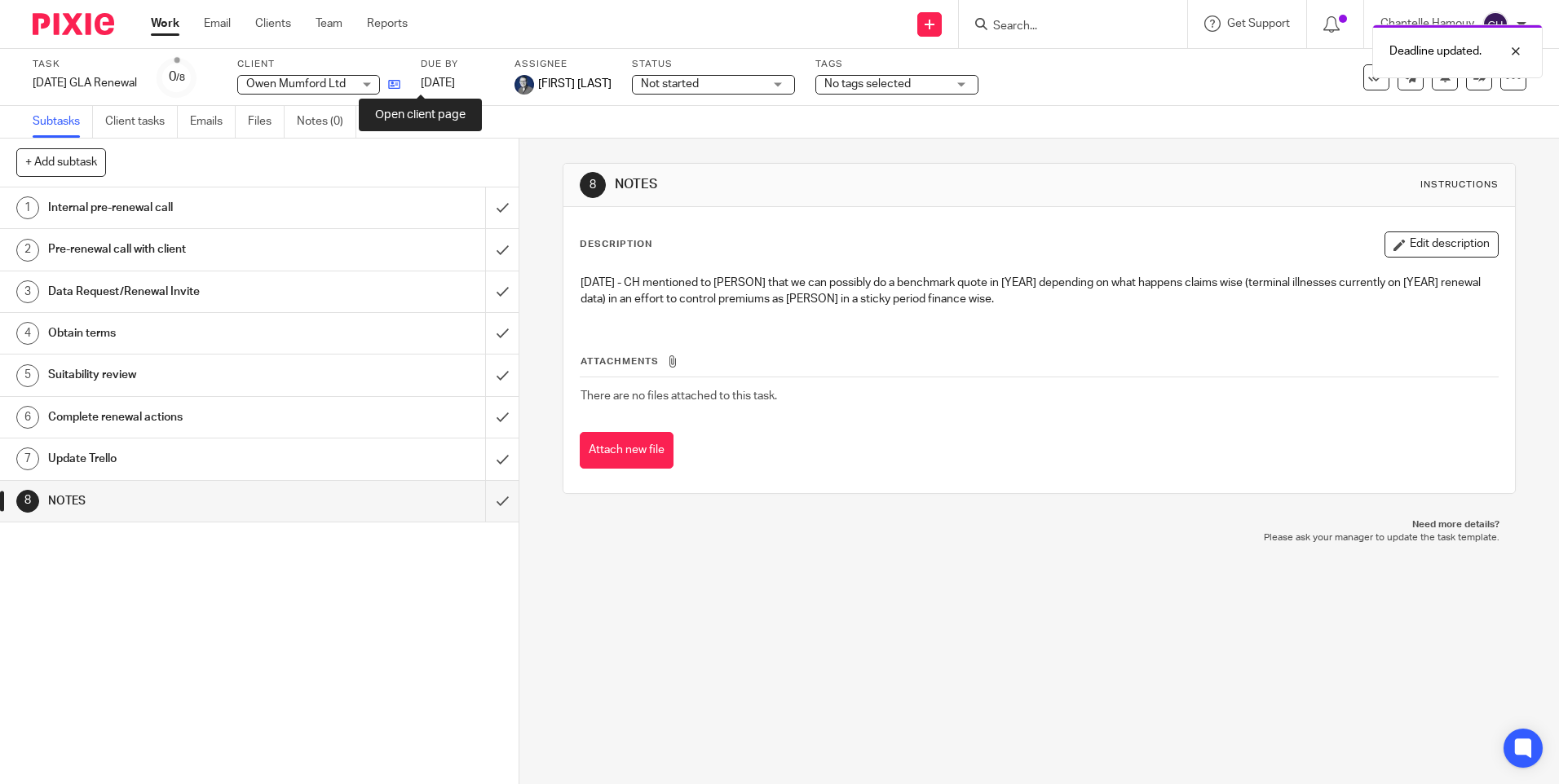 click at bounding box center (394, 84) 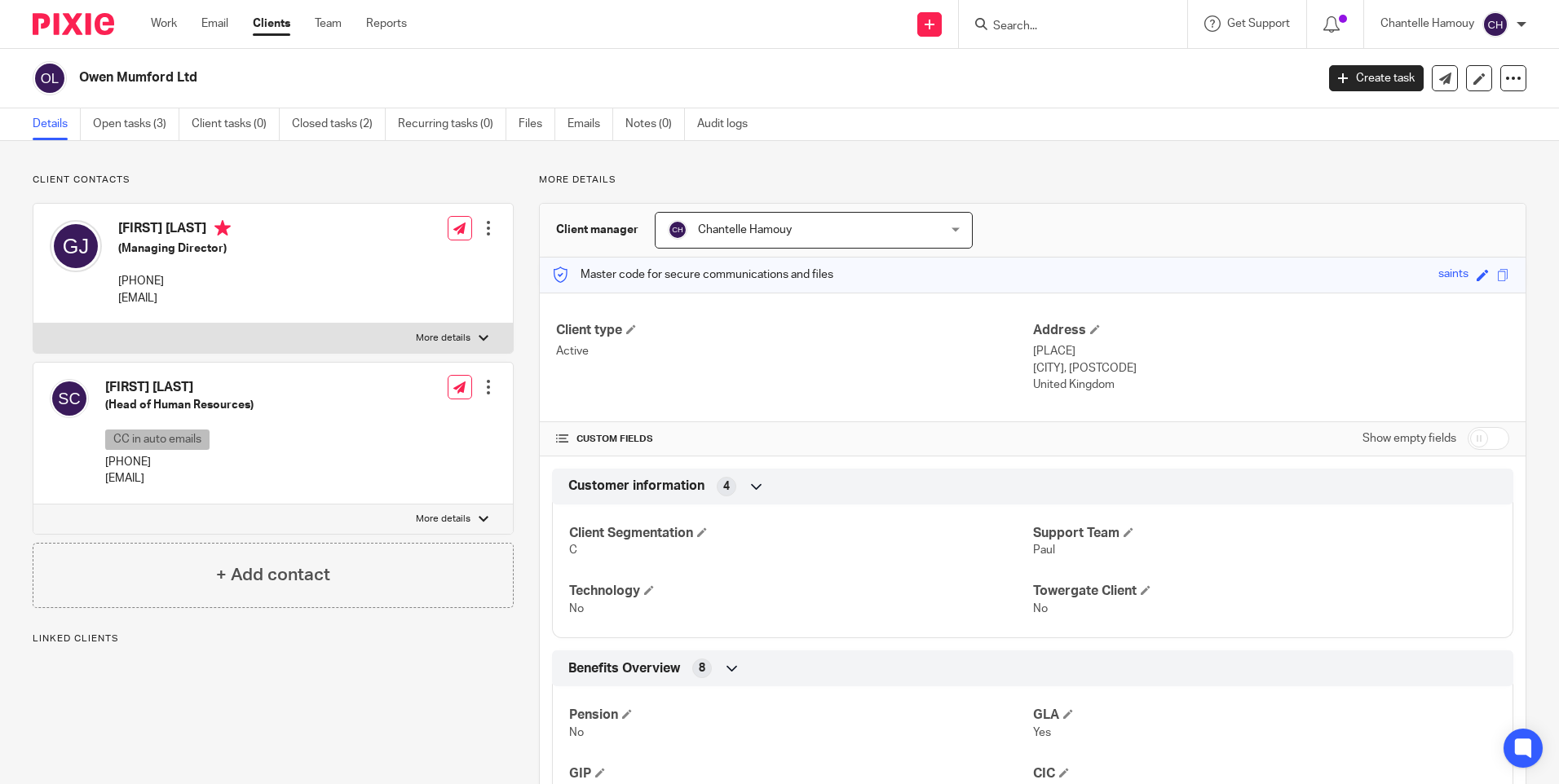 scroll, scrollTop: 0, scrollLeft: 0, axis: both 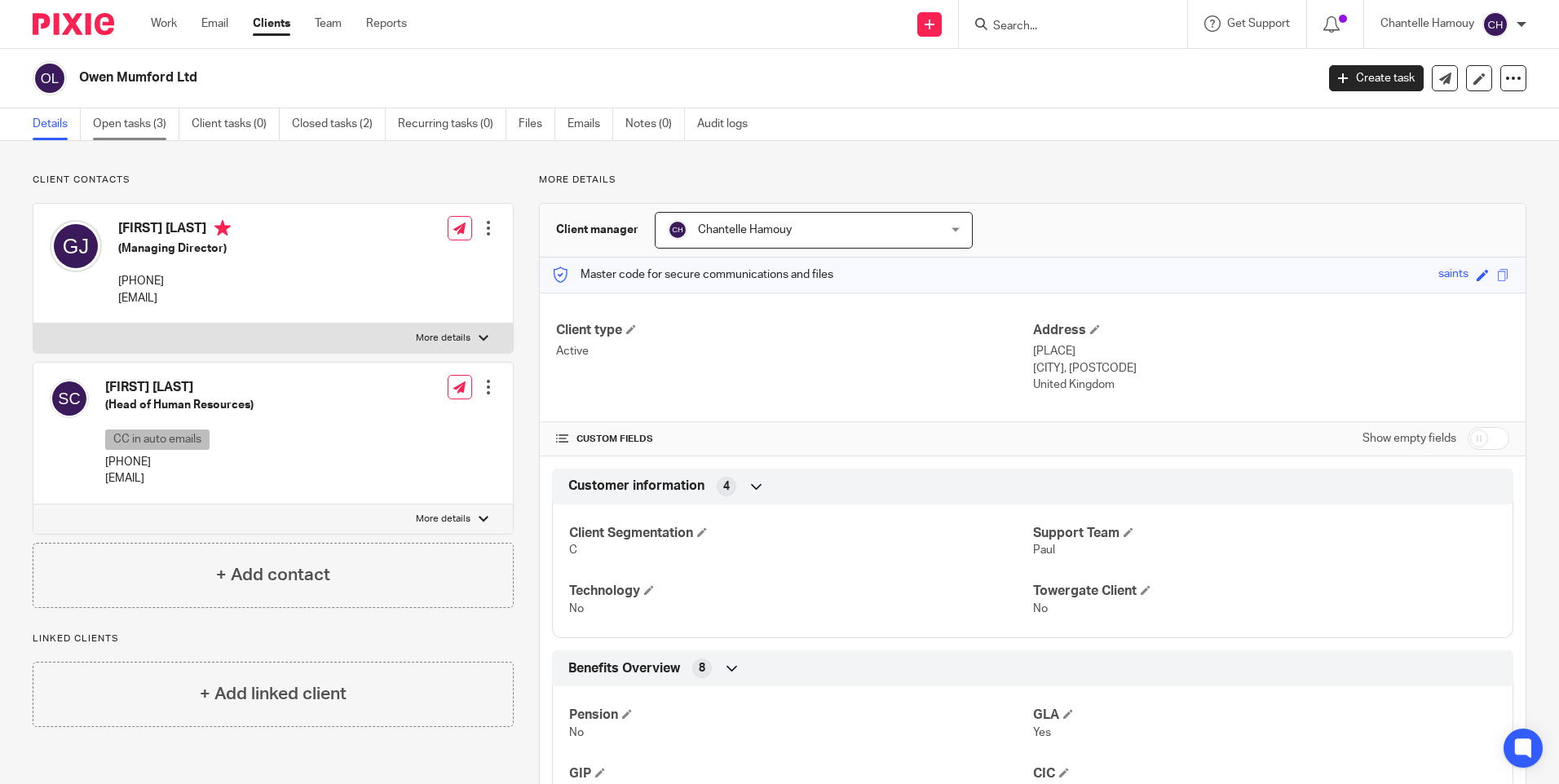 click on "Open tasks (3)" at bounding box center (136, 124) 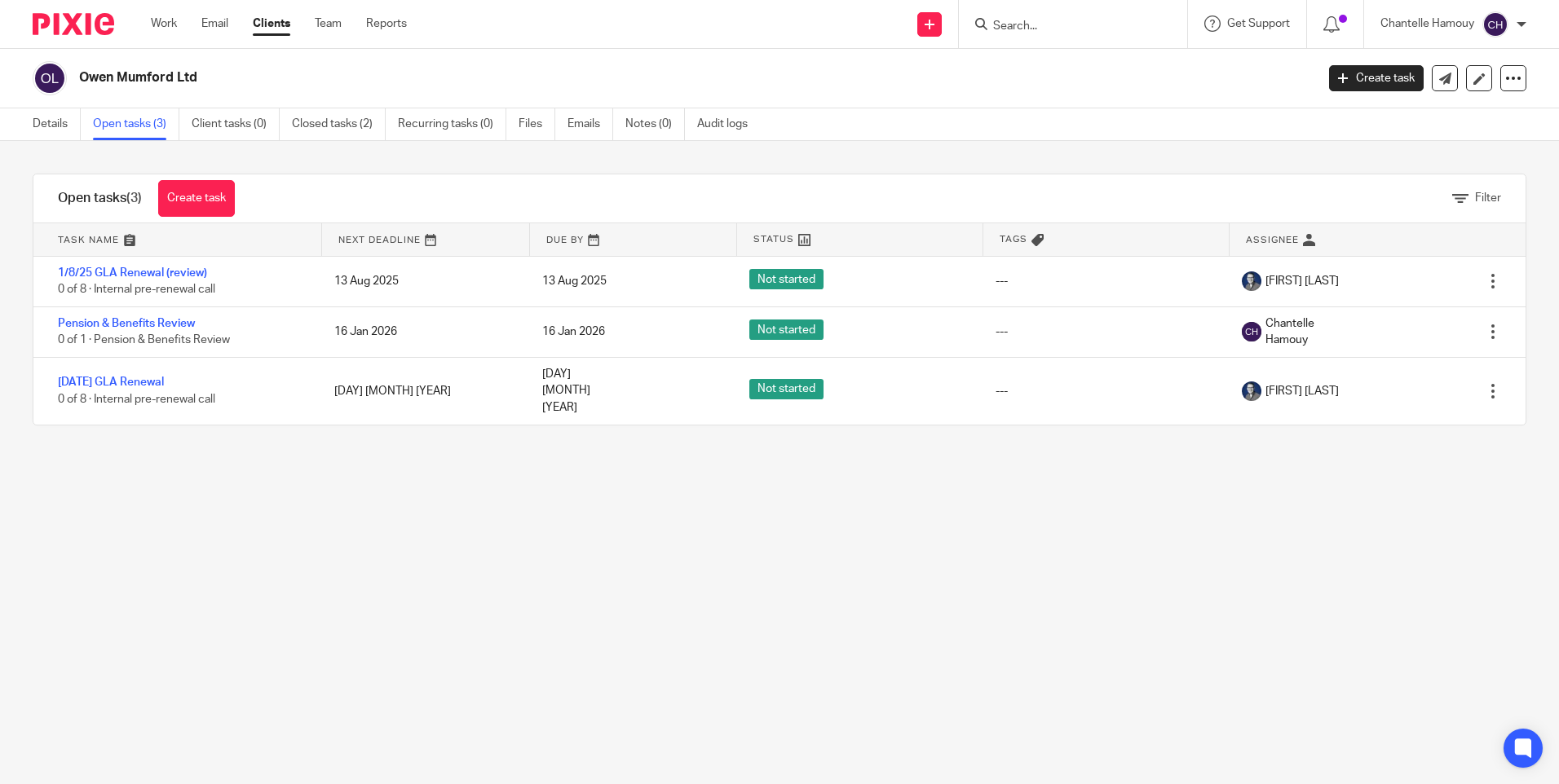 scroll, scrollTop: 0, scrollLeft: 0, axis: both 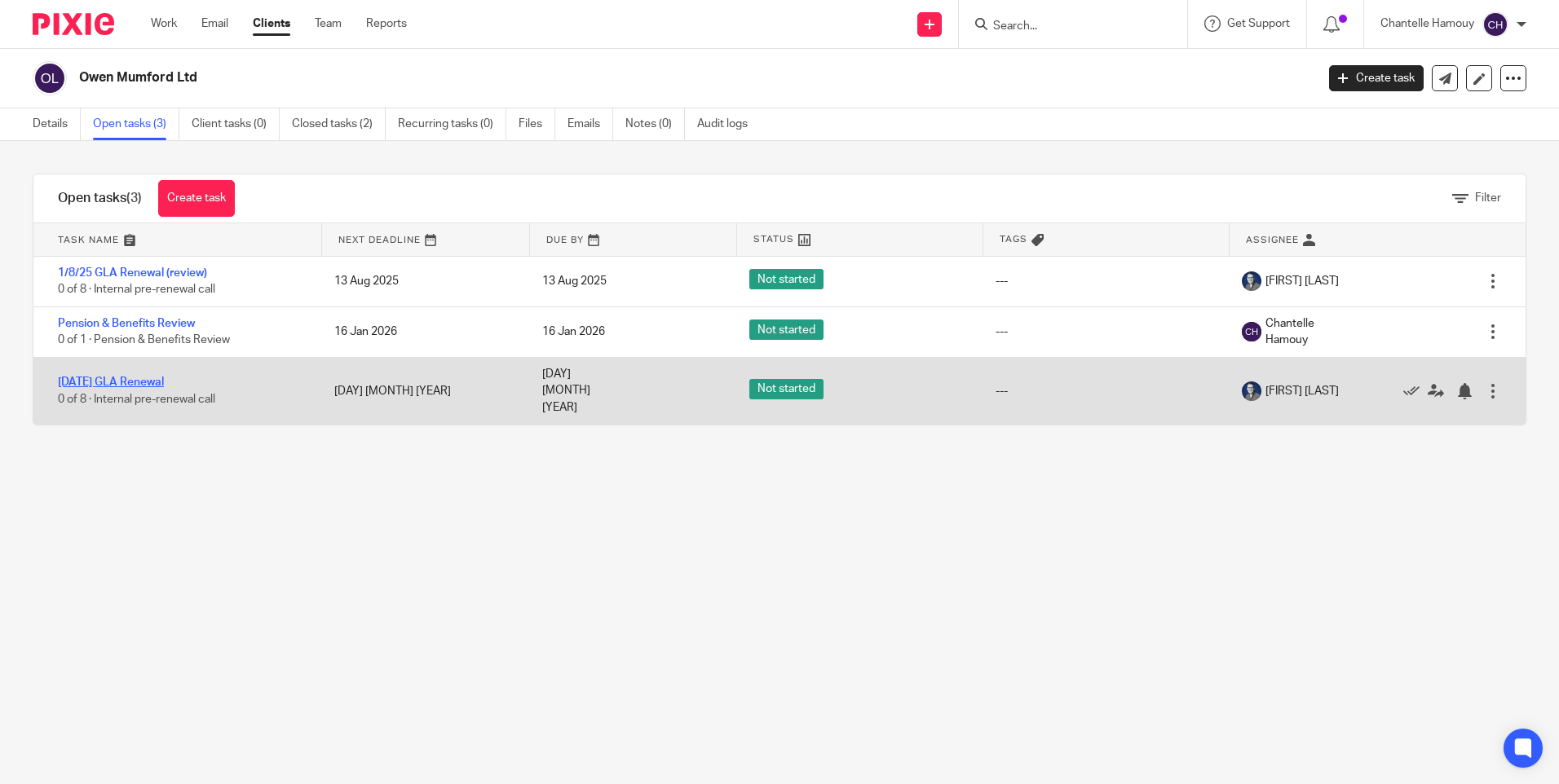 click on "01/08/2026 GLA Renewal" at bounding box center (111, 382) 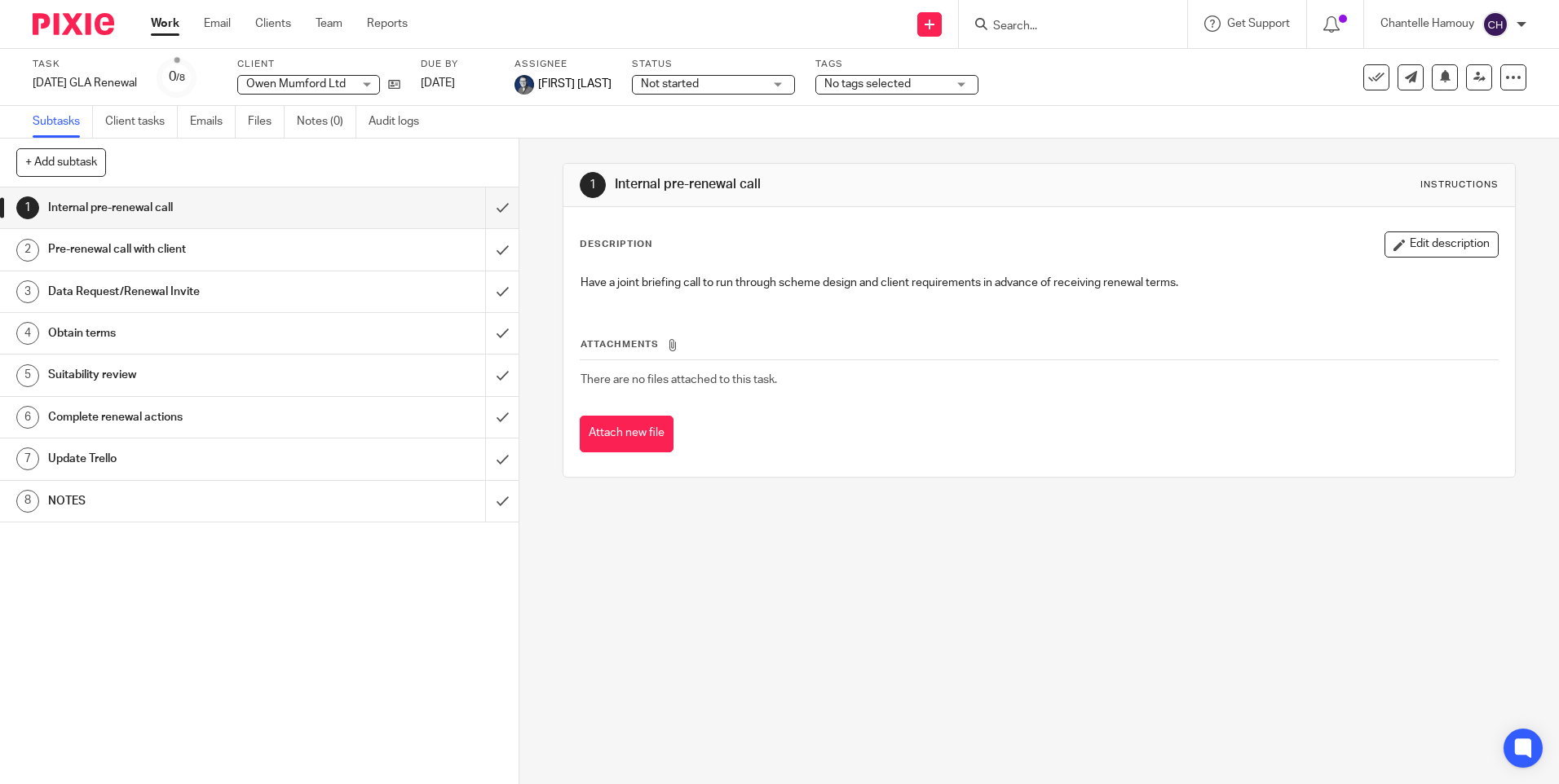 scroll, scrollTop: 0, scrollLeft: 0, axis: both 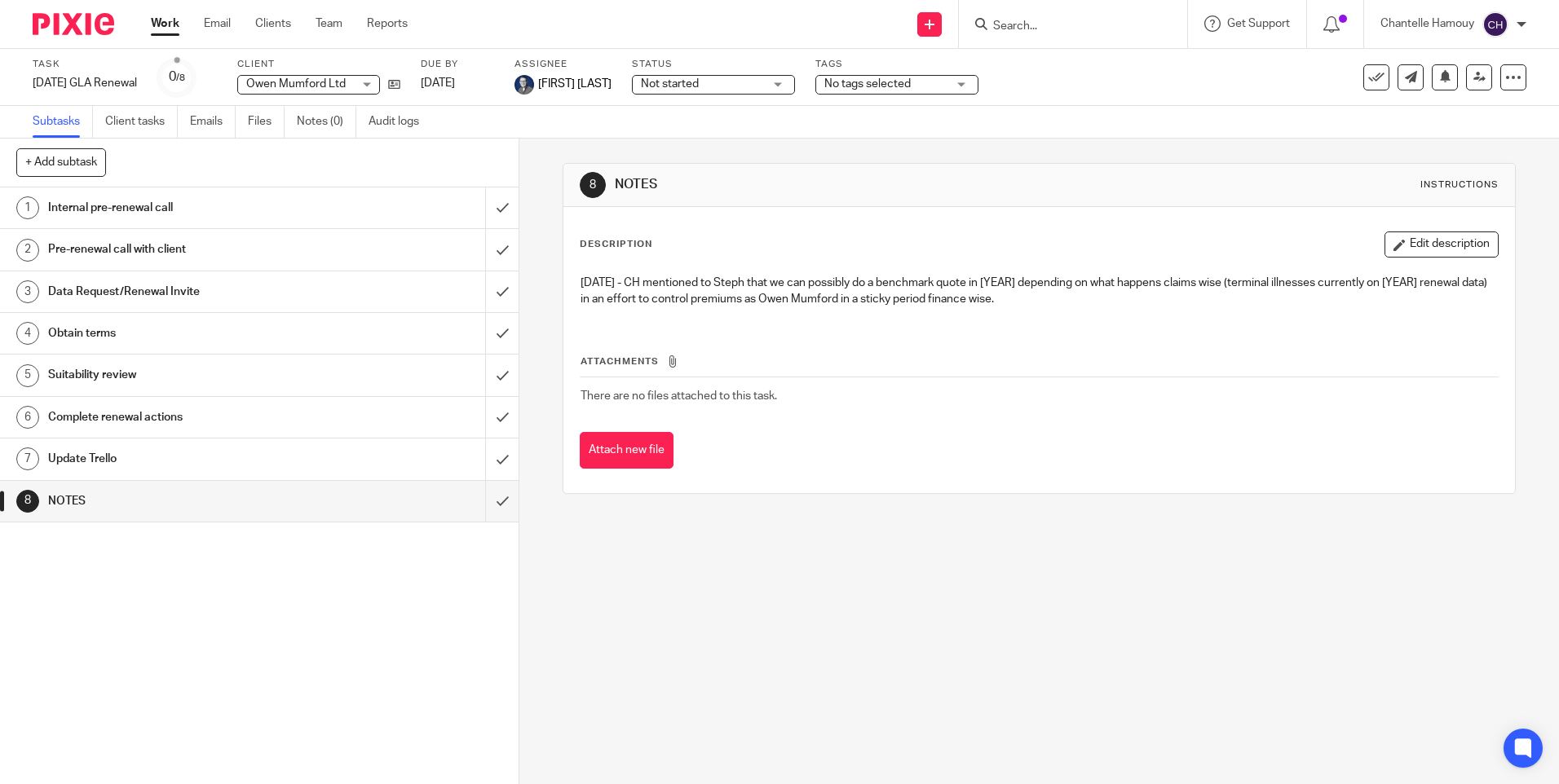 click on "Subtasks" at bounding box center (63, 121) 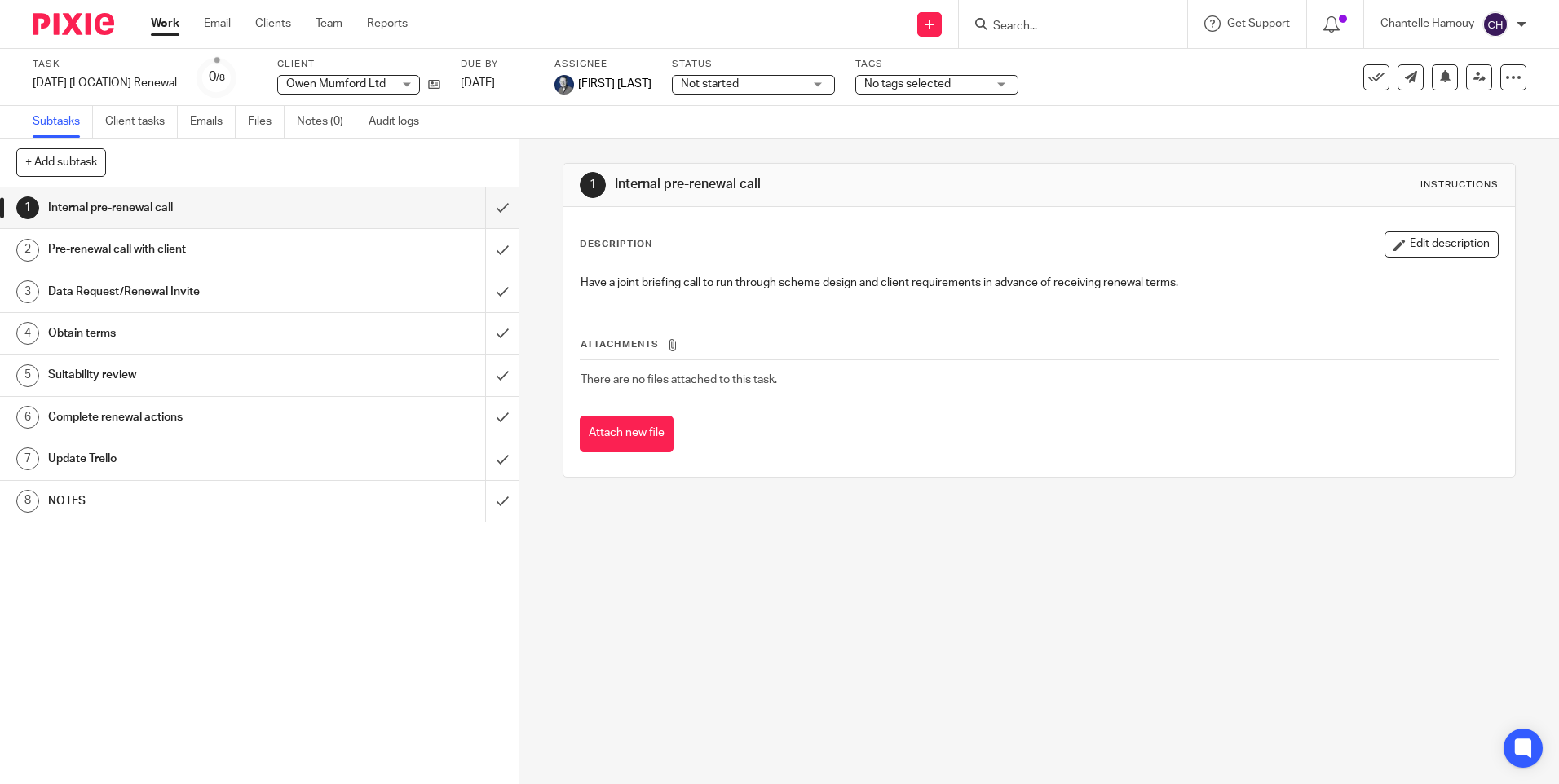 scroll, scrollTop: 0, scrollLeft: 0, axis: both 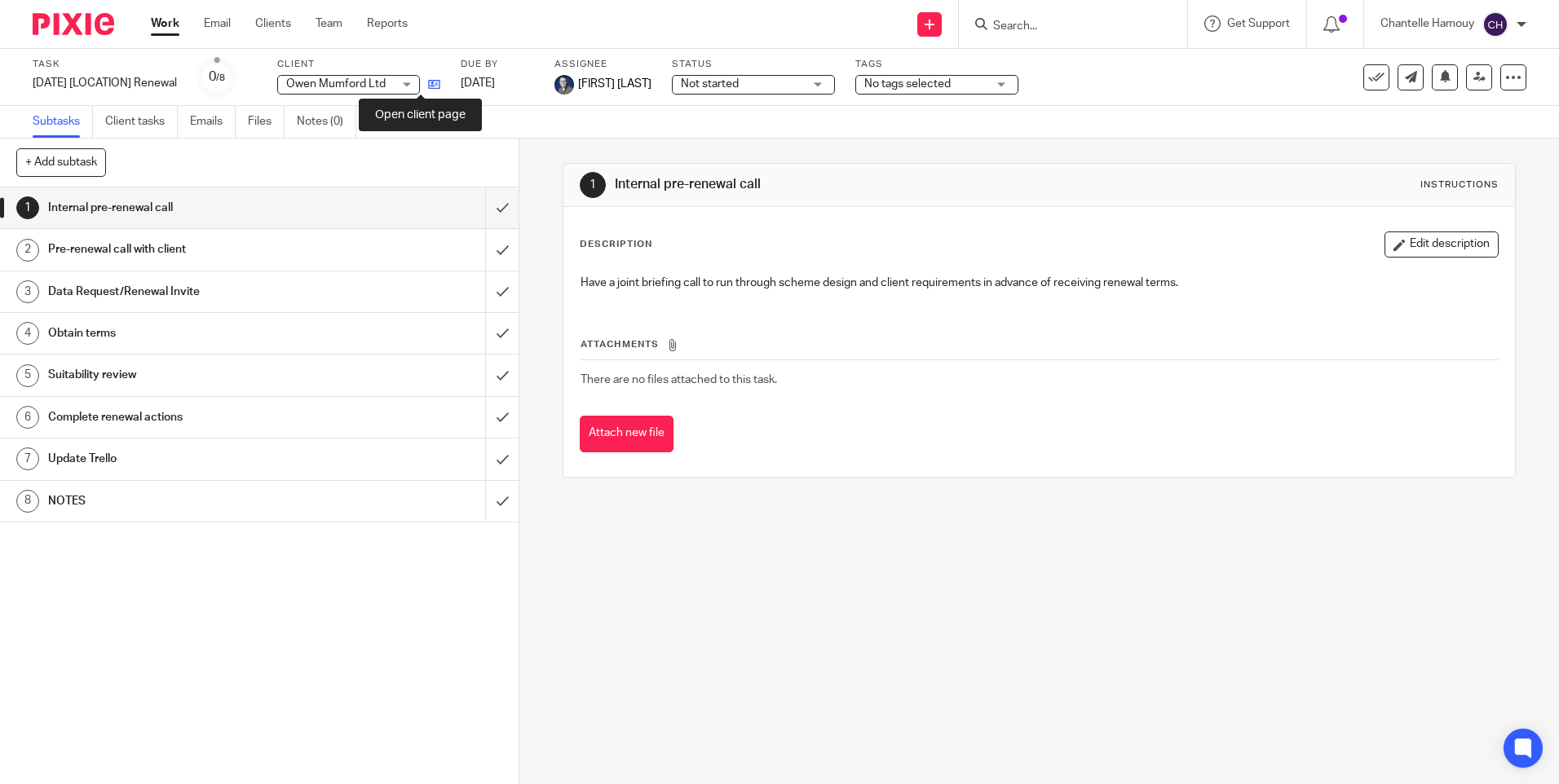 click at bounding box center [434, 84] 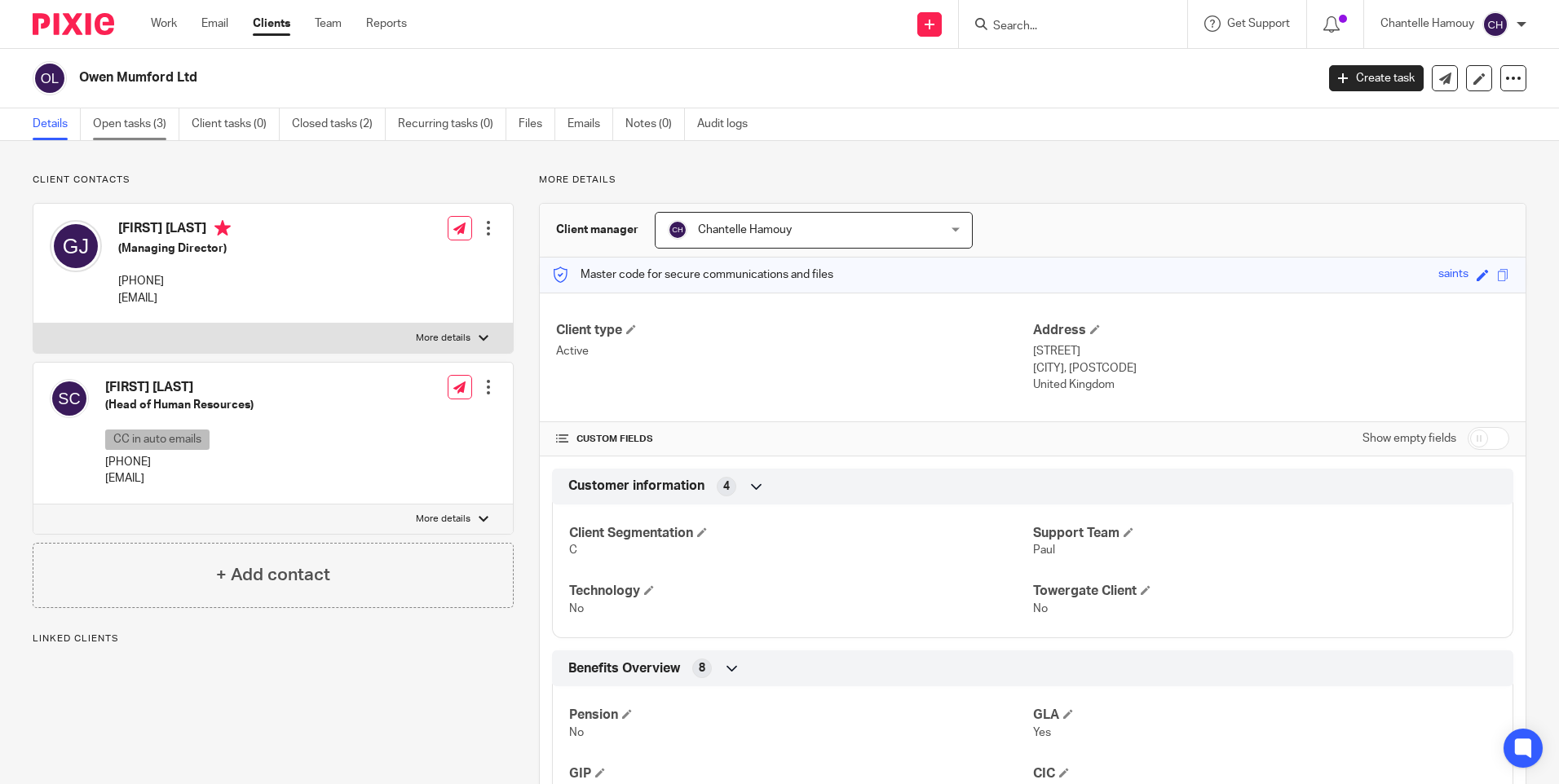 scroll, scrollTop: 0, scrollLeft: 0, axis: both 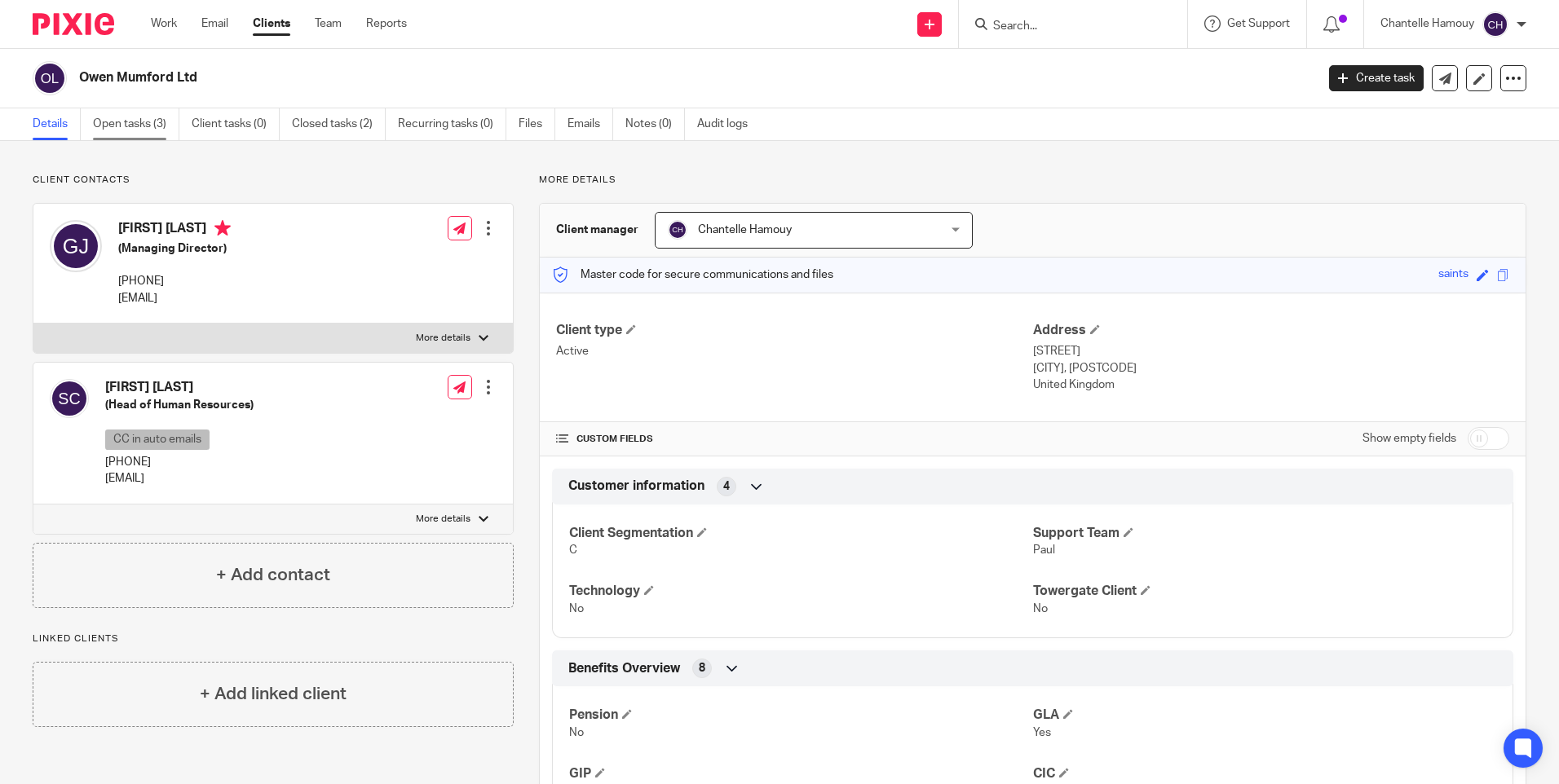 click on "Open tasks (3)" at bounding box center (136, 124) 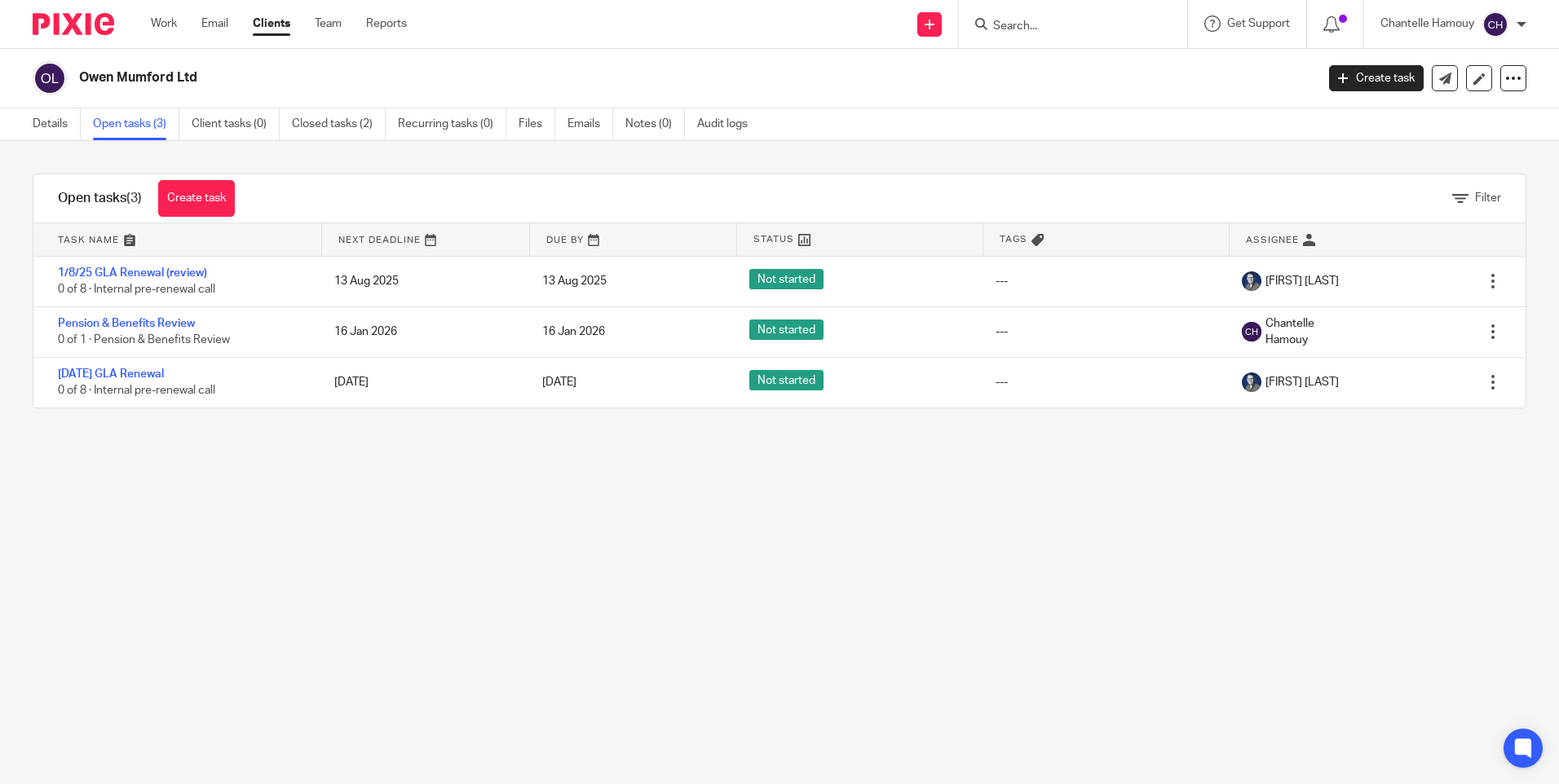 scroll, scrollTop: 0, scrollLeft: 0, axis: both 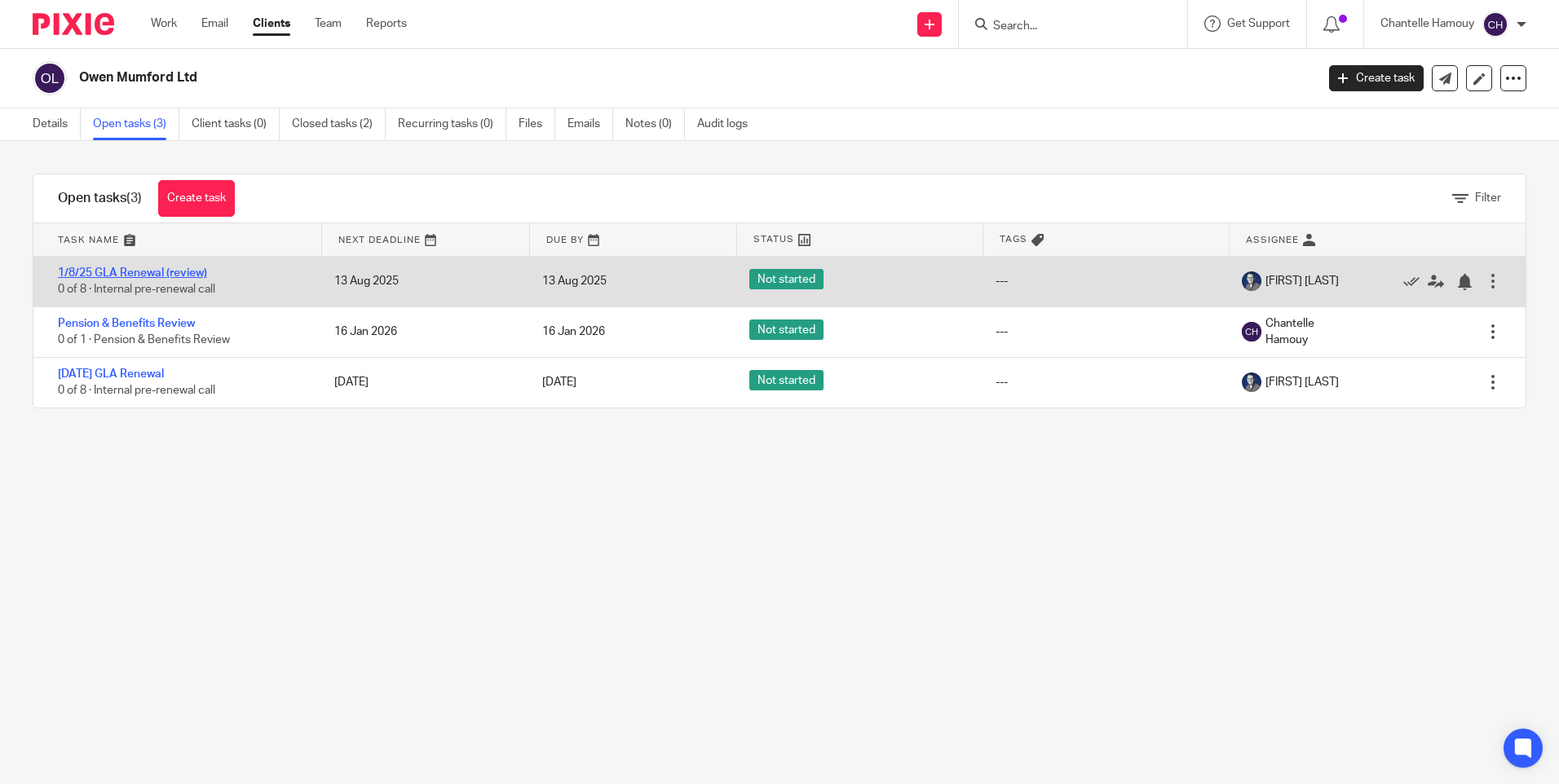 click on "1/8/25 GLA Renewal (review)" at bounding box center [132, 273] 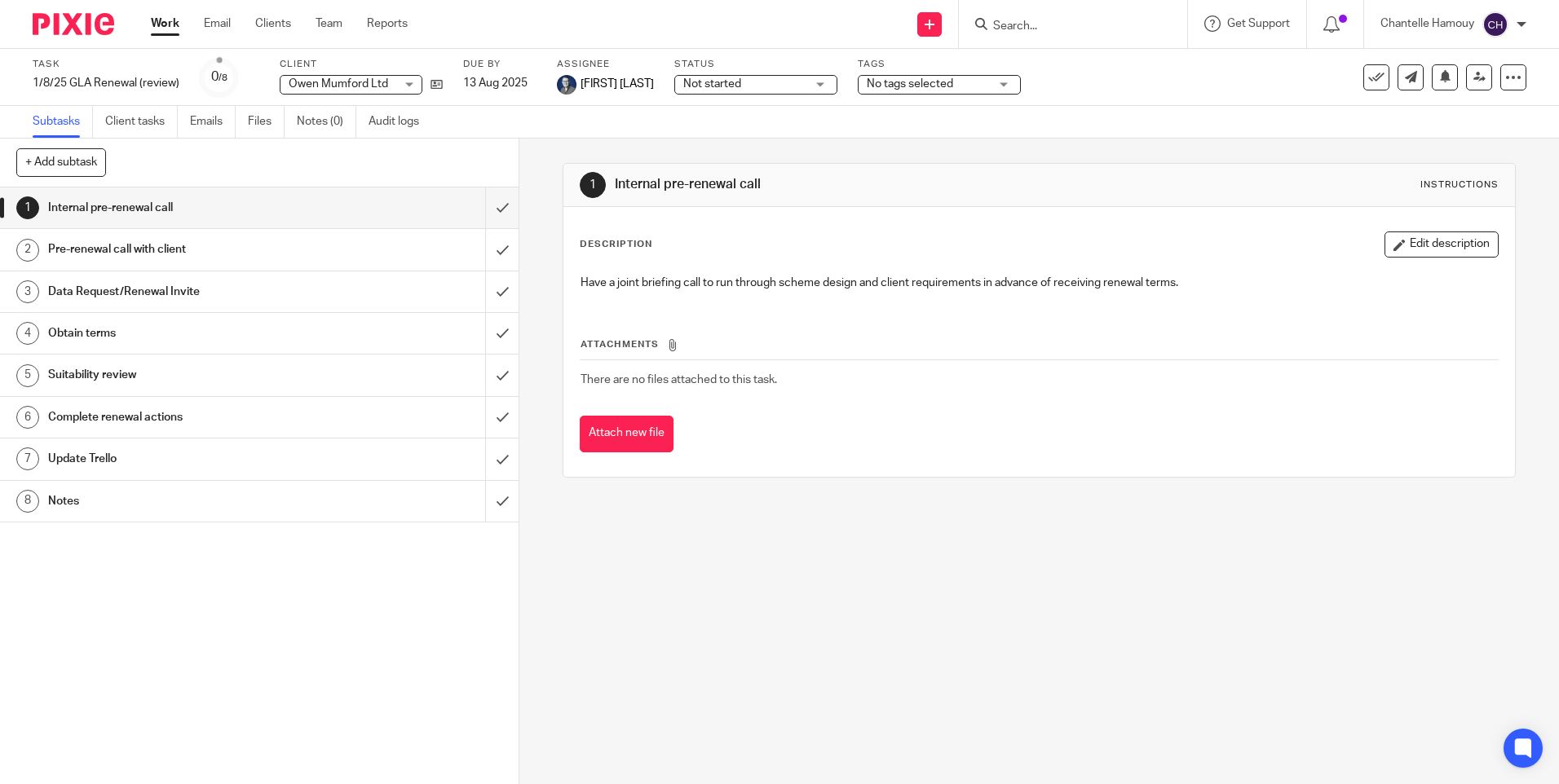 scroll, scrollTop: 0, scrollLeft: 0, axis: both 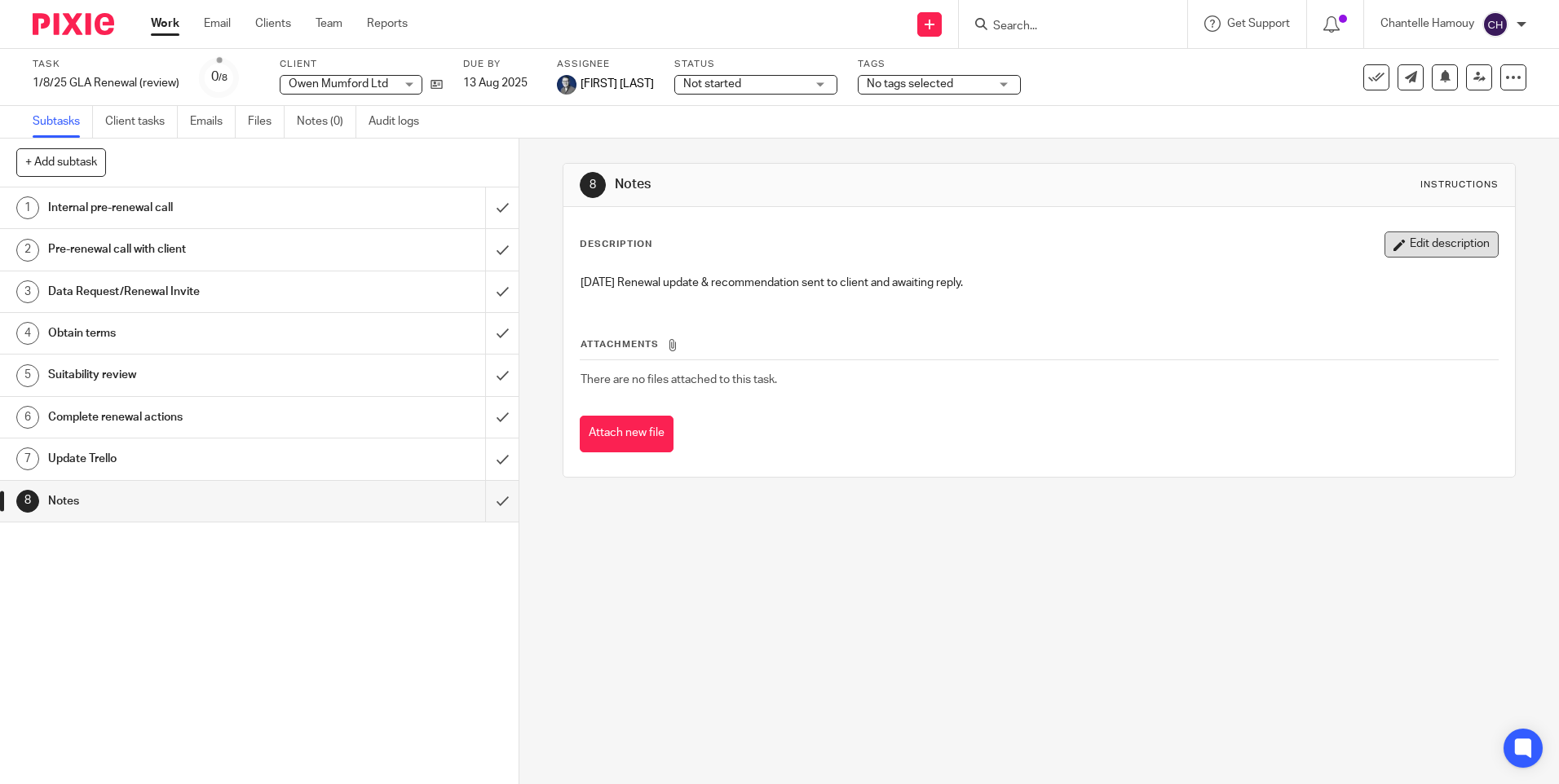 click on "Edit description" at bounding box center [1442, 244] 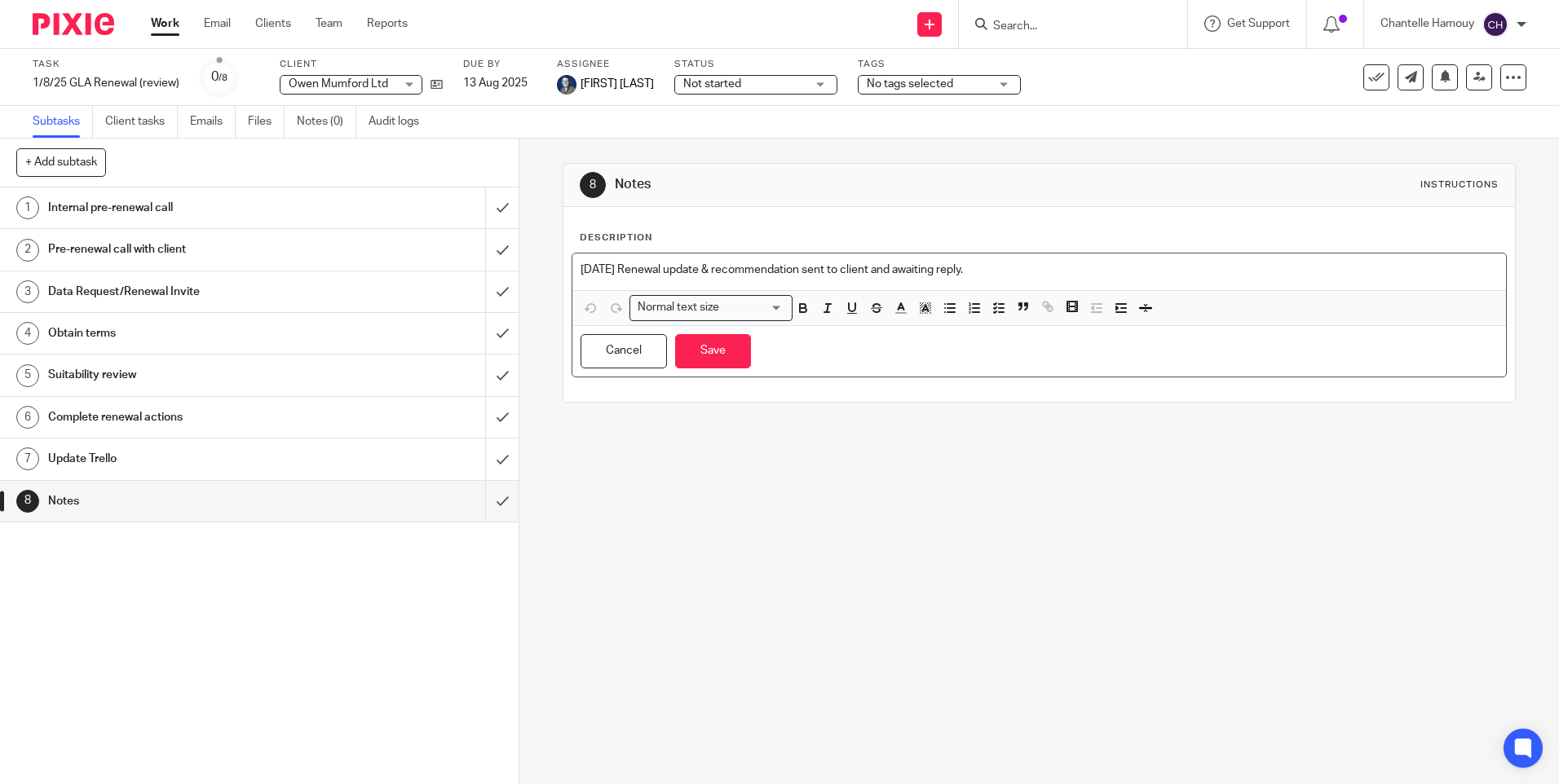 click on "[DATE] Renewal update & recommendation sent to client and awaiting reply." at bounding box center (1039, 270) 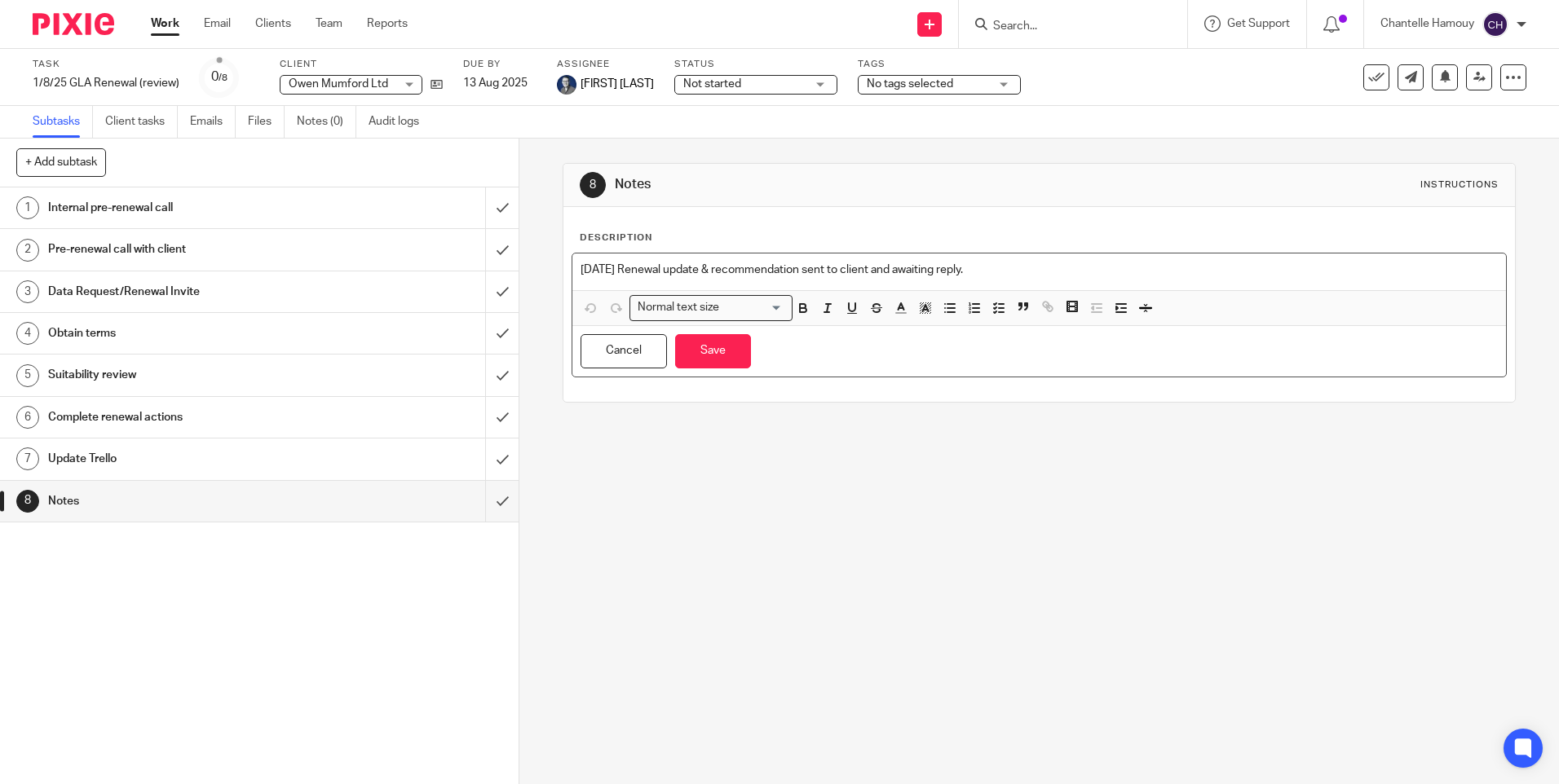 type 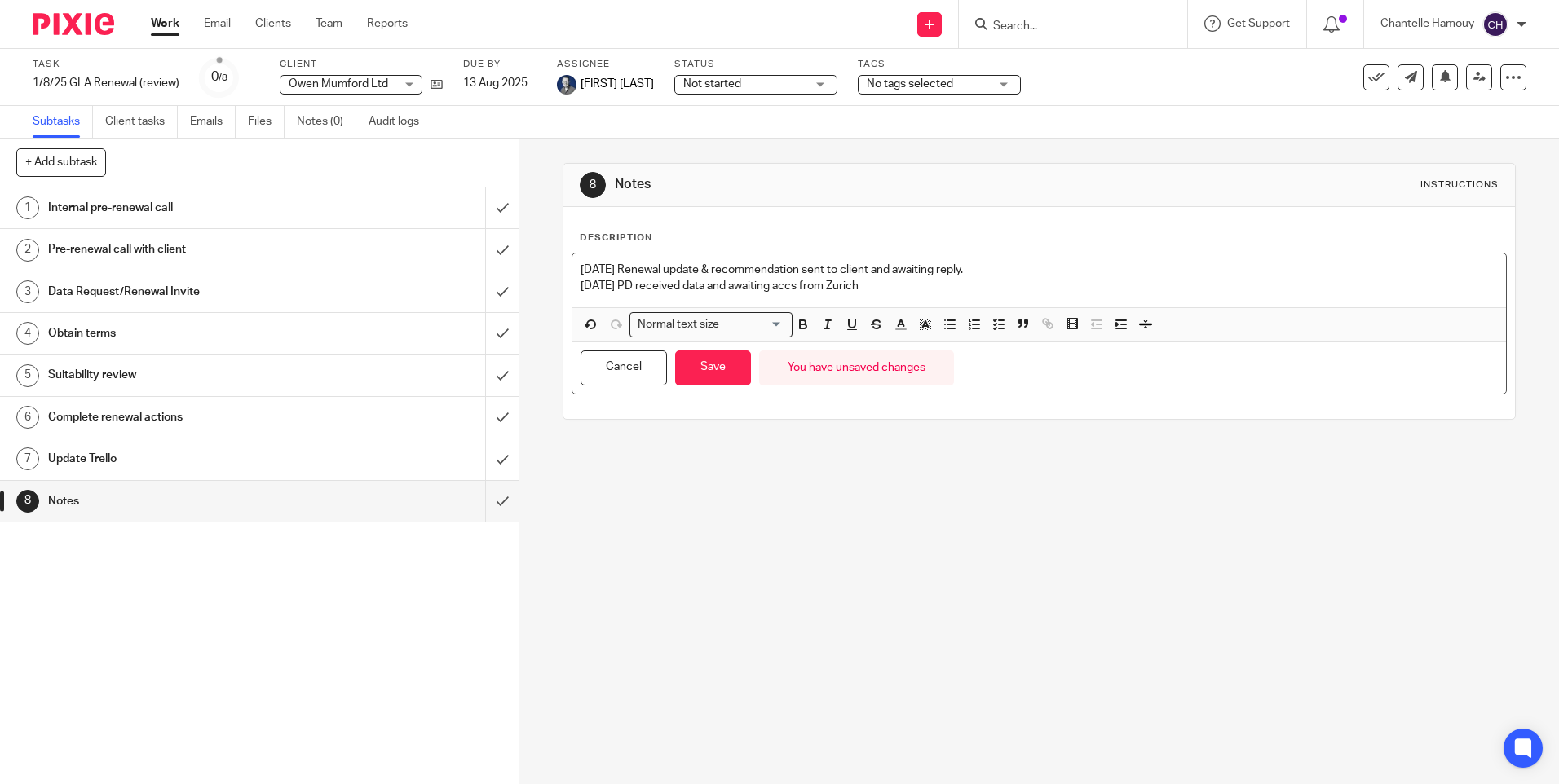 click on "06/08 PD received data and awaiting accs from Zurich" at bounding box center (1039, 286) 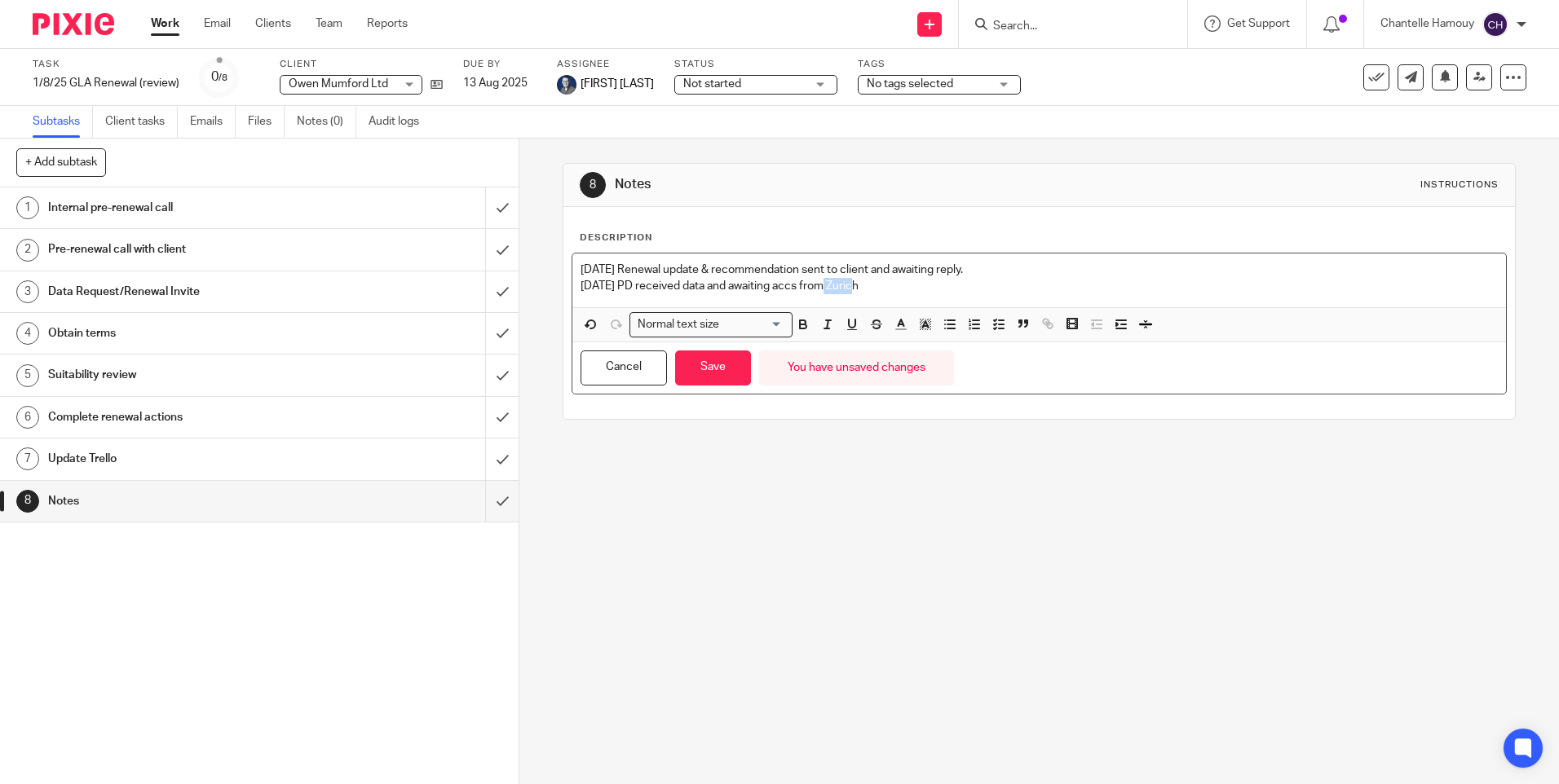 click on "06/08 PD received data and awaiting accs from Zurich" at bounding box center (1039, 286) 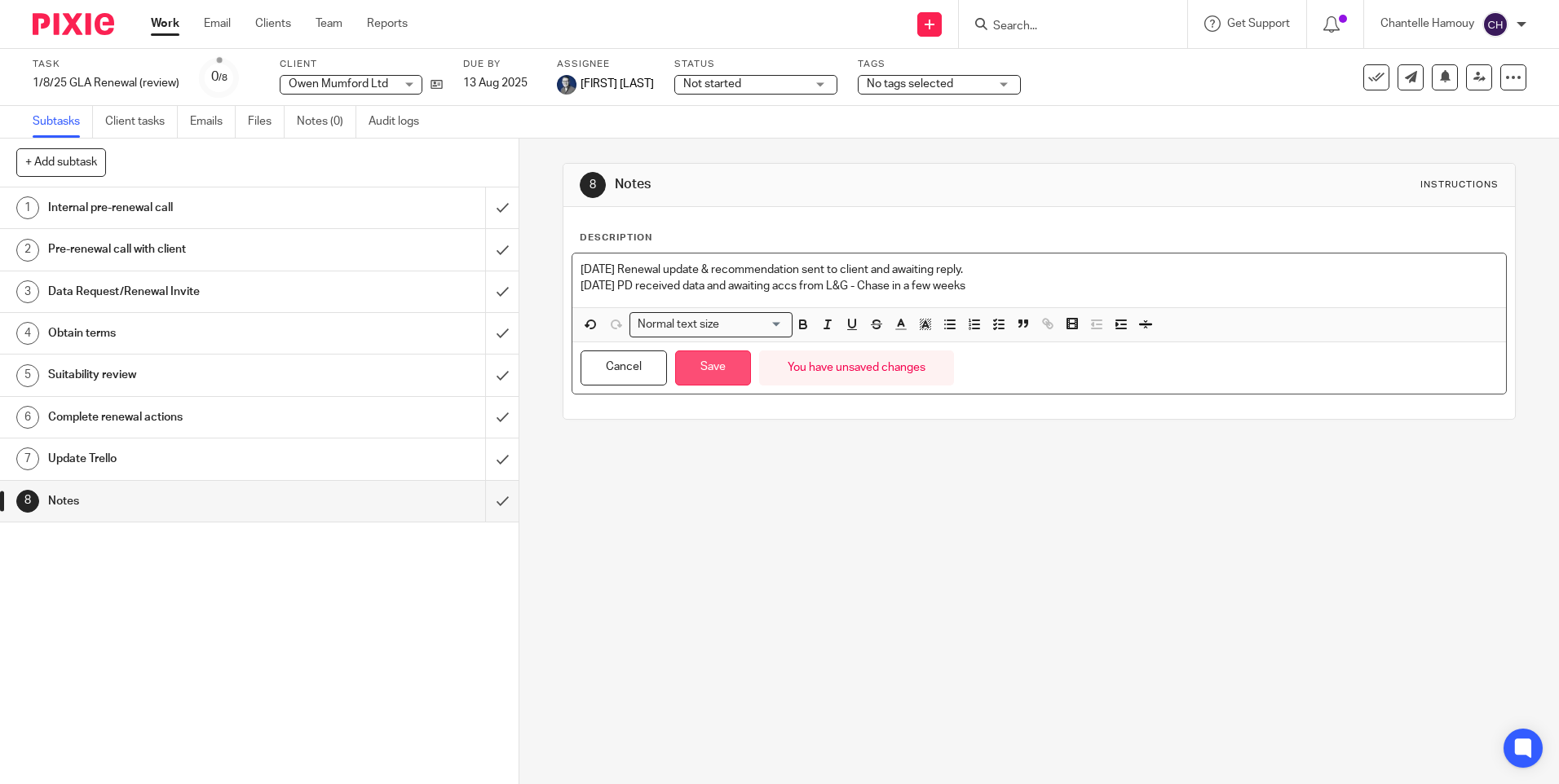click on "Save" at bounding box center [713, 368] 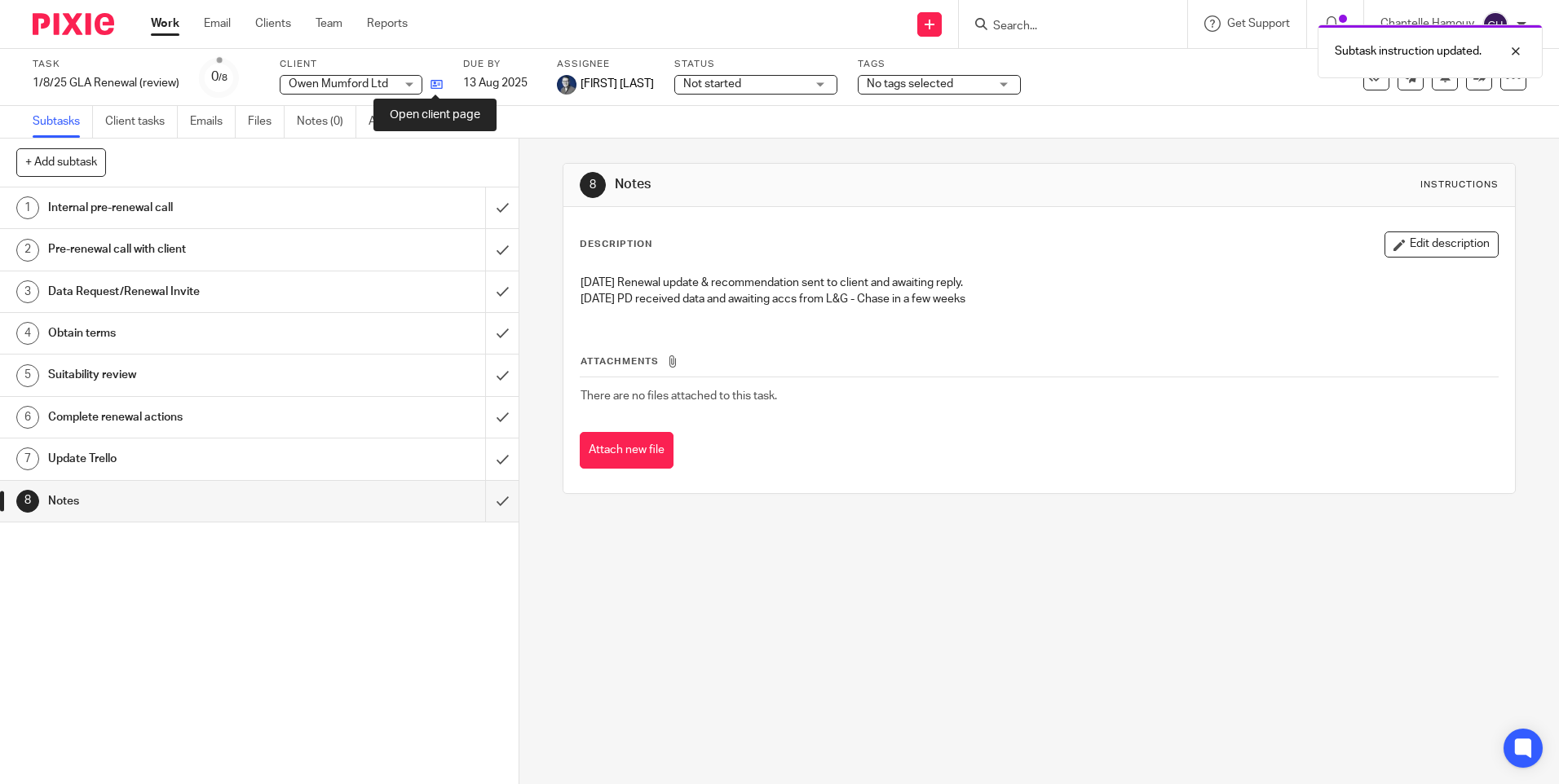 click at bounding box center (436, 84) 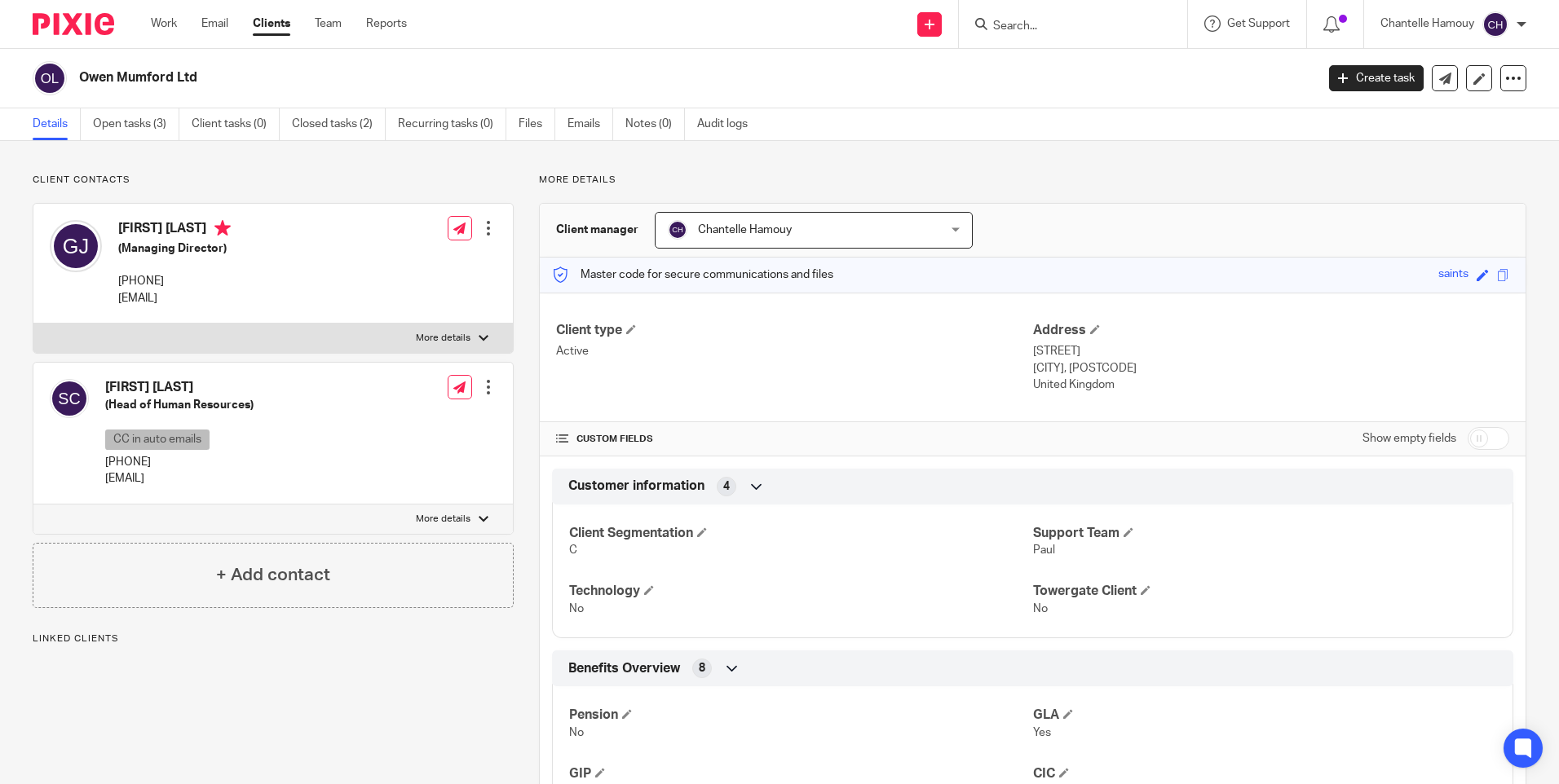 scroll, scrollTop: 0, scrollLeft: 0, axis: both 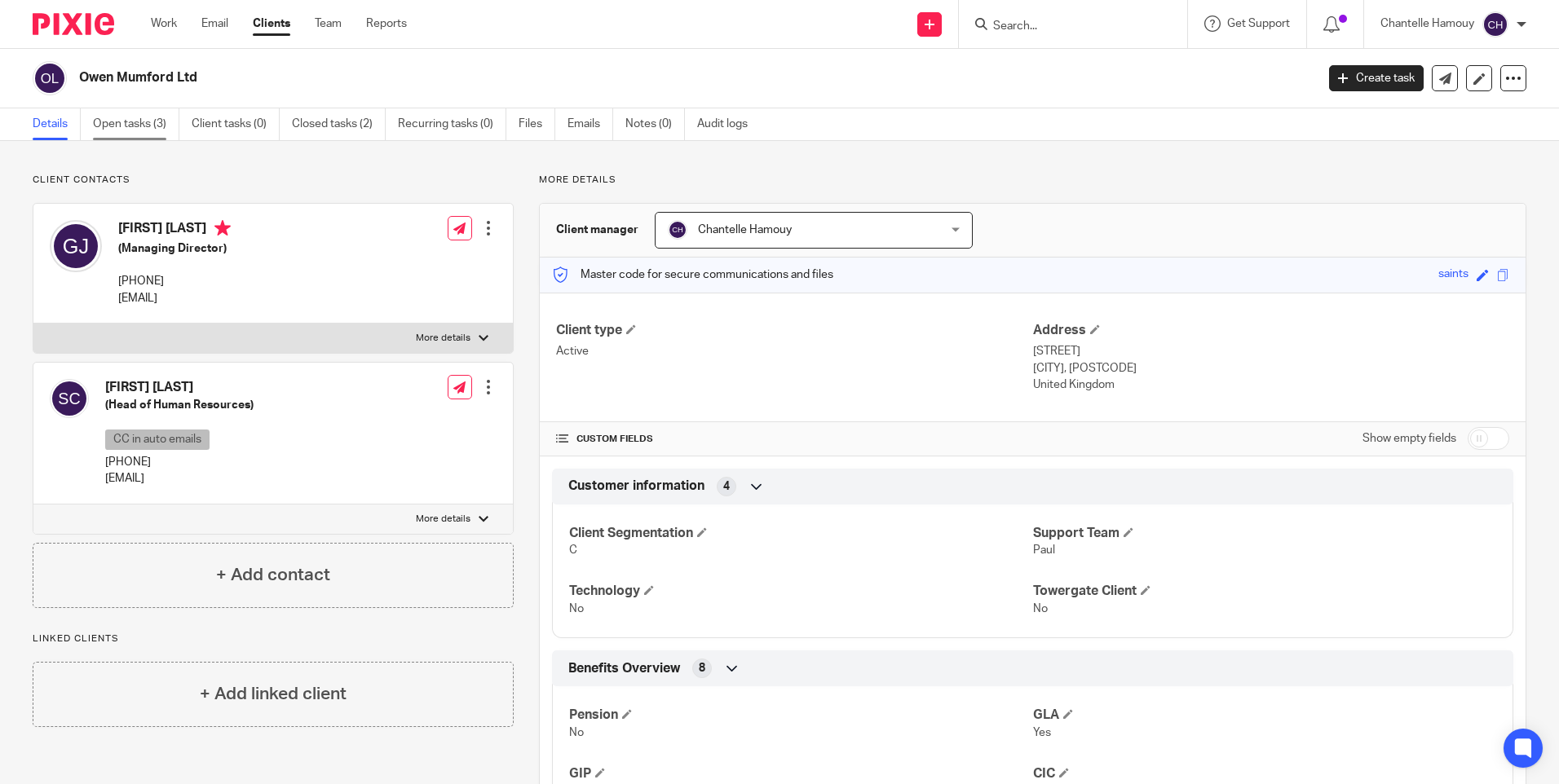 click on "Open tasks (3)" at bounding box center [136, 124] 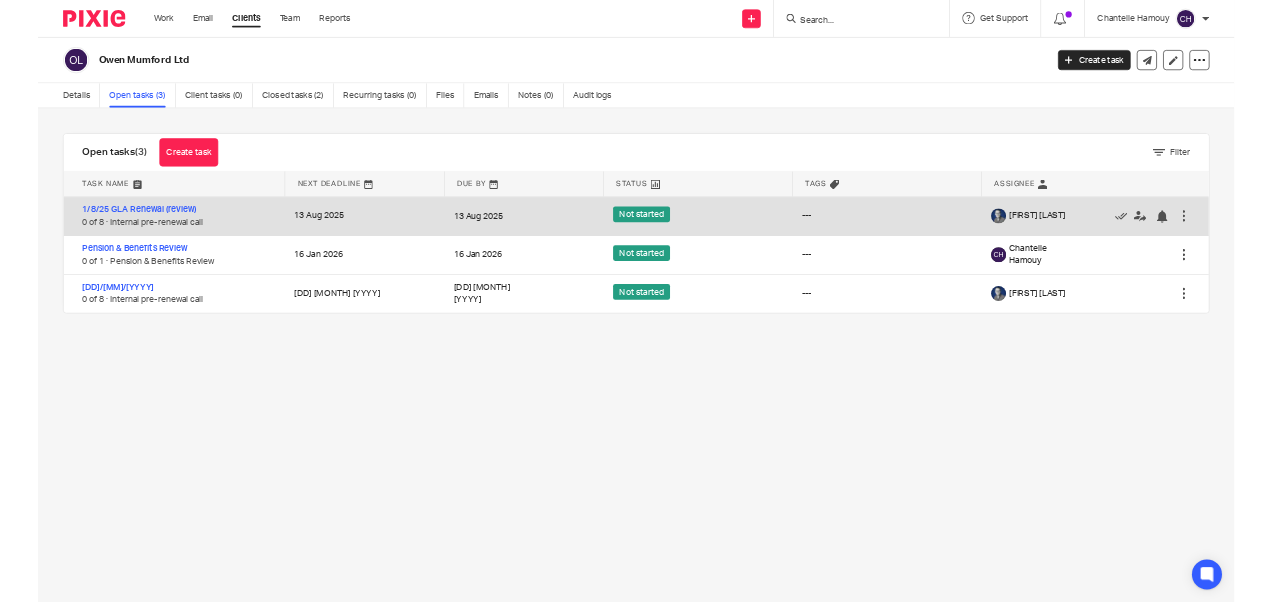 scroll, scrollTop: 0, scrollLeft: 0, axis: both 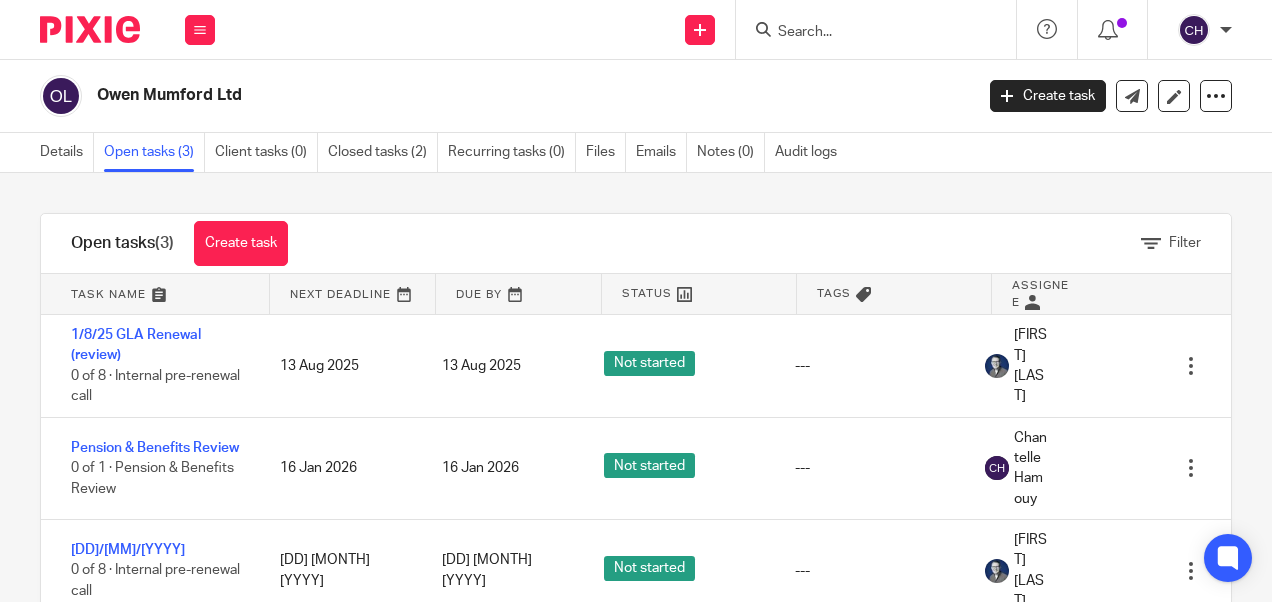 click at bounding box center (866, 33) 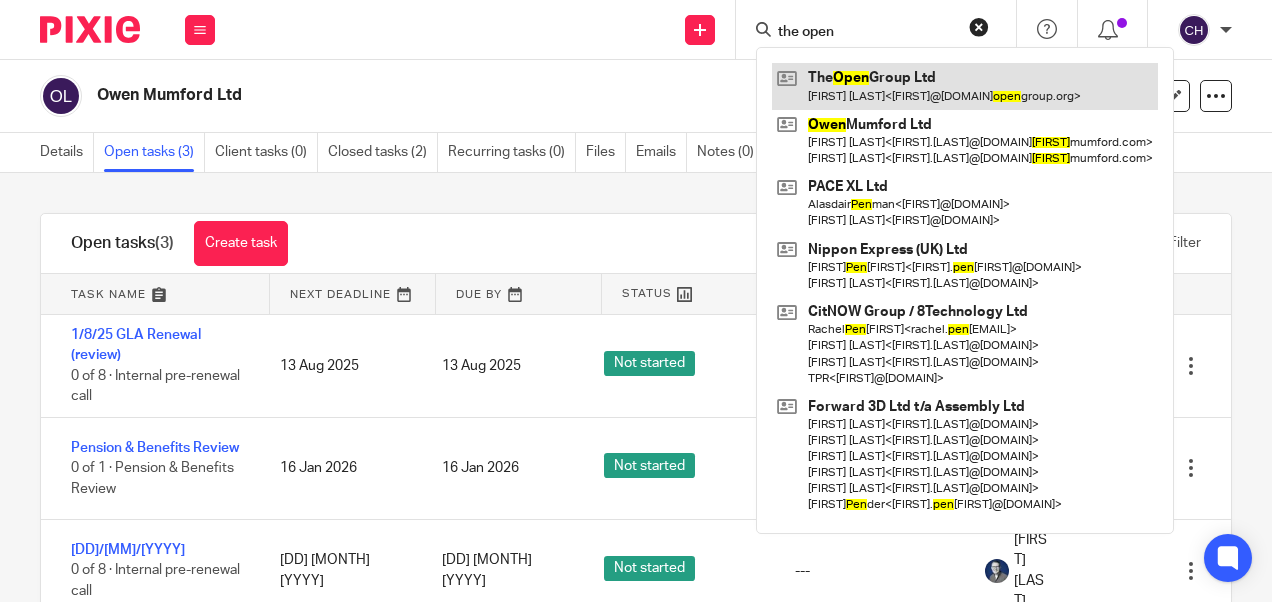 type on "the open" 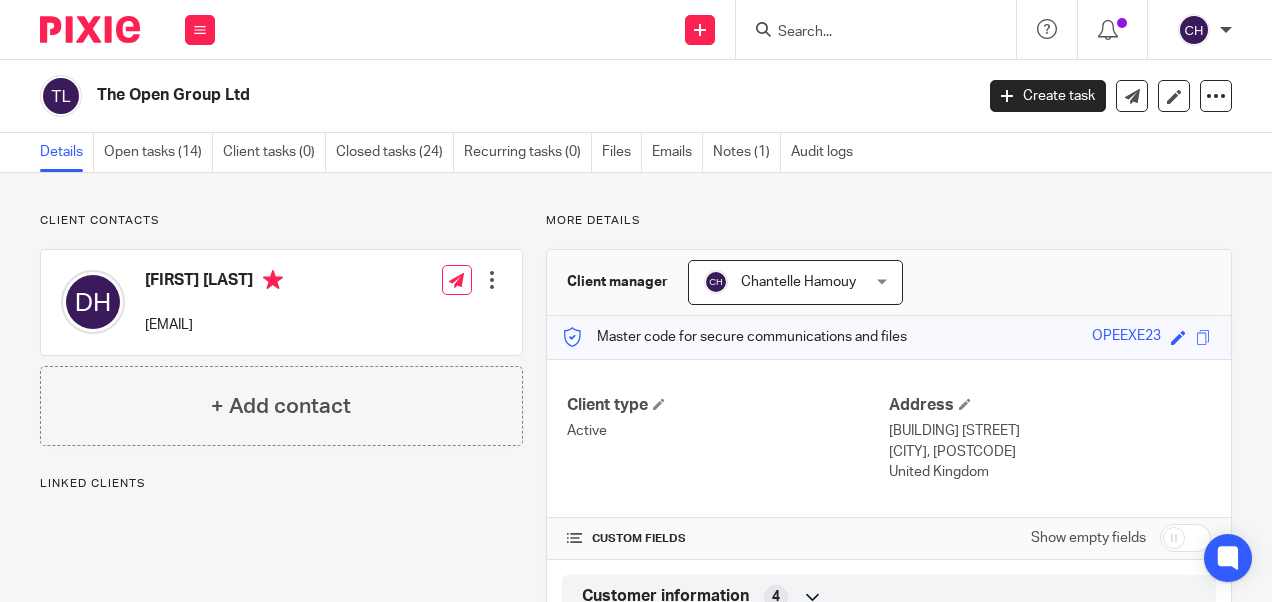 scroll, scrollTop: 0, scrollLeft: 0, axis: both 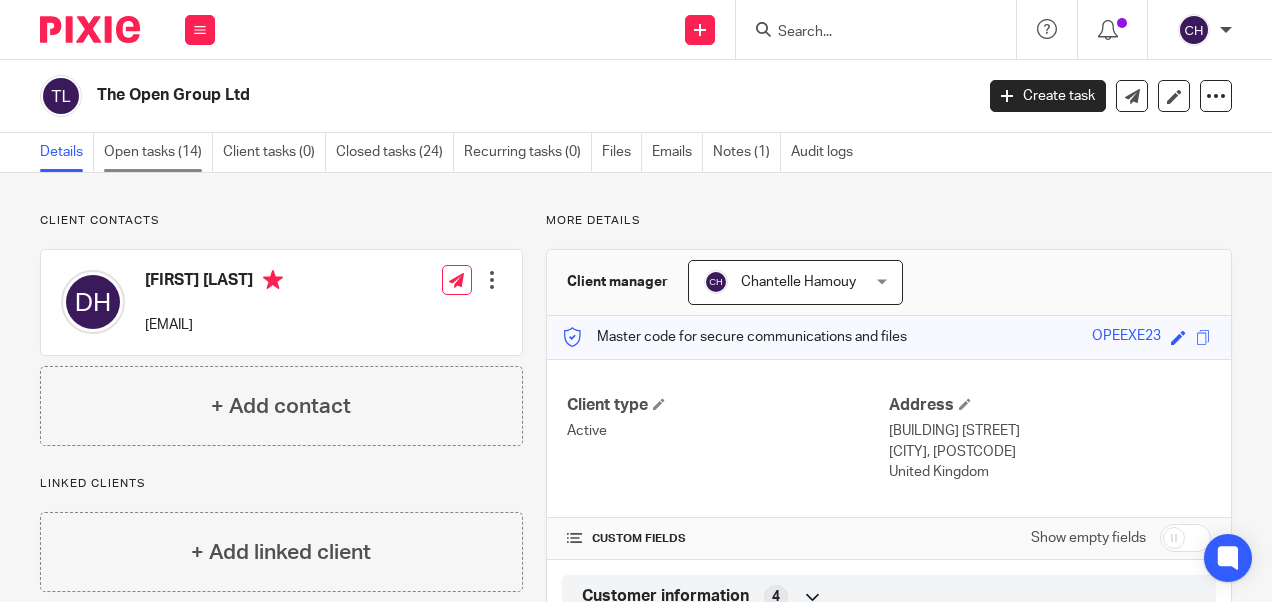 click on "Open tasks (14)" at bounding box center [158, 152] 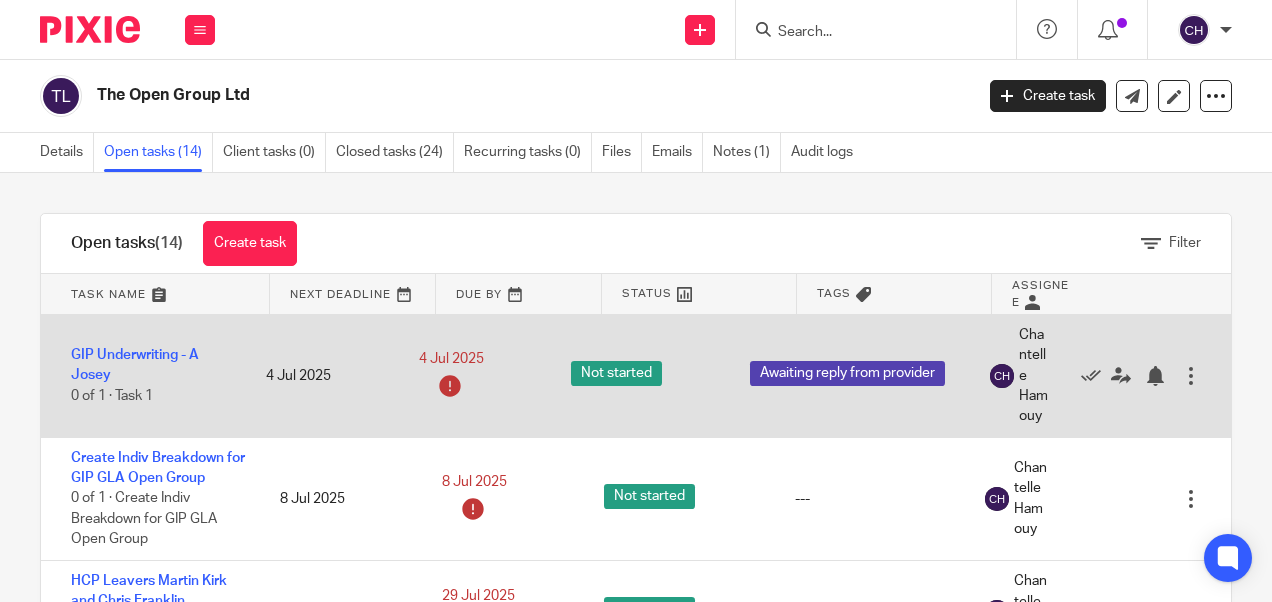scroll, scrollTop: 0, scrollLeft: 0, axis: both 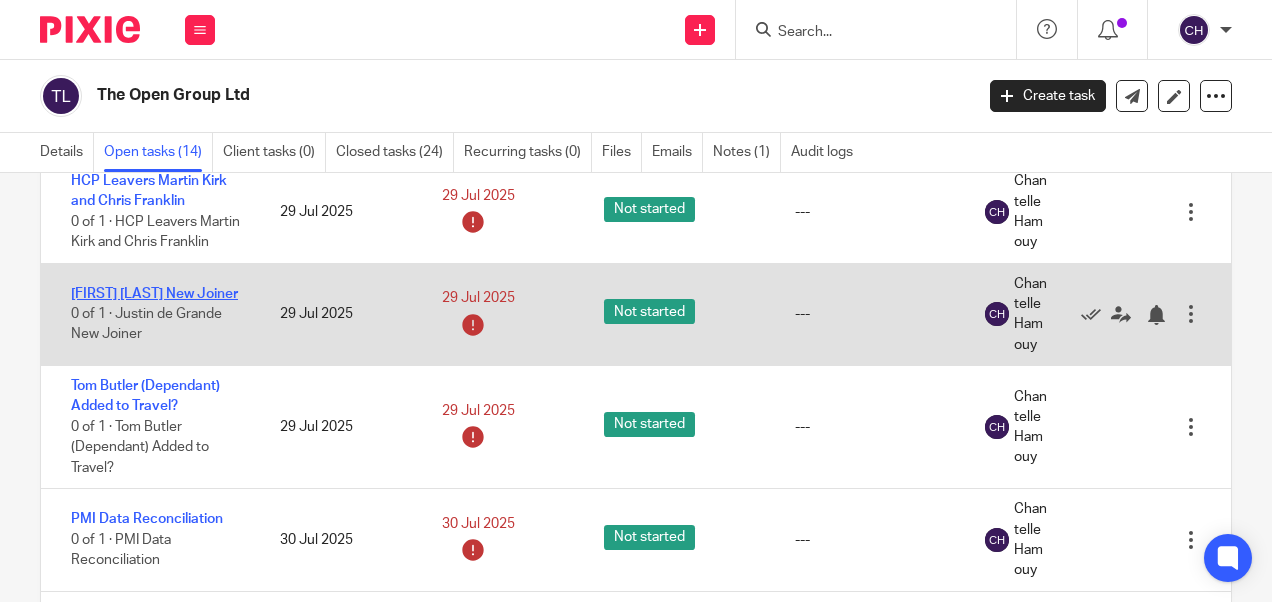 click on "[FIRST] [LAST] New Joiner" at bounding box center (154, 294) 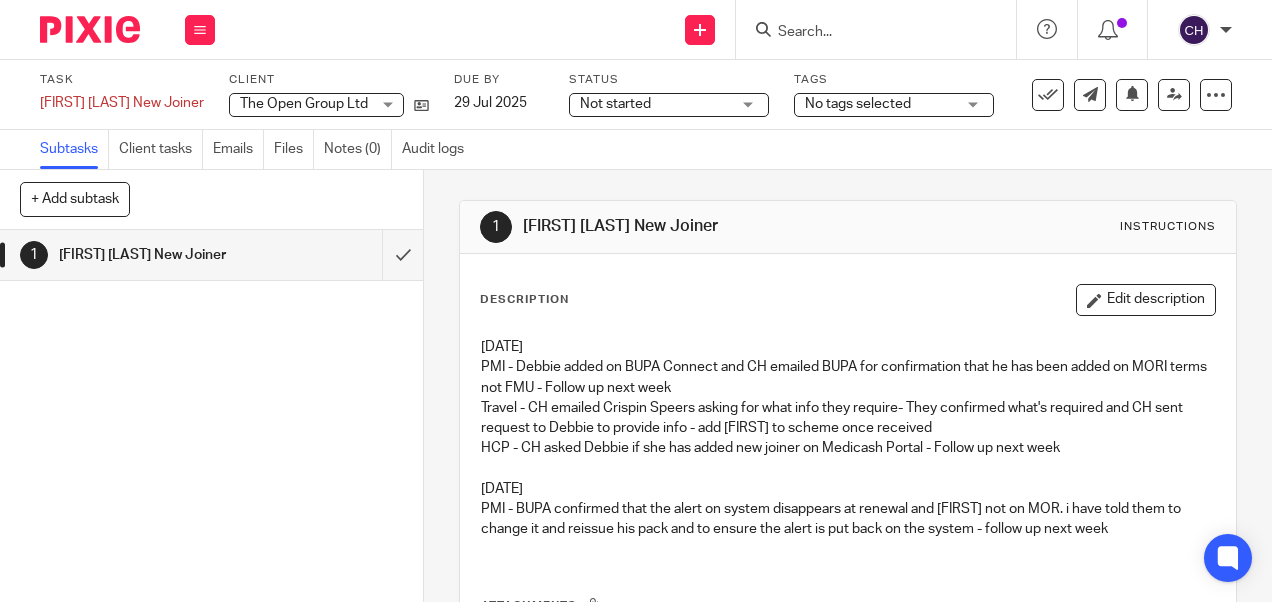 scroll, scrollTop: 0, scrollLeft: 0, axis: both 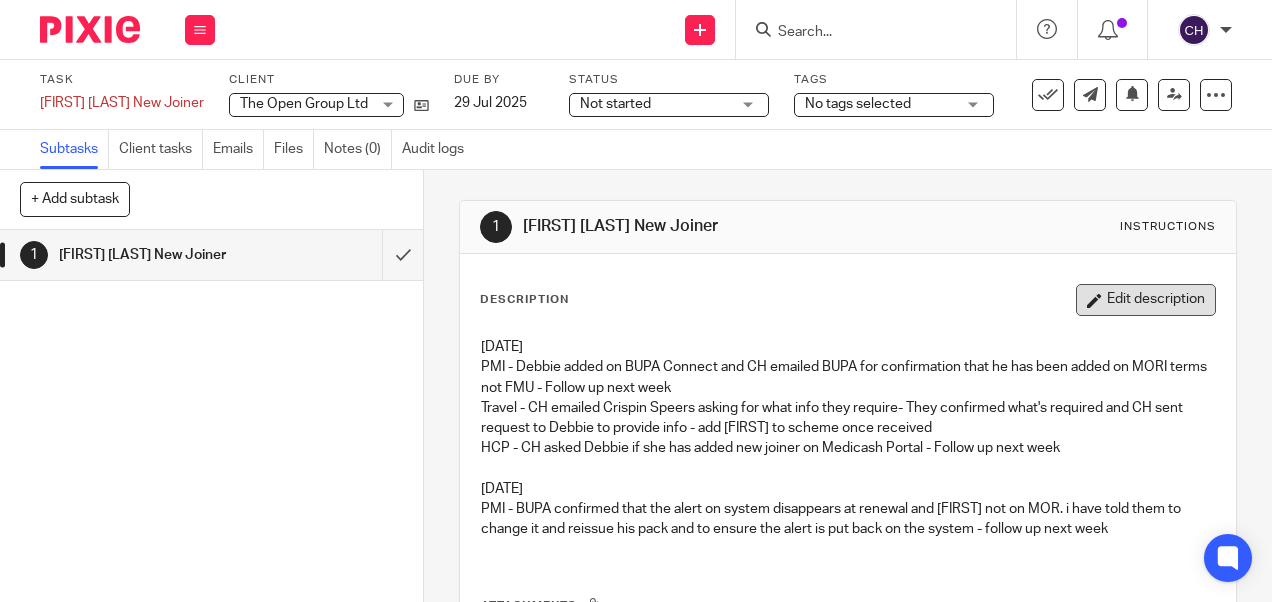 click on "Edit description" at bounding box center (1146, 300) 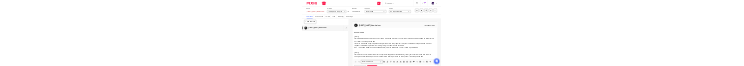scroll, scrollTop: 100, scrollLeft: 0, axis: vertical 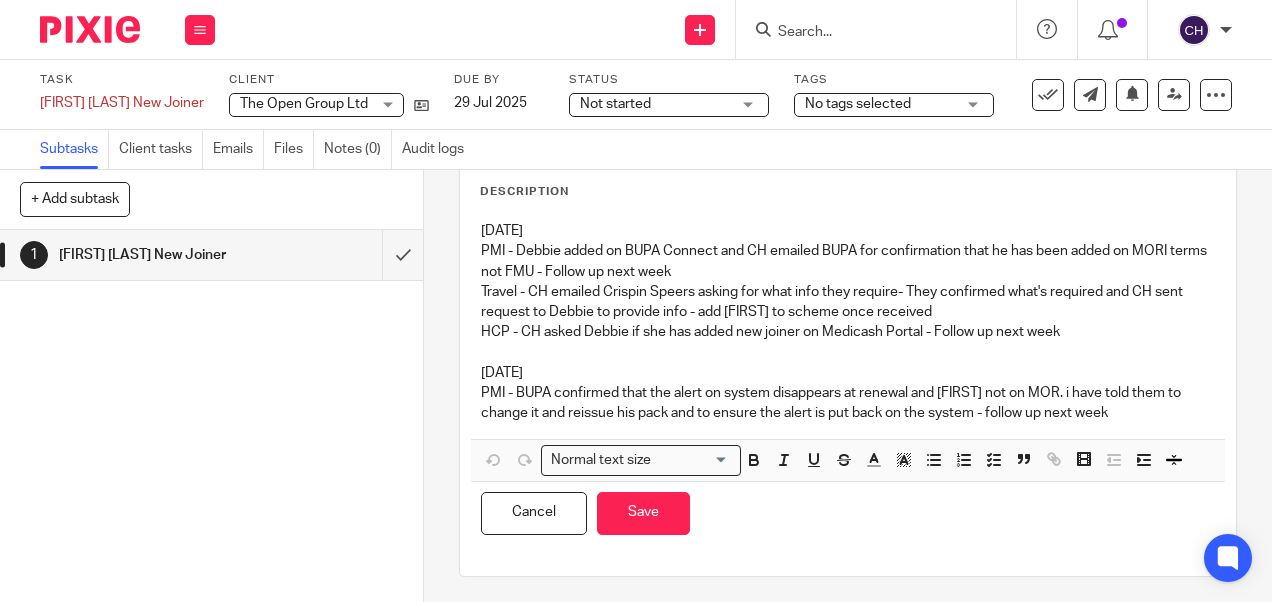 click on "PMI - BUPA confirmed that the alert on system disappears at renewal and [FIRST] not on MOR. i have told them to change it and reissue his pack and to ensure the alert is put back on the system - follow up next week" at bounding box center (847, 403) 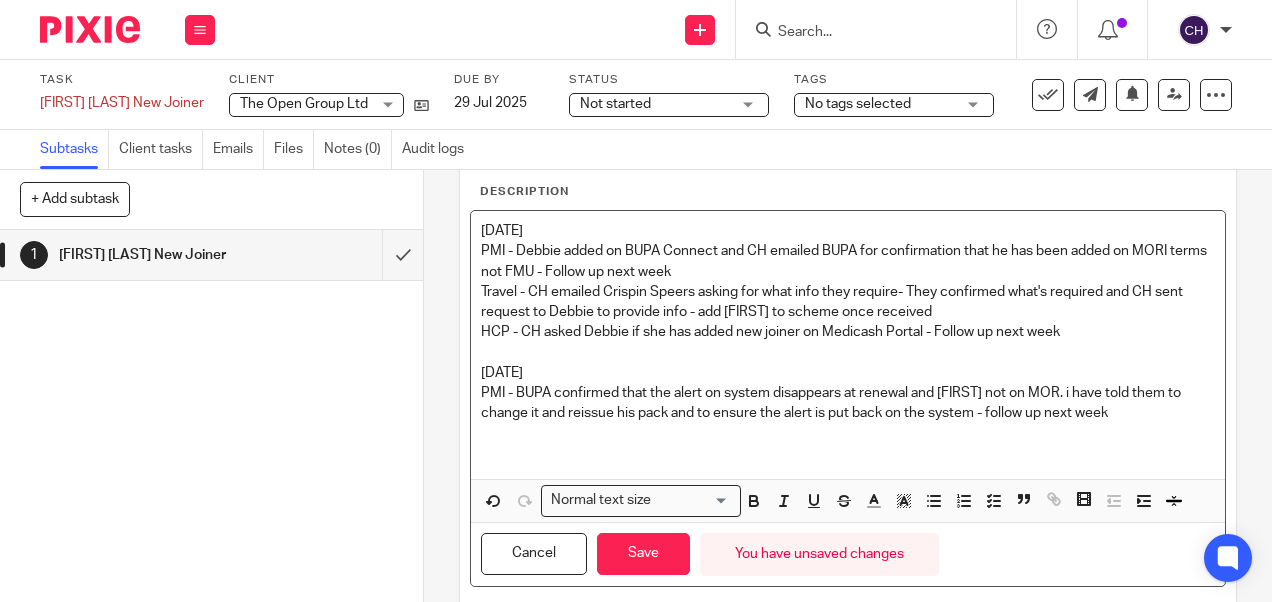 type 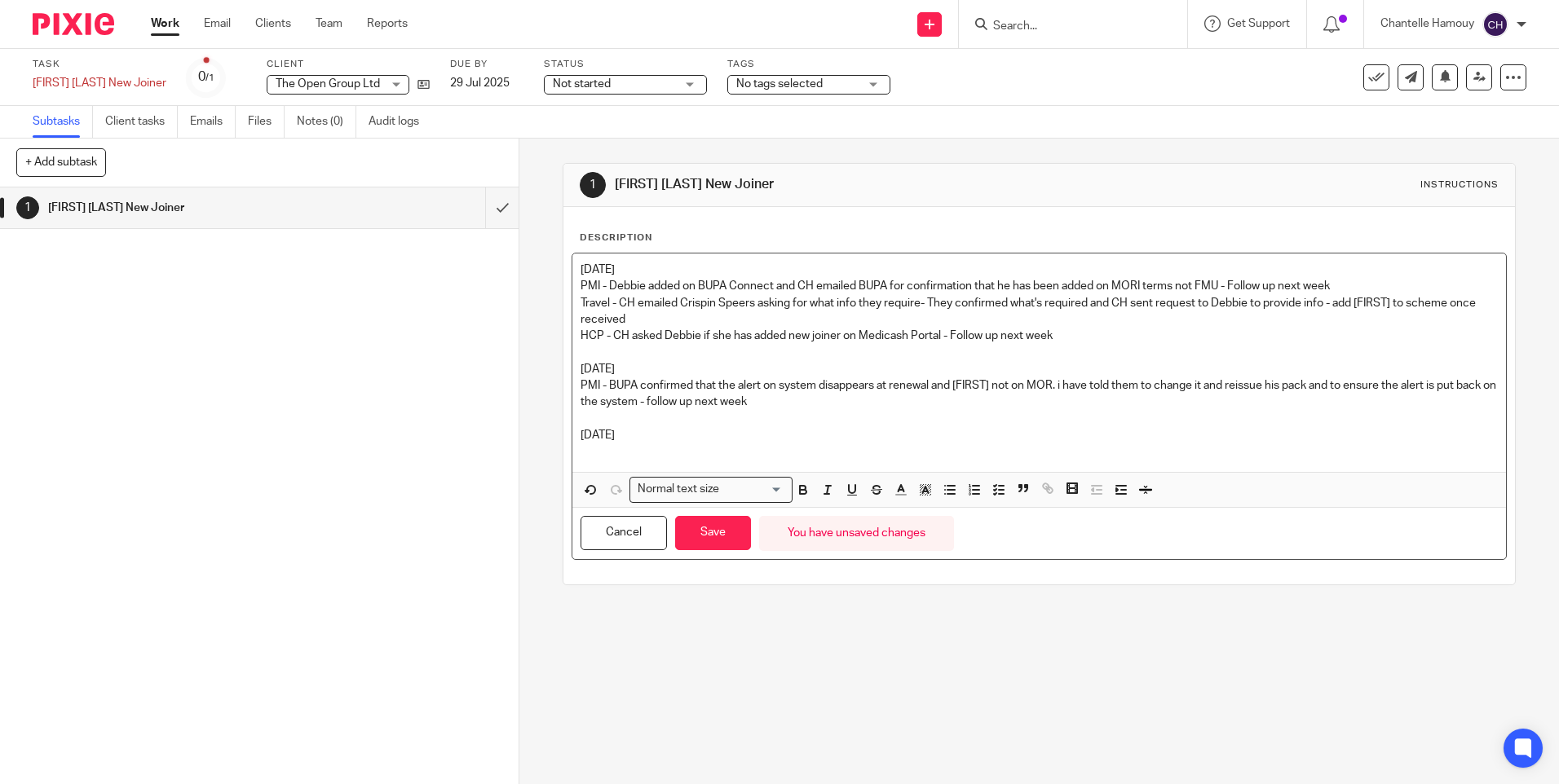 scroll, scrollTop: 0, scrollLeft: 0, axis: both 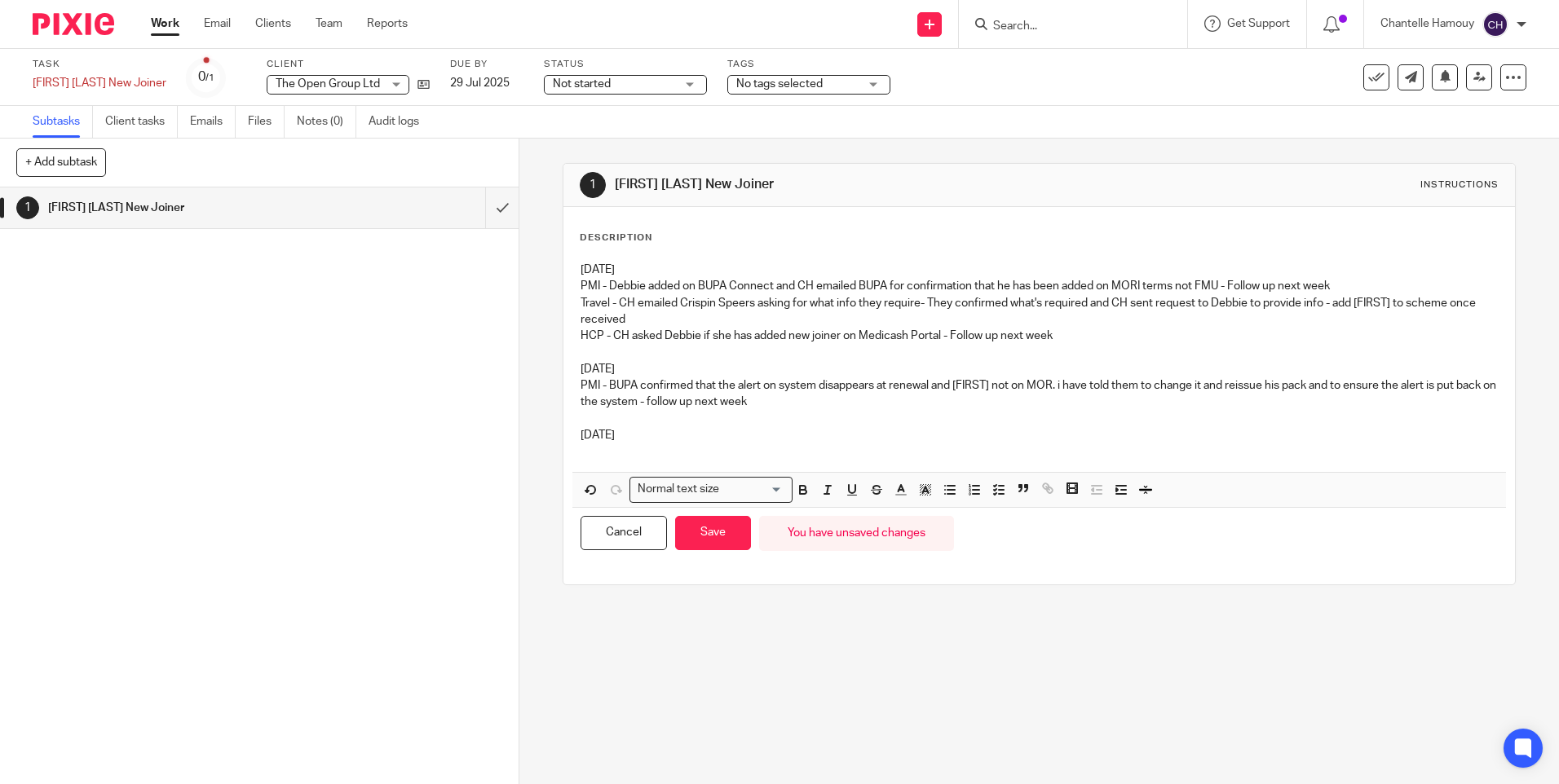 click on "[DATE]" at bounding box center (1039, 435) 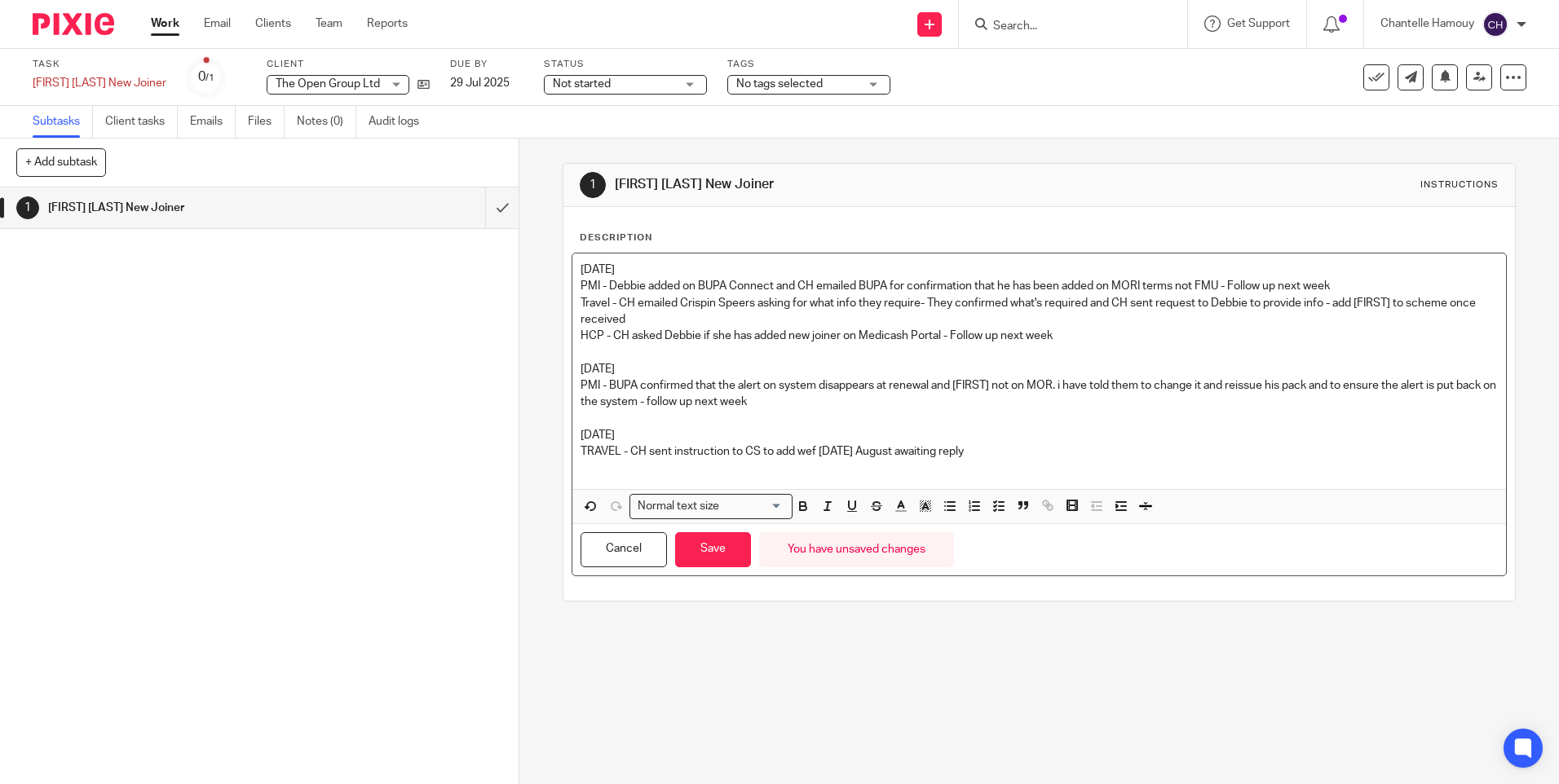 click on "TRAVEL - CH sent instruction to CS to add wef [DATE] August awaiting reply" at bounding box center (1039, 451) 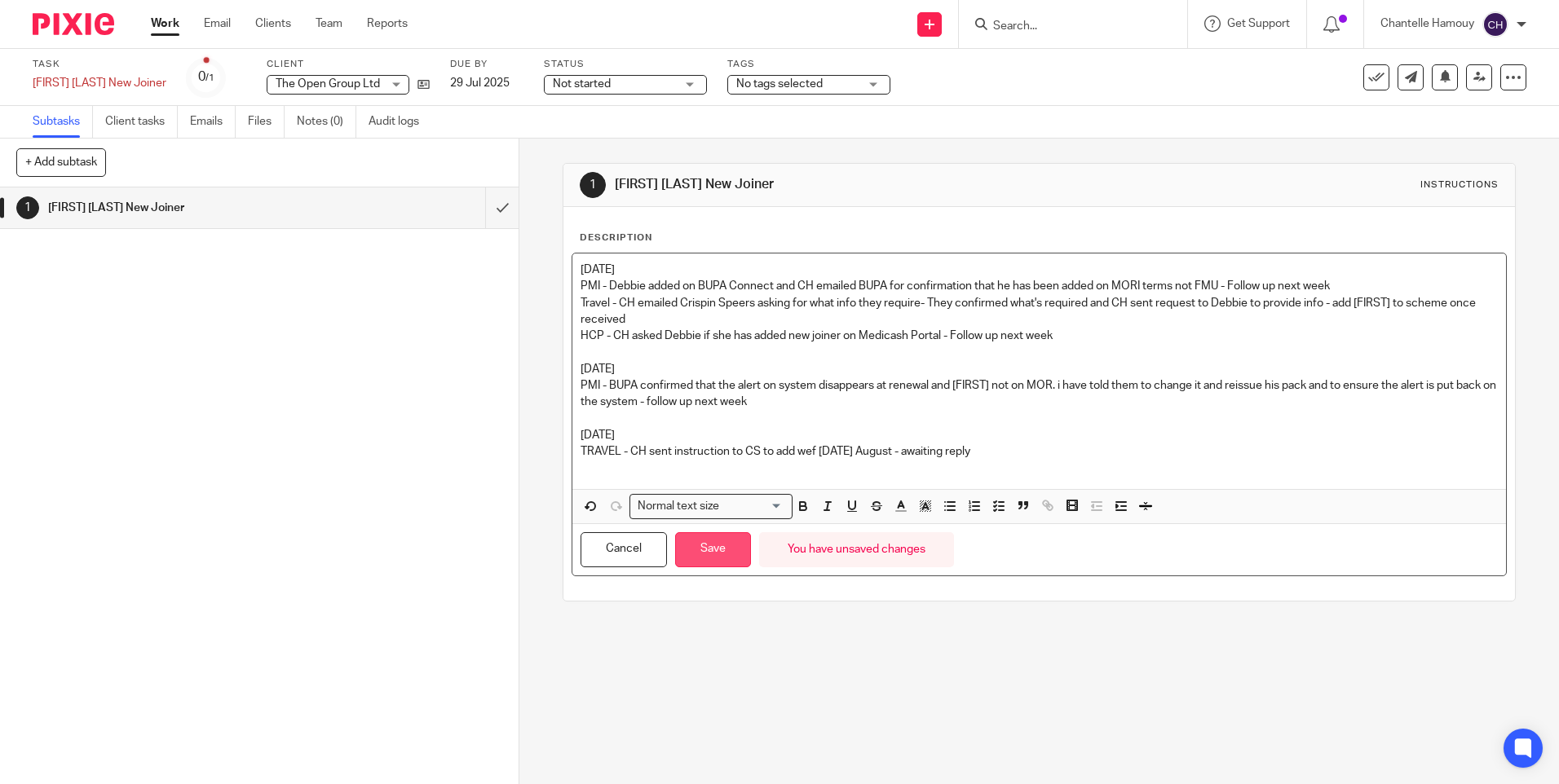 click on "Save" at bounding box center (713, 549) 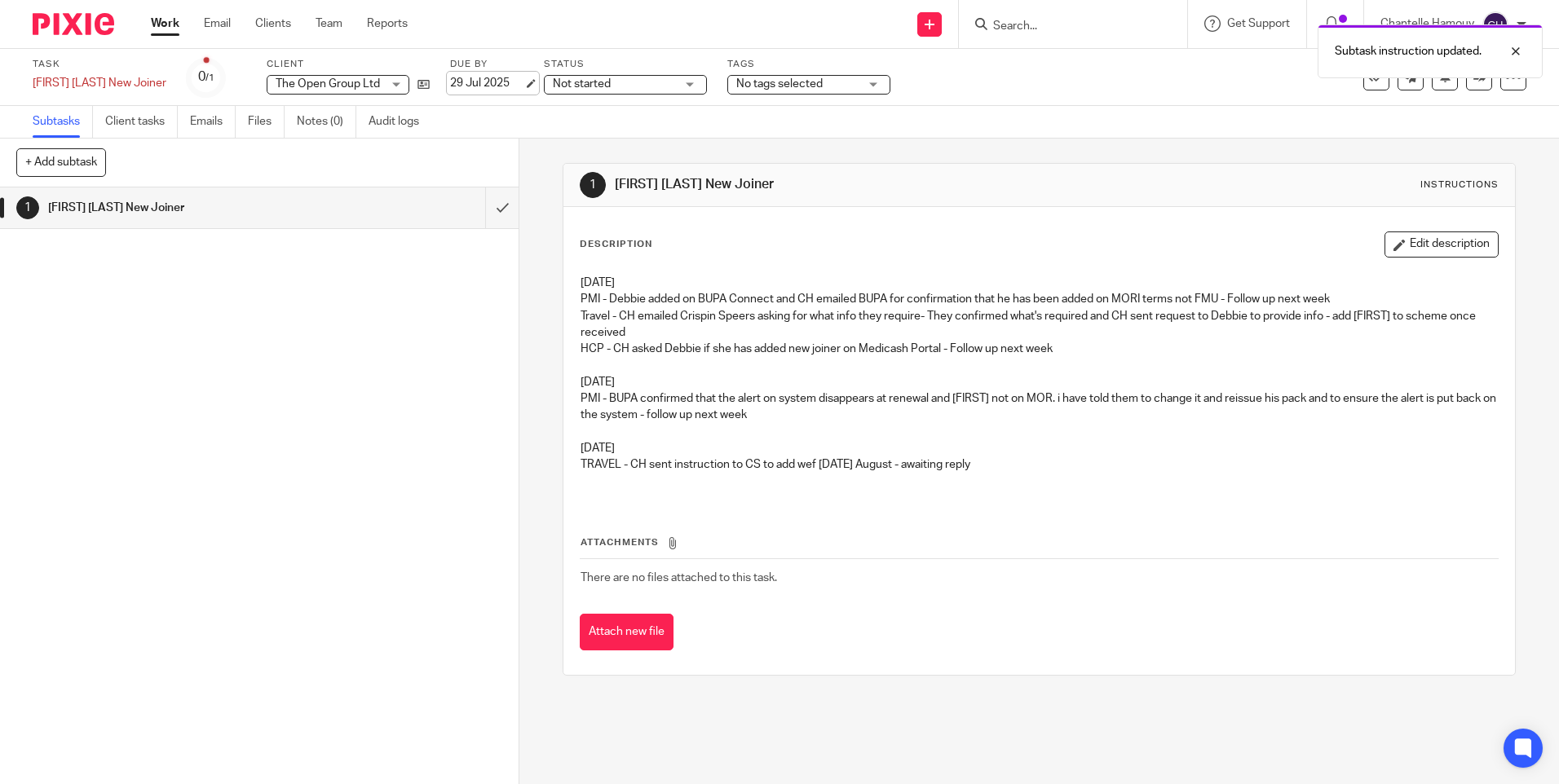 click on "29 Jul 2025" at bounding box center [487, 83] 